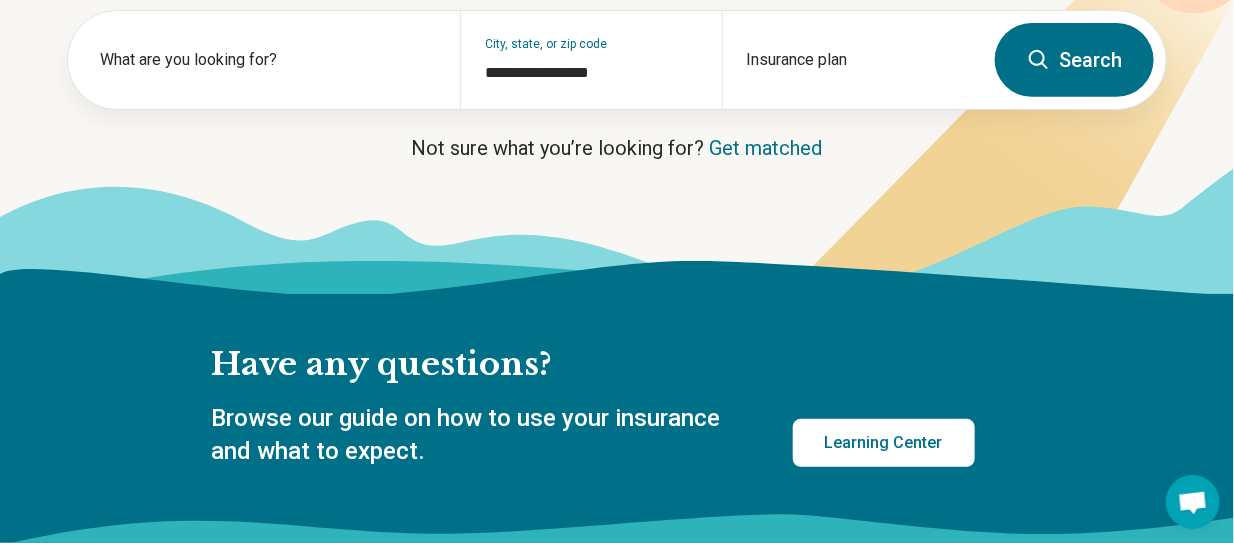 scroll, scrollTop: 22, scrollLeft: 0, axis: vertical 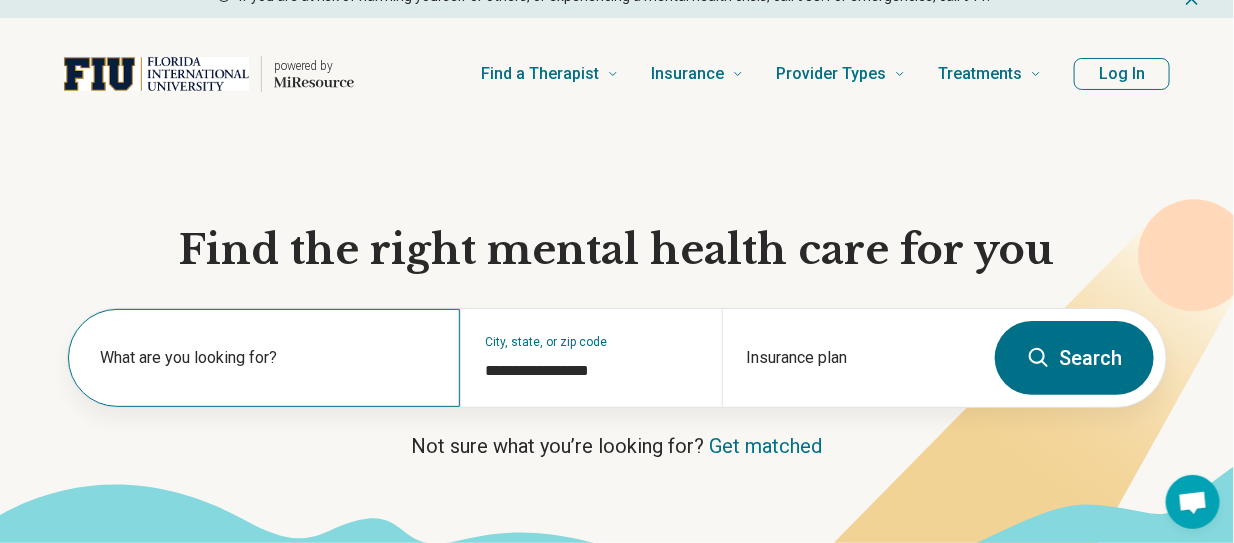 click on "What are you looking for?" at bounding box center (268, 358) 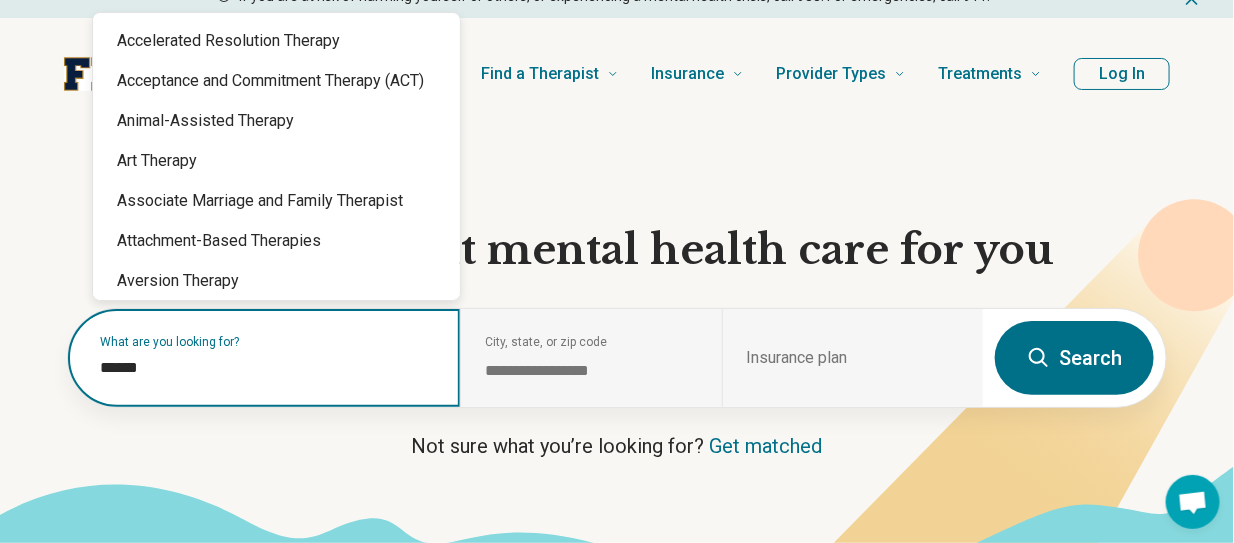 scroll, scrollTop: 61, scrollLeft: 0, axis: vertical 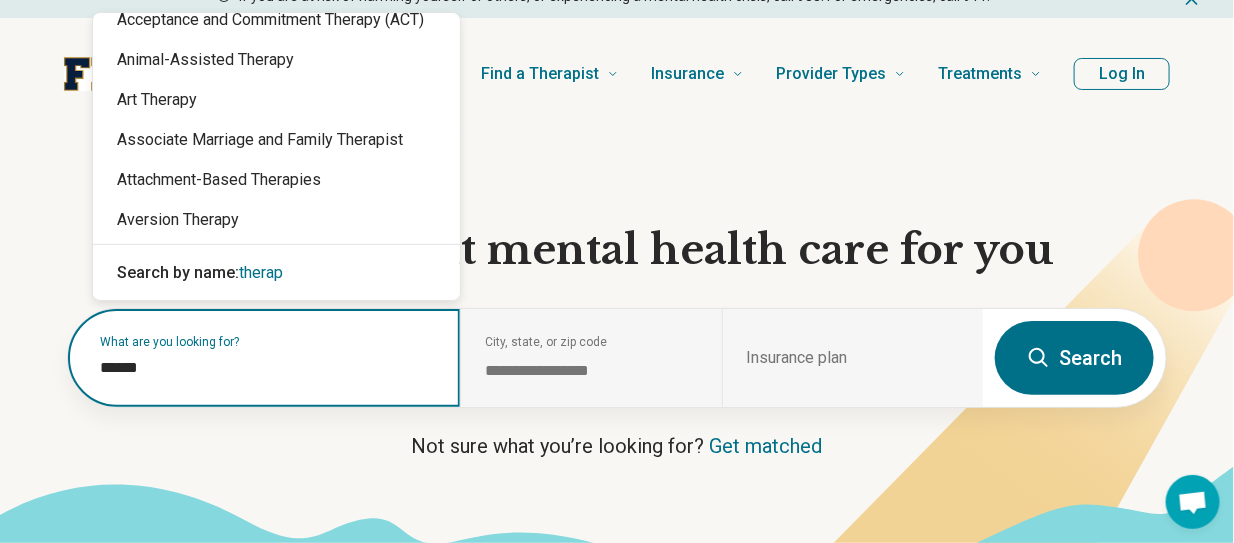type on "*******" 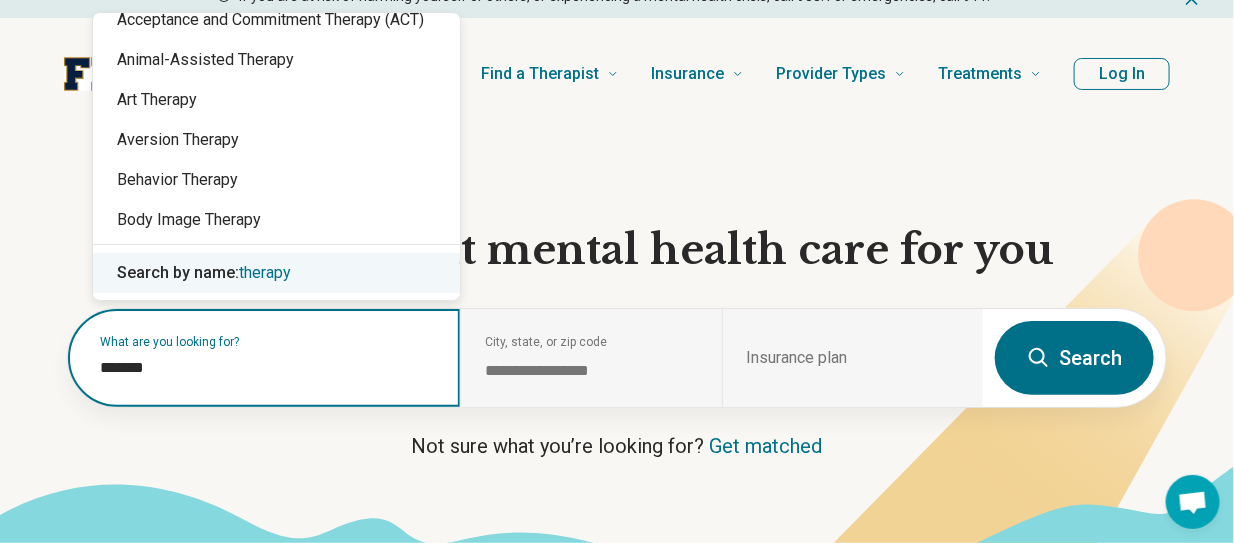click on "therapy" at bounding box center (265, 272) 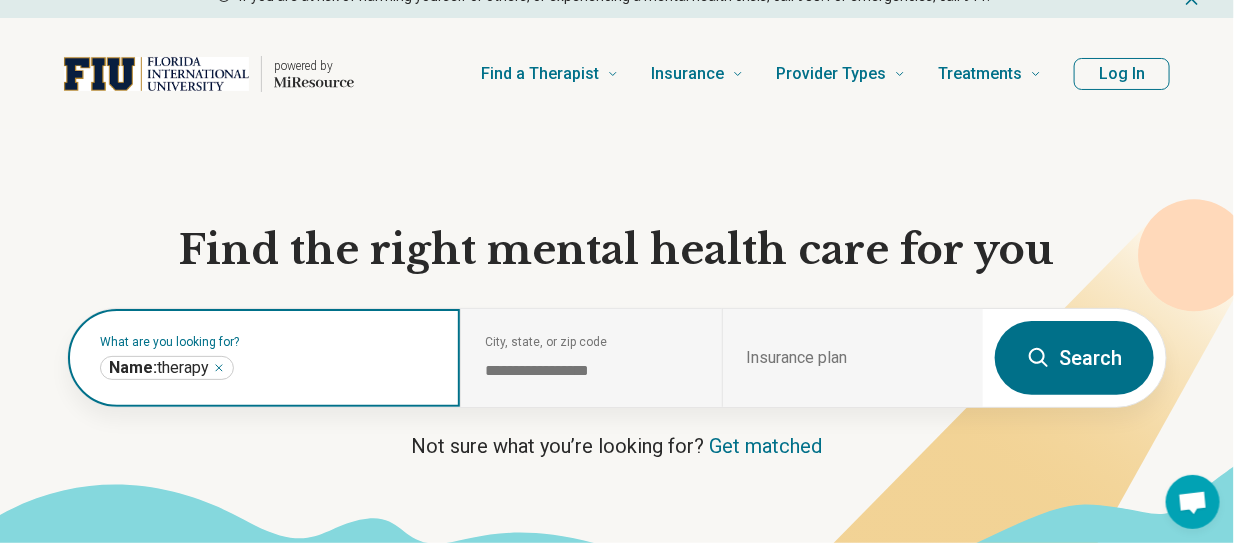 click 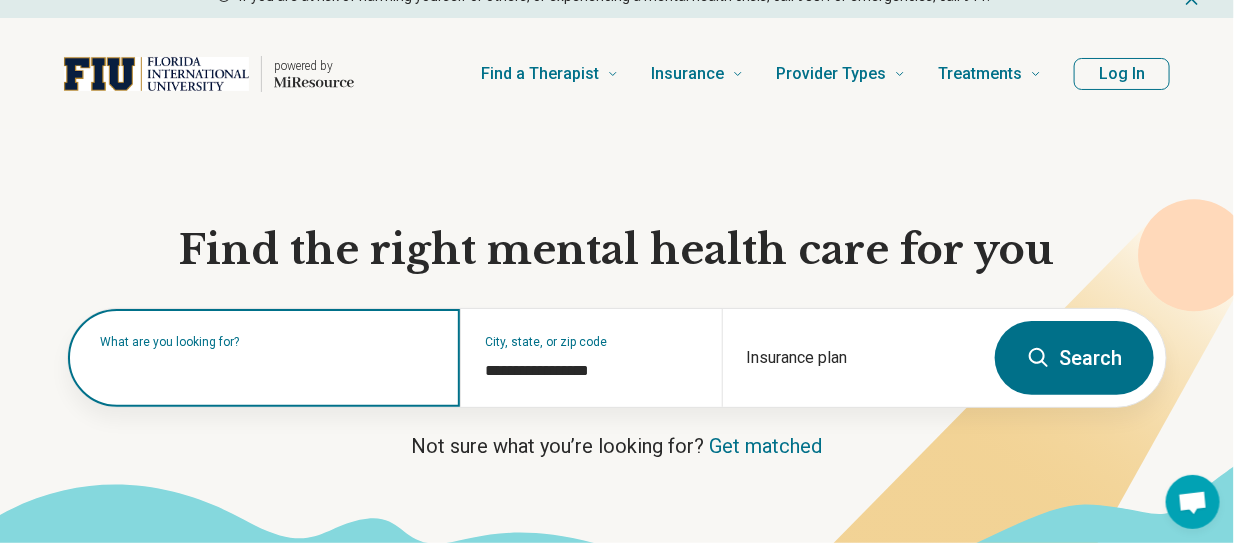 click at bounding box center (268, 368) 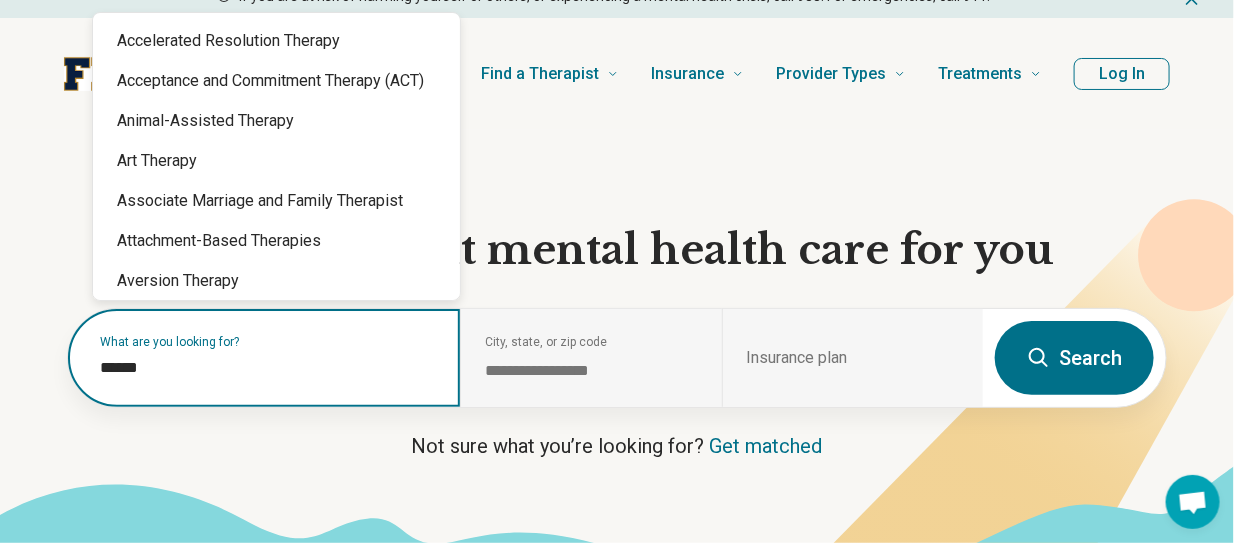 type on "*******" 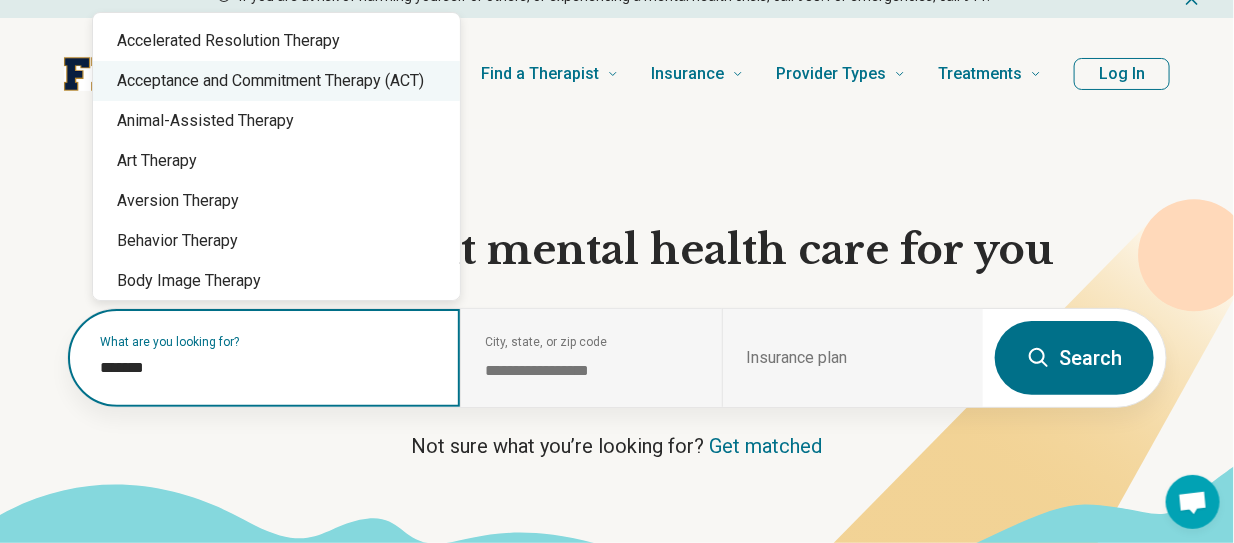 scroll, scrollTop: 61, scrollLeft: 0, axis: vertical 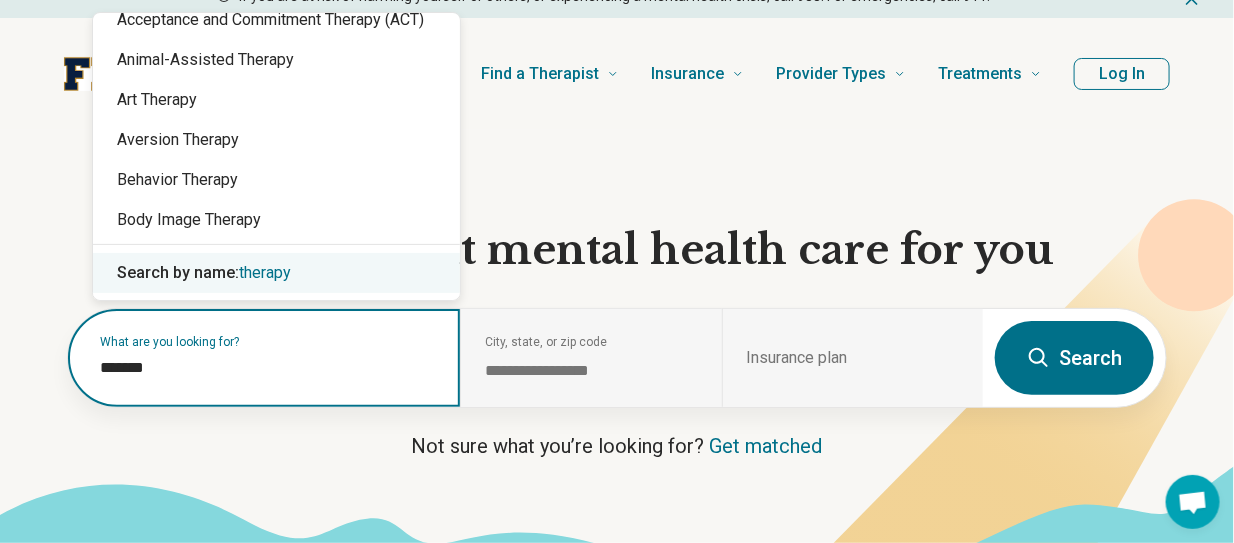 click on "therapy" at bounding box center [265, 272] 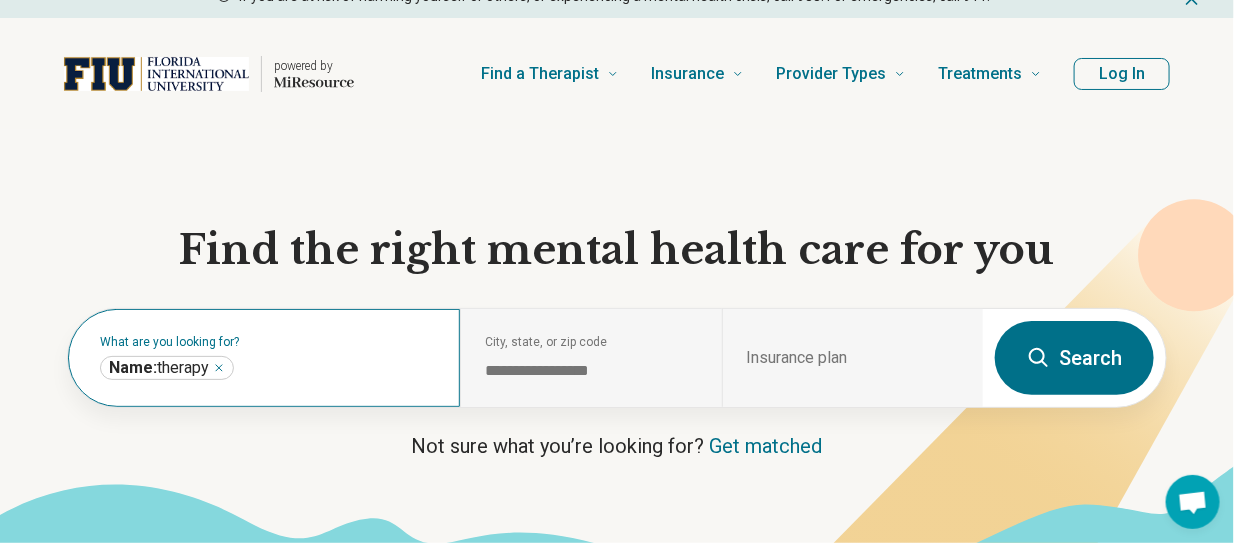 click 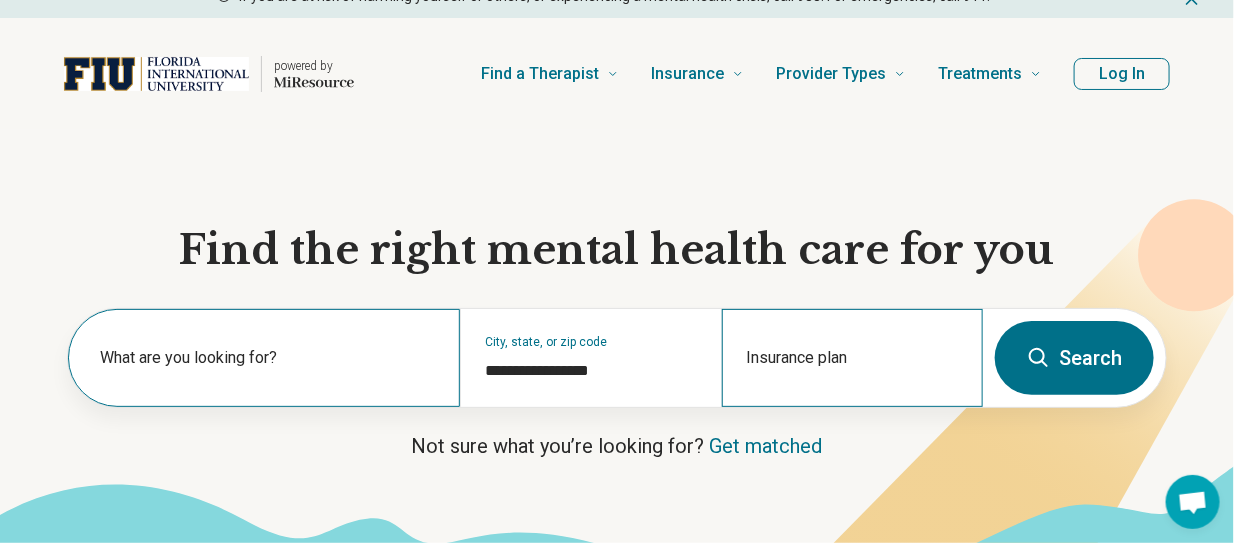 click on "Insurance plan" at bounding box center [852, 358] 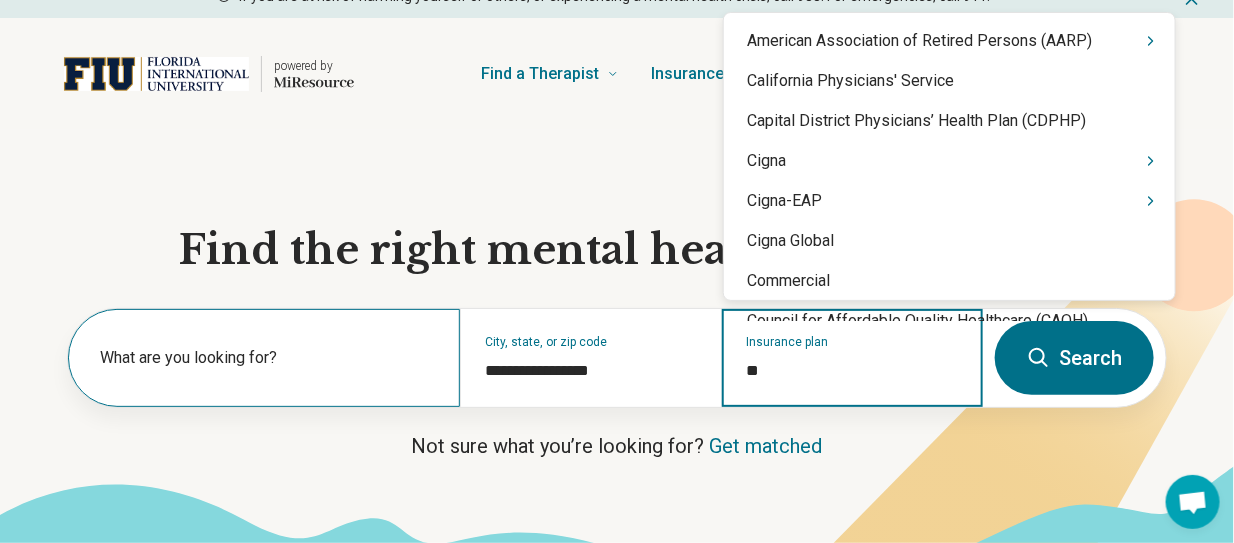 type on "***" 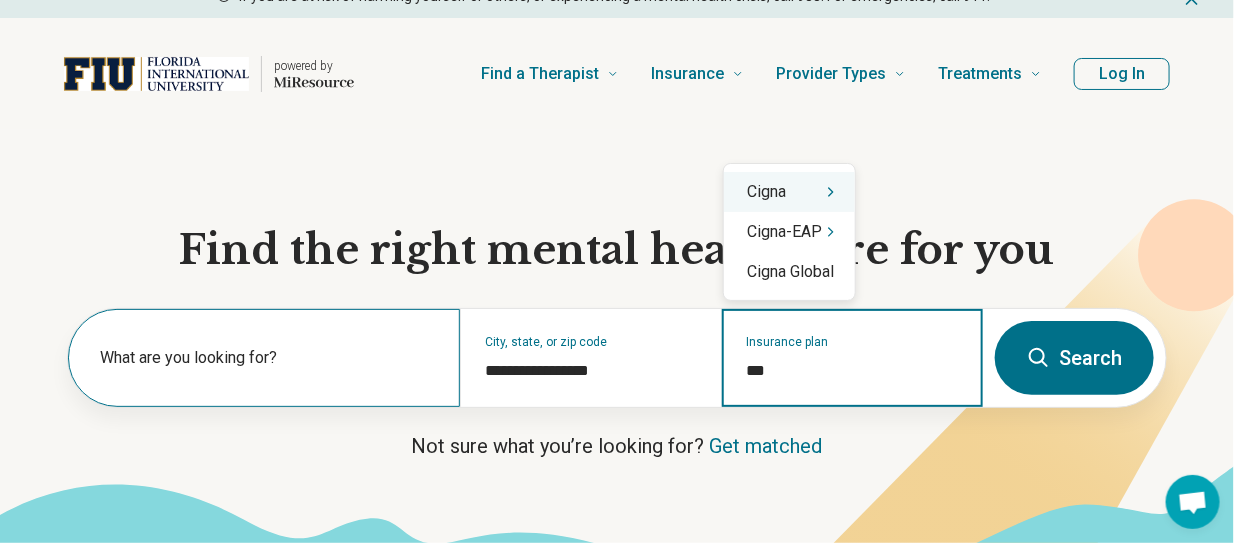 click on "Cigna" at bounding box center (789, 192) 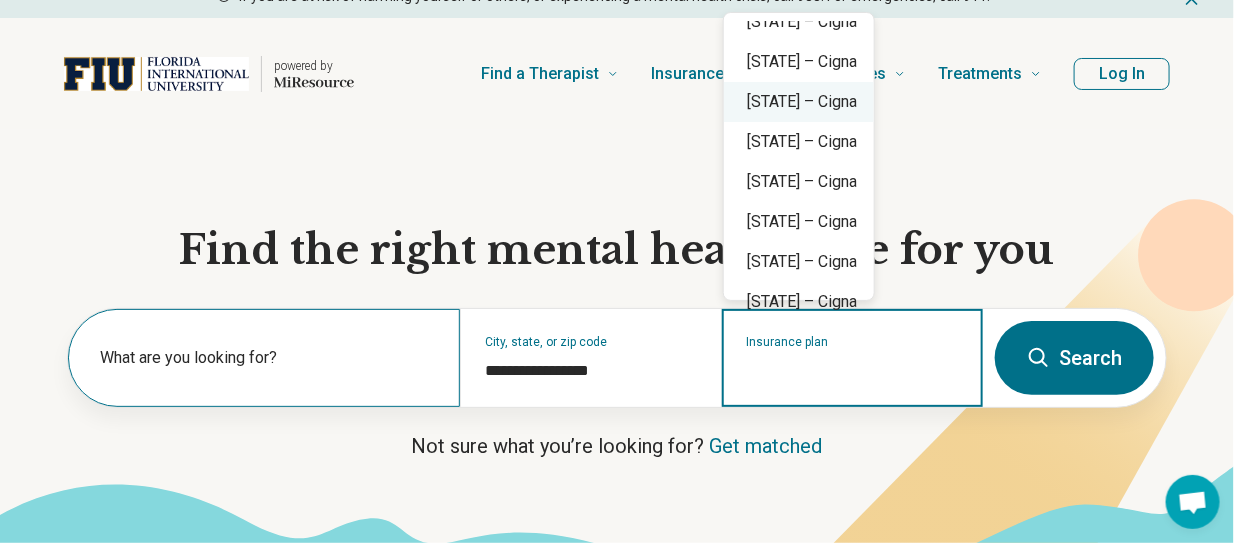 scroll, scrollTop: 171, scrollLeft: 0, axis: vertical 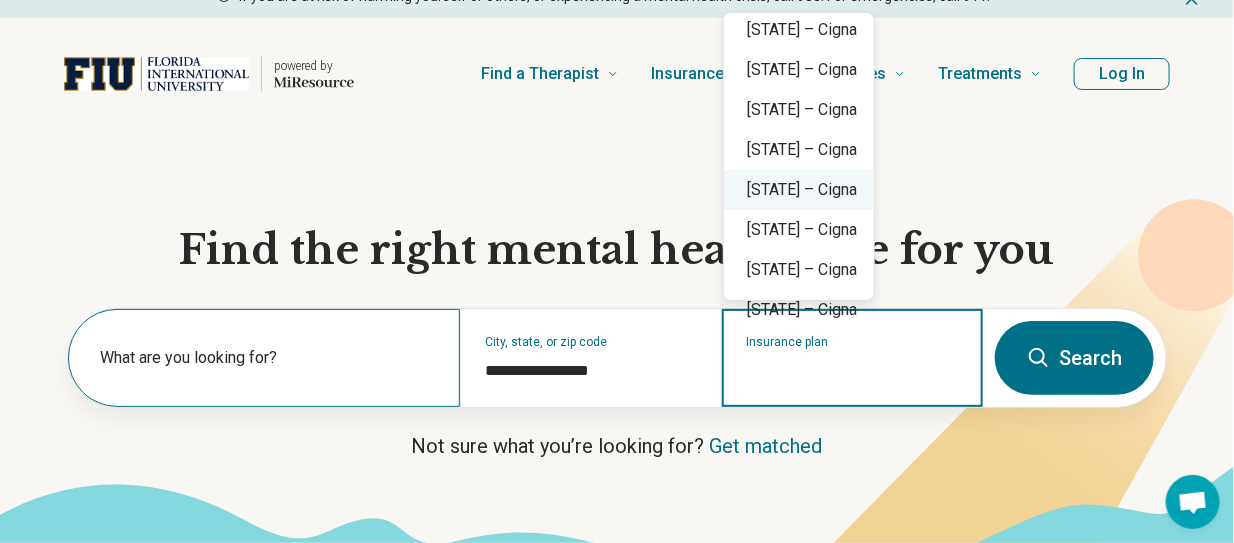 click on "[STATE] – Cigna" at bounding box center [799, 190] 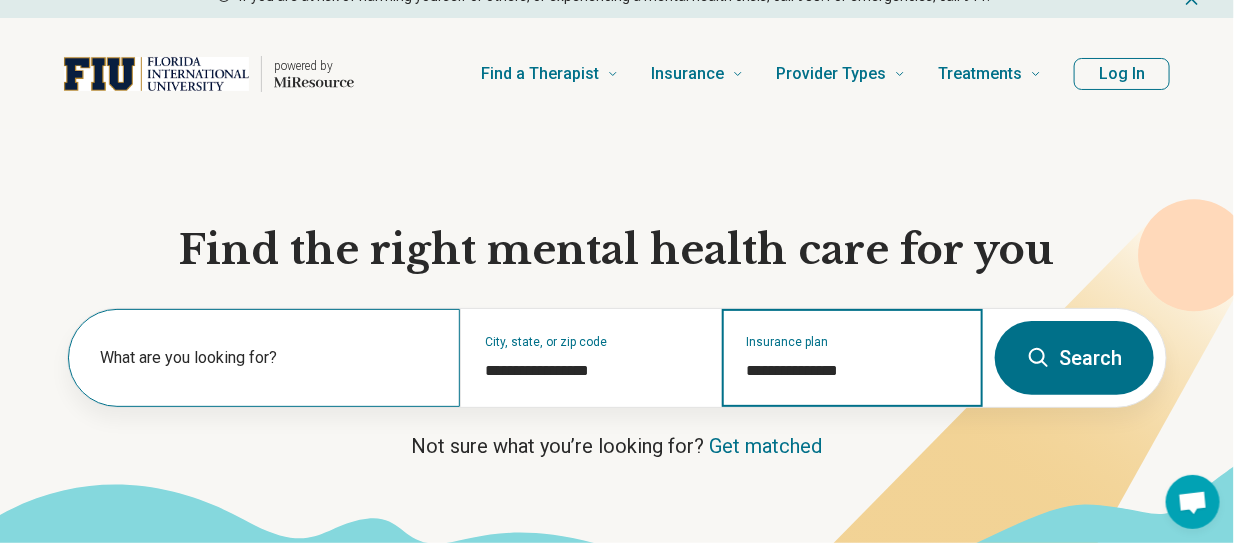 type on "**********" 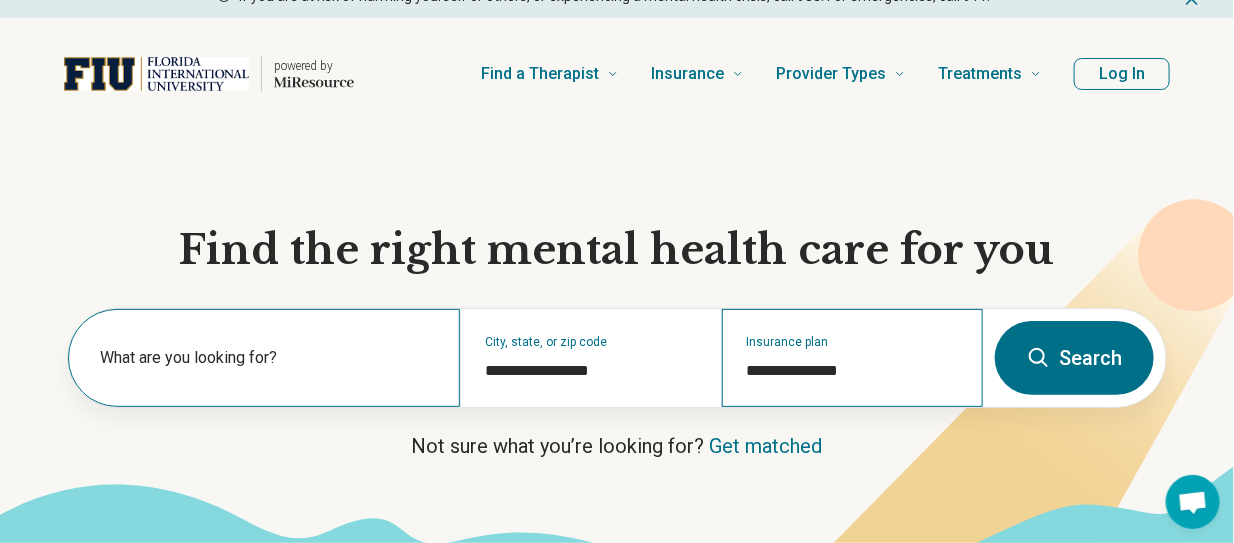 scroll, scrollTop: 0, scrollLeft: 0, axis: both 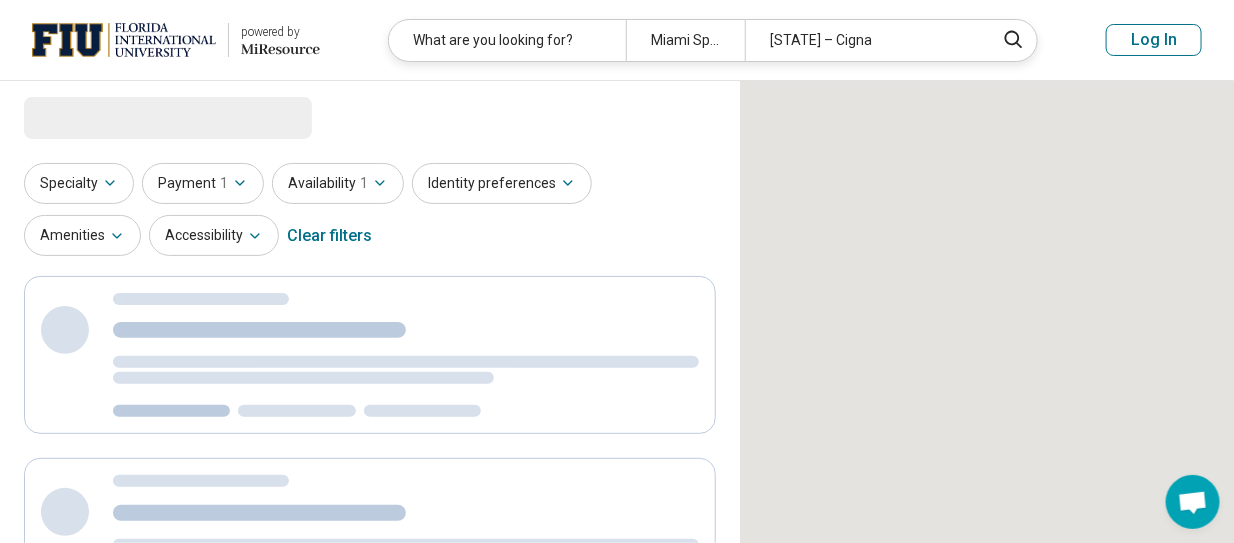 select on "***" 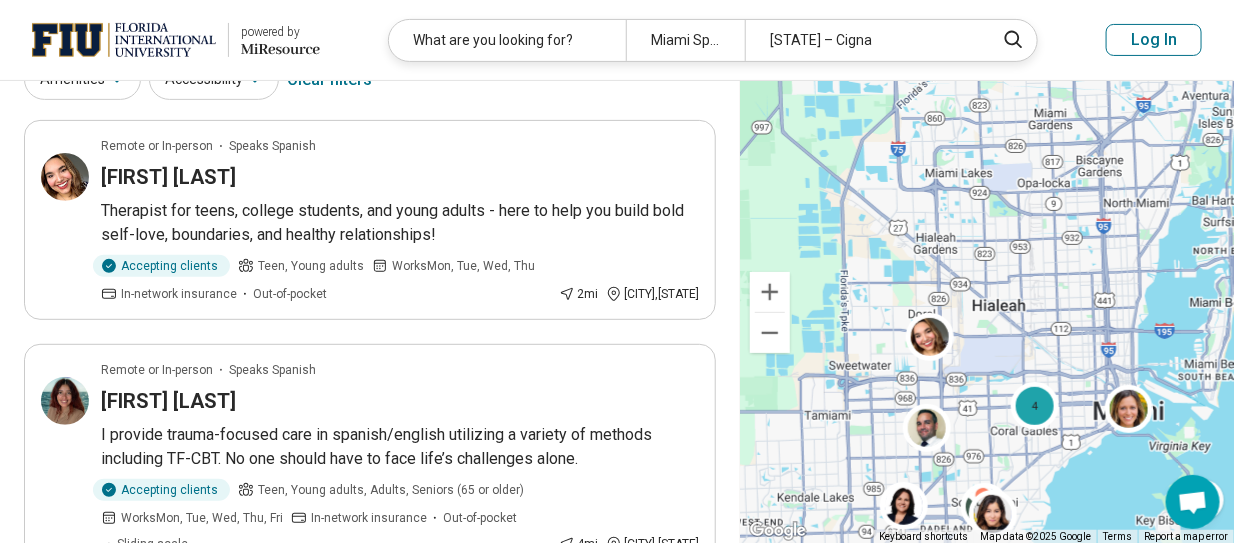 scroll, scrollTop: 0, scrollLeft: 0, axis: both 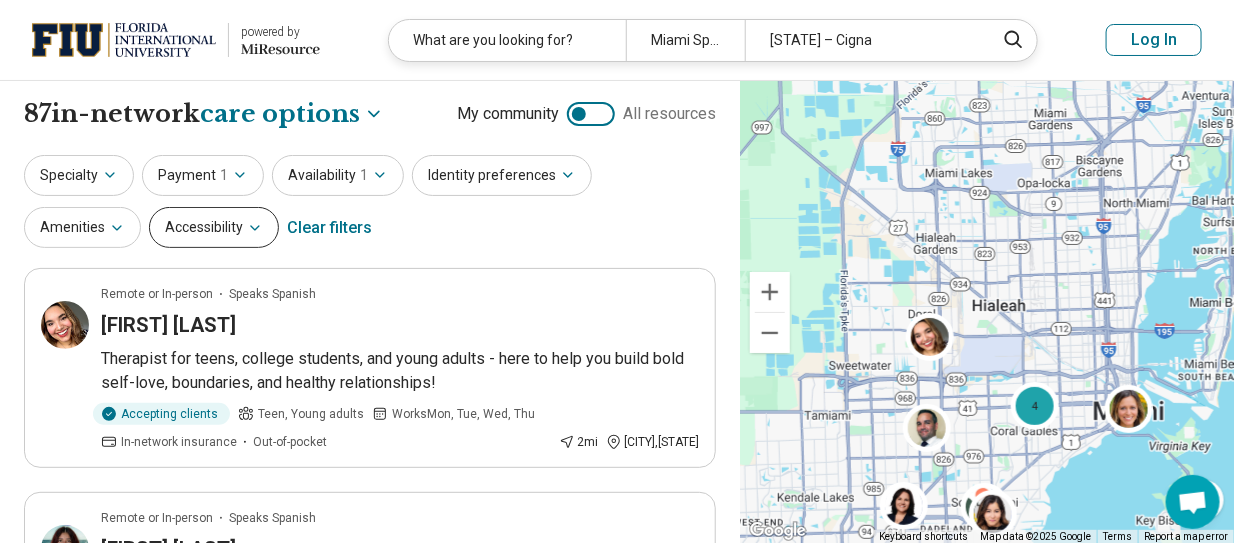 click on "Accessibility" at bounding box center [214, 227] 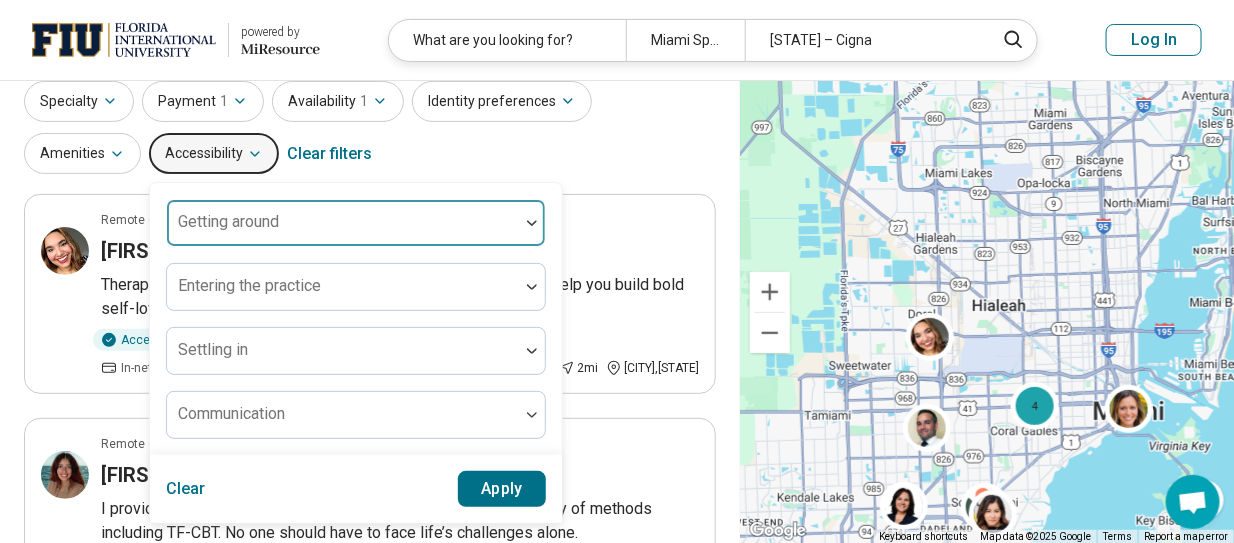 scroll, scrollTop: 74, scrollLeft: 0, axis: vertical 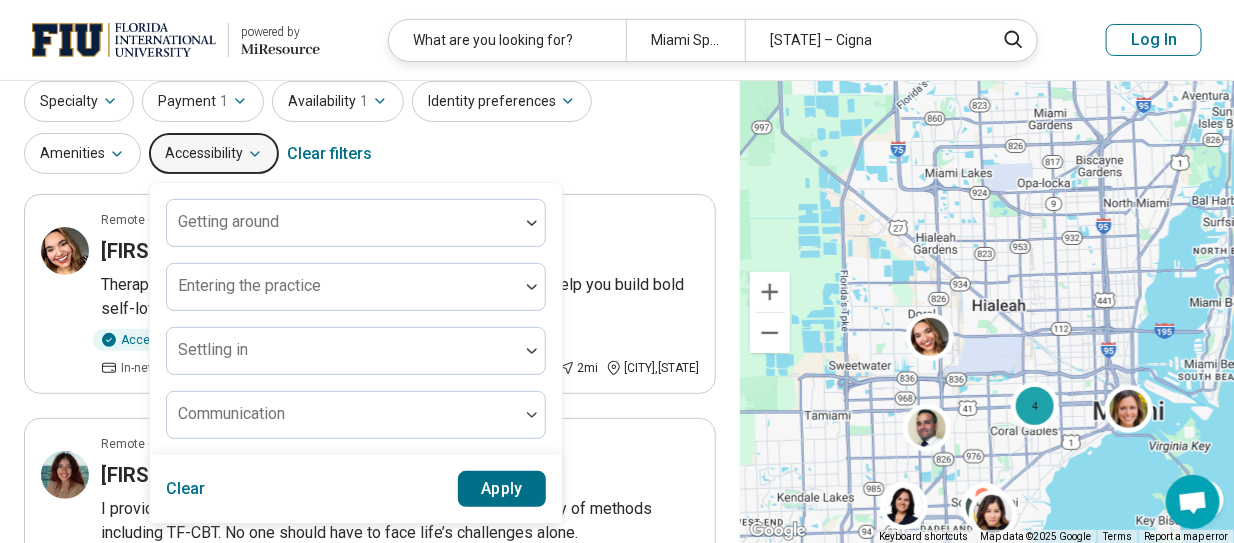 click on "Accessibility" at bounding box center [214, 153] 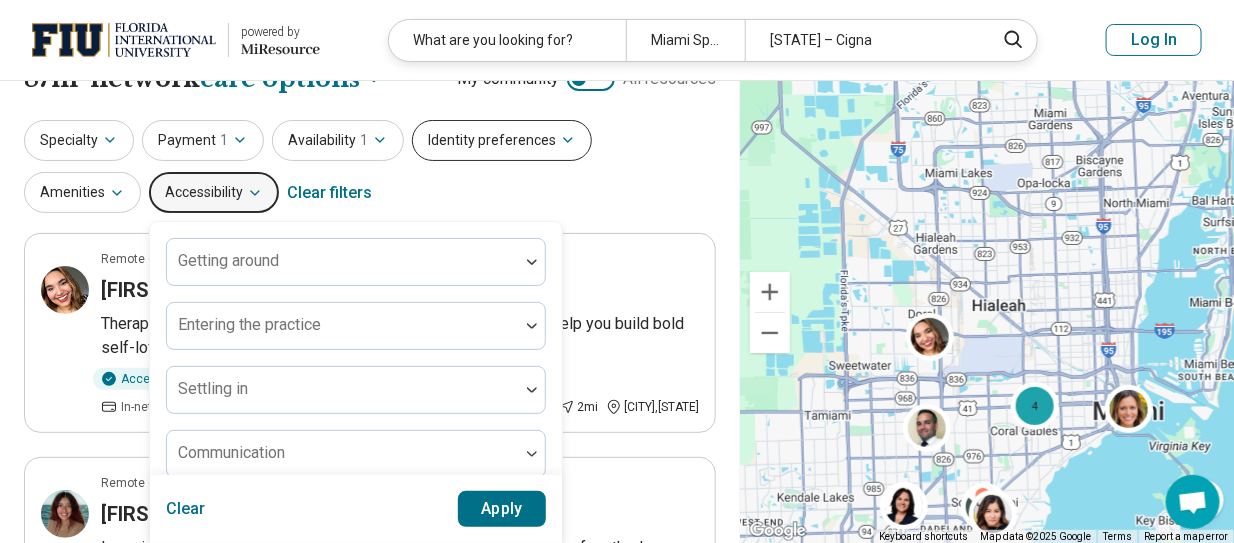 click on "Identity preferences" at bounding box center (502, 140) 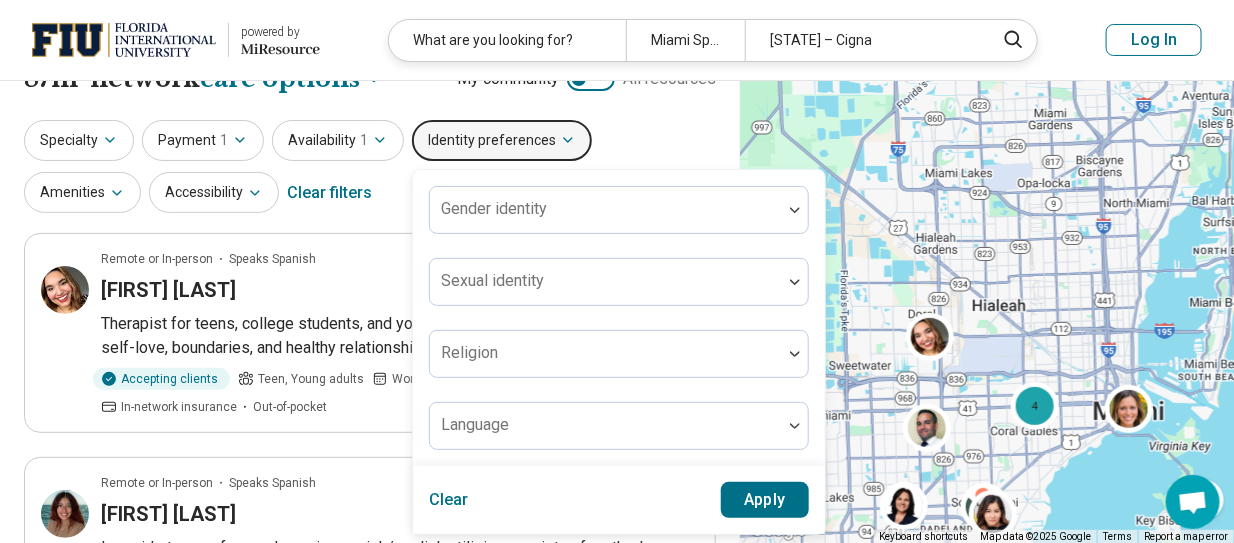 click on "Identity preferences" at bounding box center [502, 140] 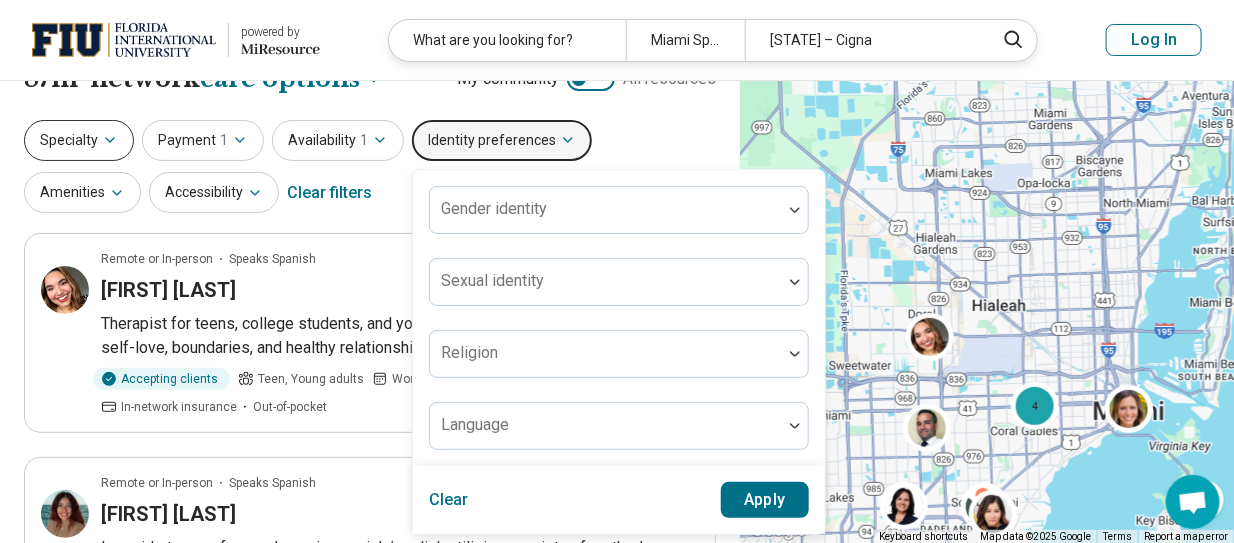 click 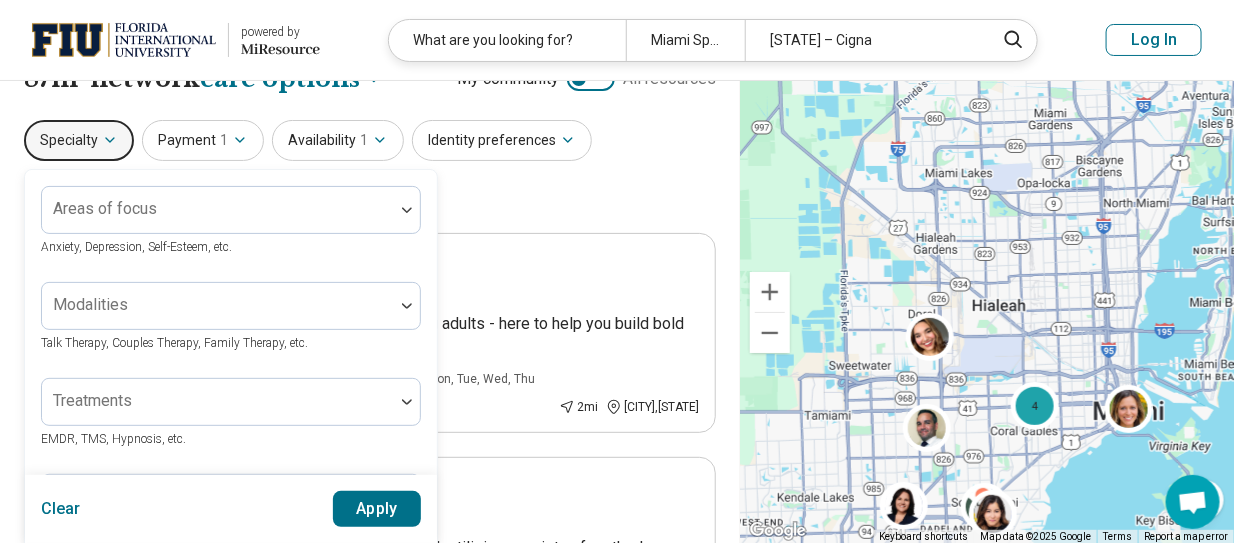 click on "Talk Therapy, Couples Therapy, Family Therapy, etc." at bounding box center (174, 343) 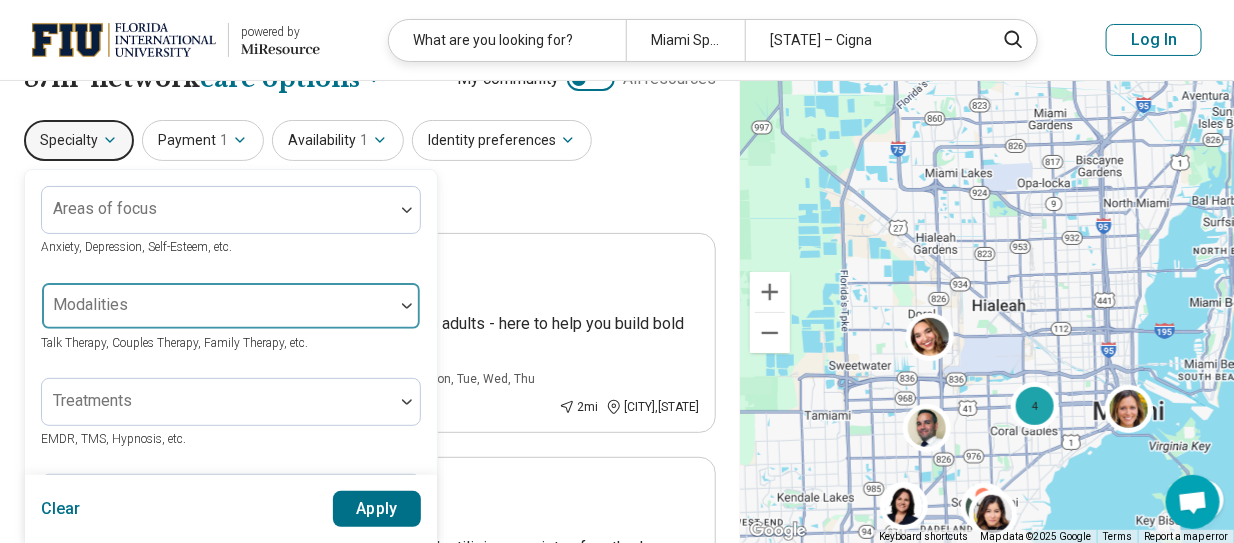 click at bounding box center (218, 314) 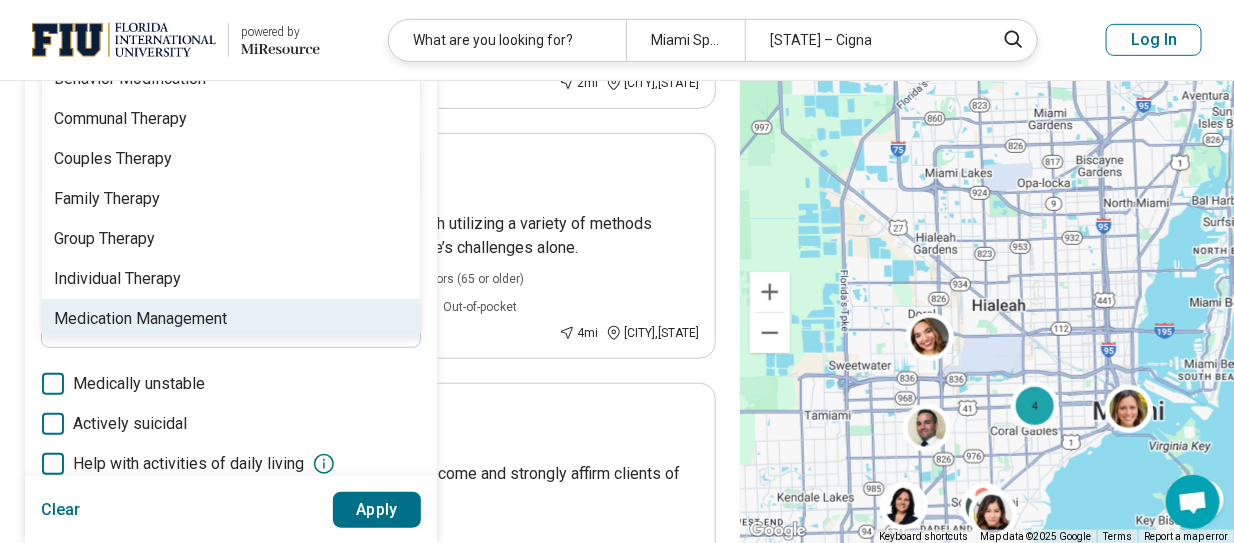 scroll, scrollTop: 363, scrollLeft: 0, axis: vertical 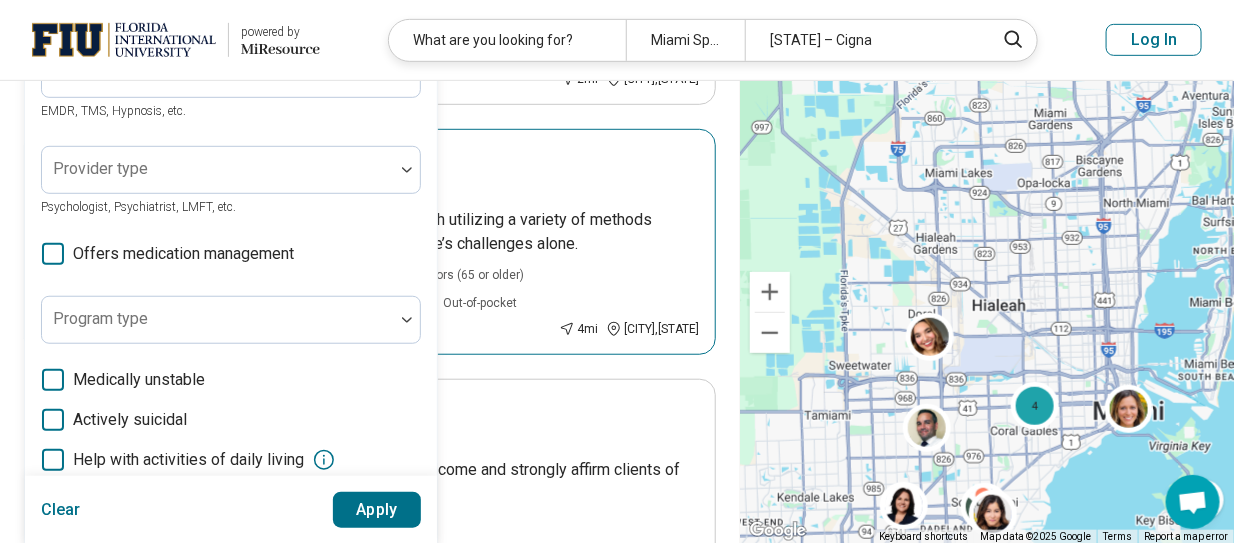click on "Accepting clients Teen, Young adults, Adults, Seniors (65 or older) Works  Mon, Tue, Wed, Thu, Fri In-network insurance Out-of-pocket Sliding scale 4  mi Coral Gables ,  [STATE]" at bounding box center (400, 301) 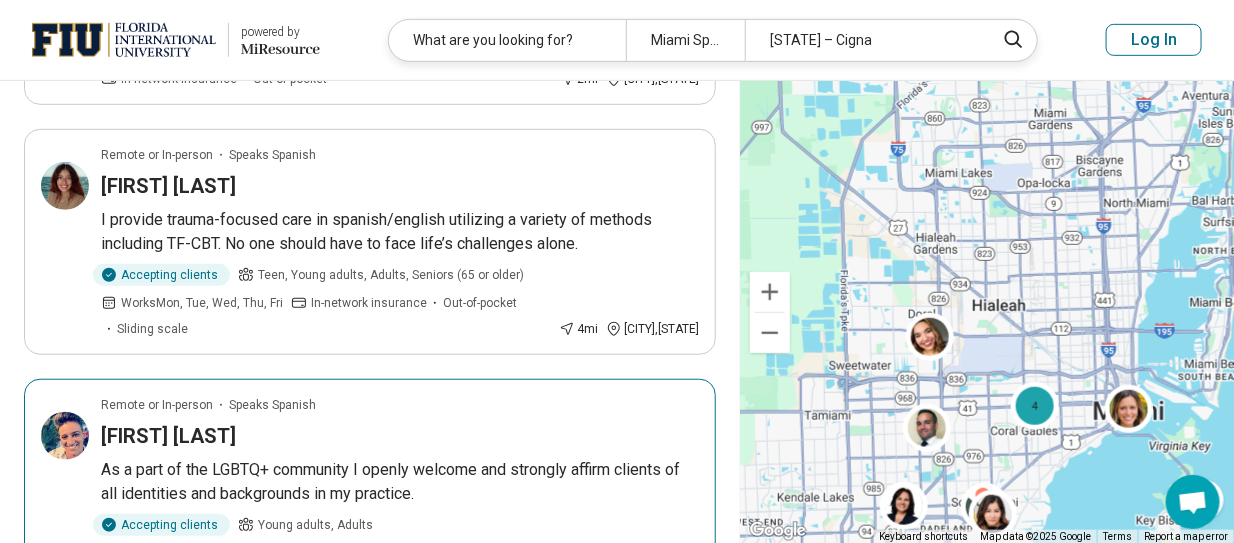 scroll, scrollTop: 0, scrollLeft: 0, axis: both 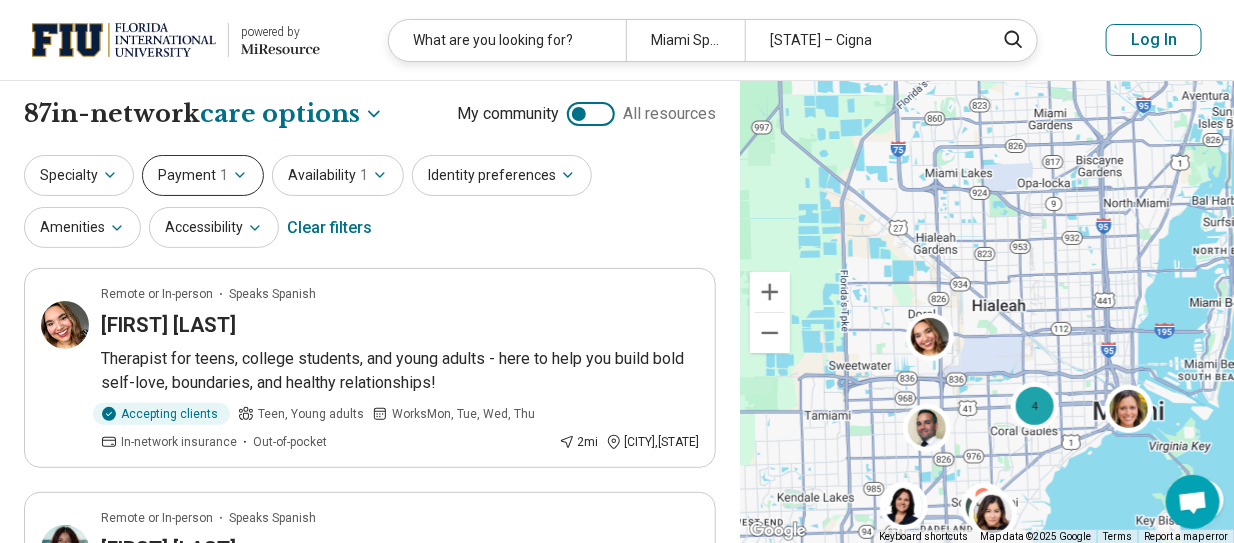 click on "Payment 1" at bounding box center (203, 175) 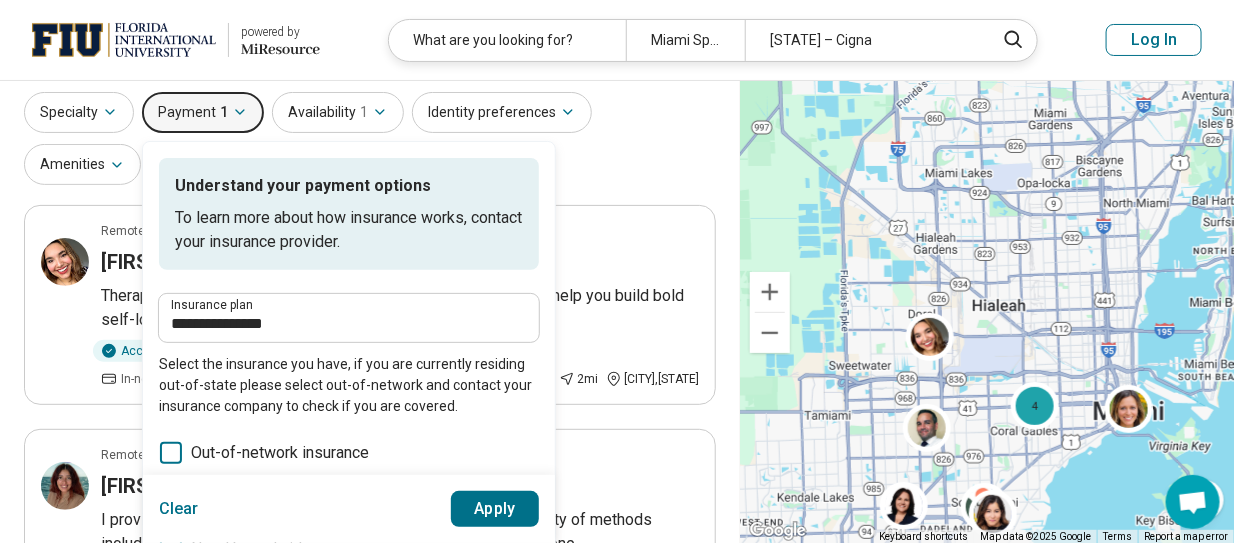 scroll, scrollTop: 0, scrollLeft: 0, axis: both 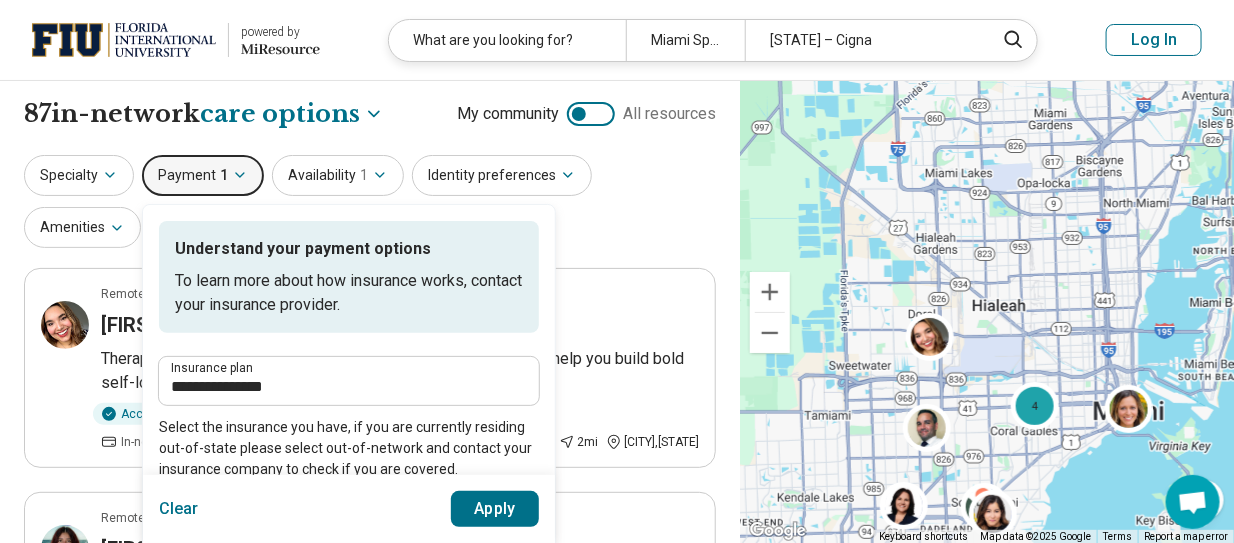 click on "Payment 1" at bounding box center (203, 175) 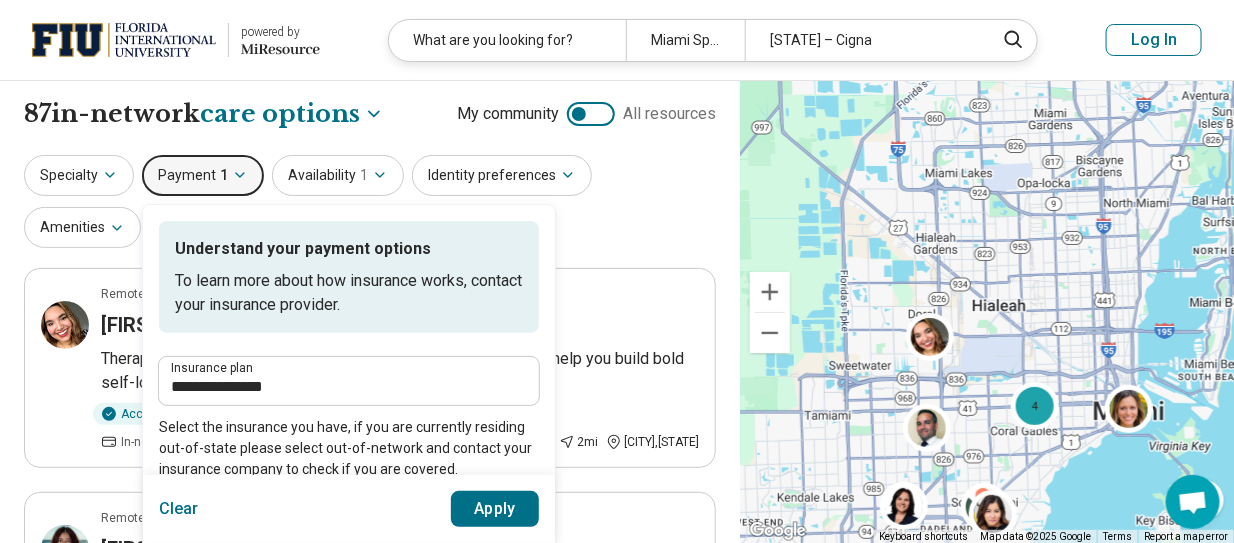 click on "Apply" at bounding box center (495, 509) 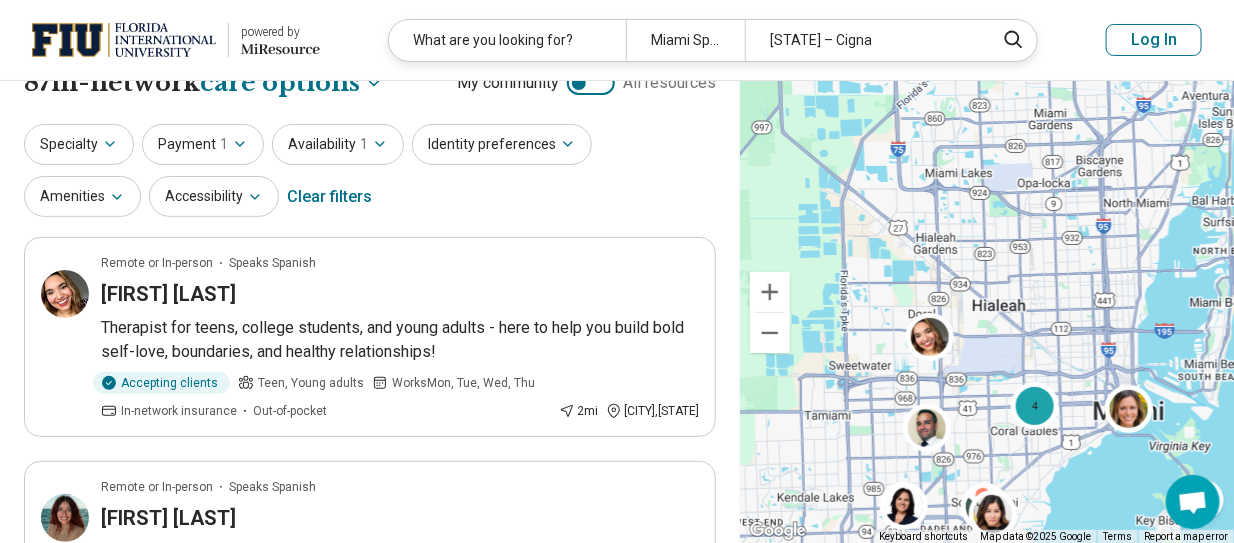 scroll, scrollTop: 0, scrollLeft: 0, axis: both 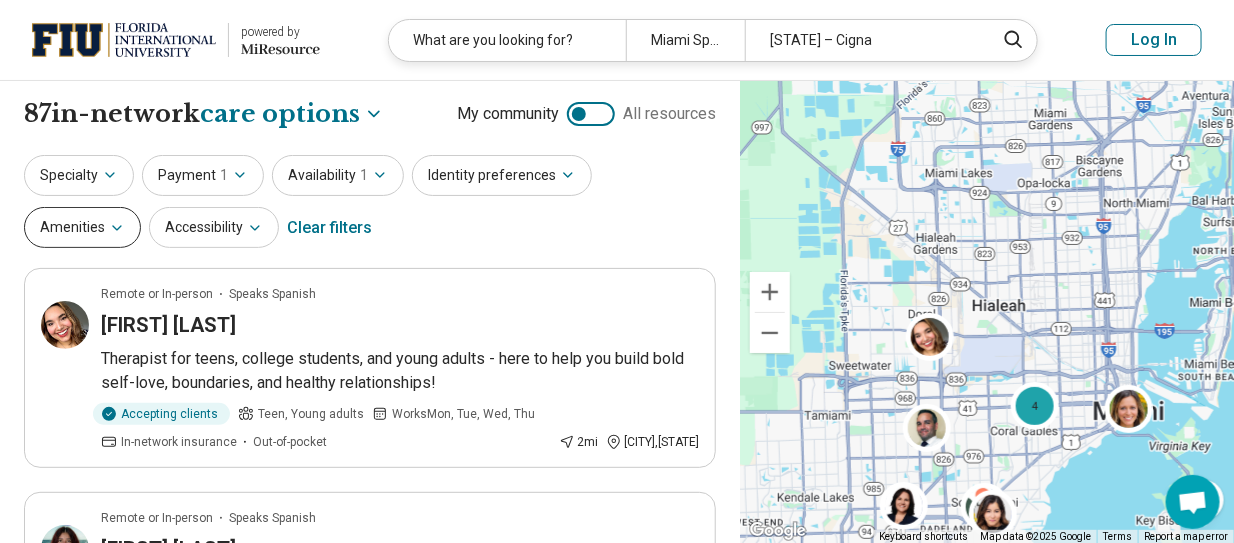 click 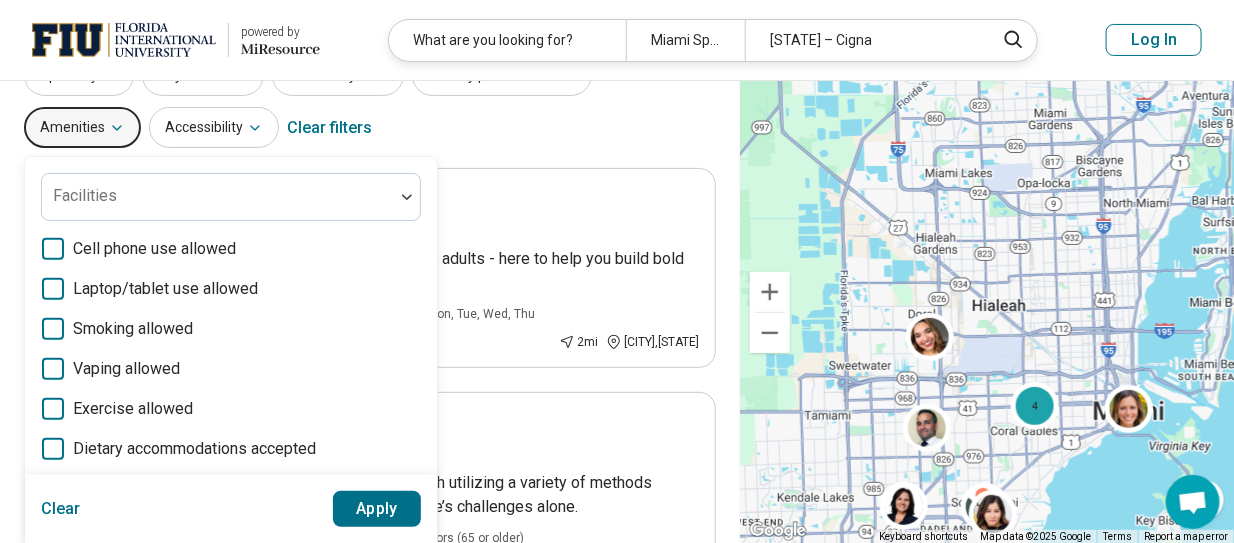 scroll, scrollTop: 0, scrollLeft: 0, axis: both 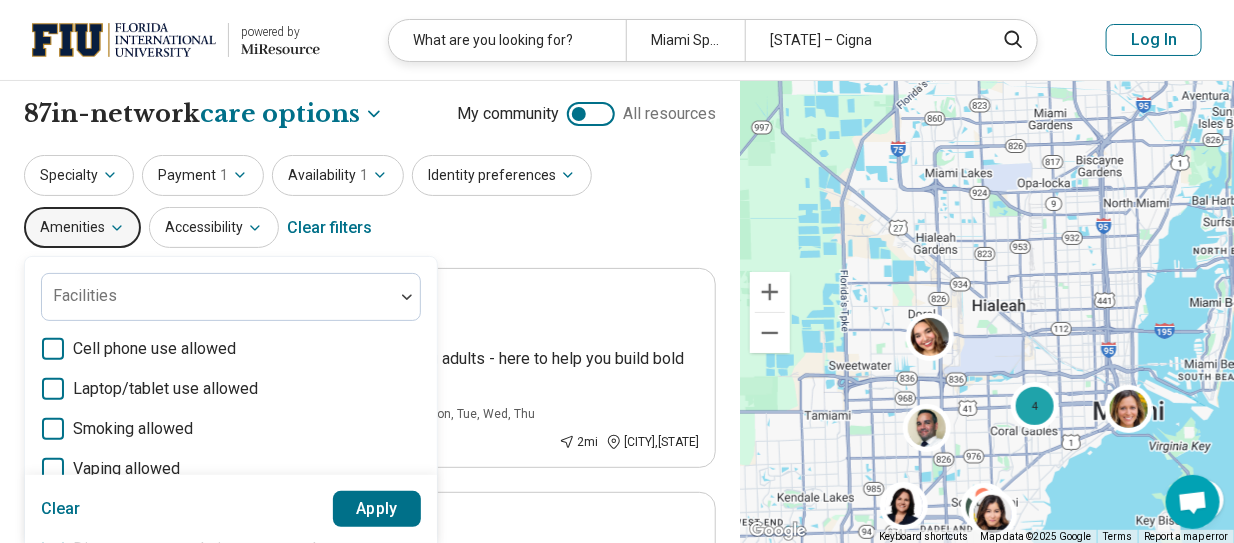 click on "Amenities" at bounding box center (82, 227) 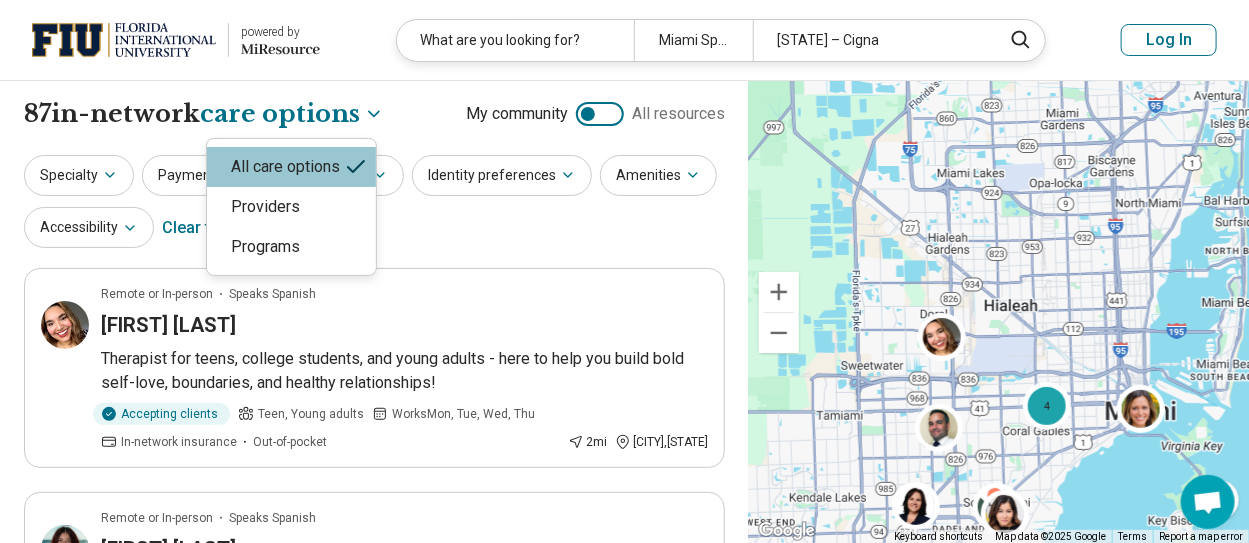 click at bounding box center [624, 271] 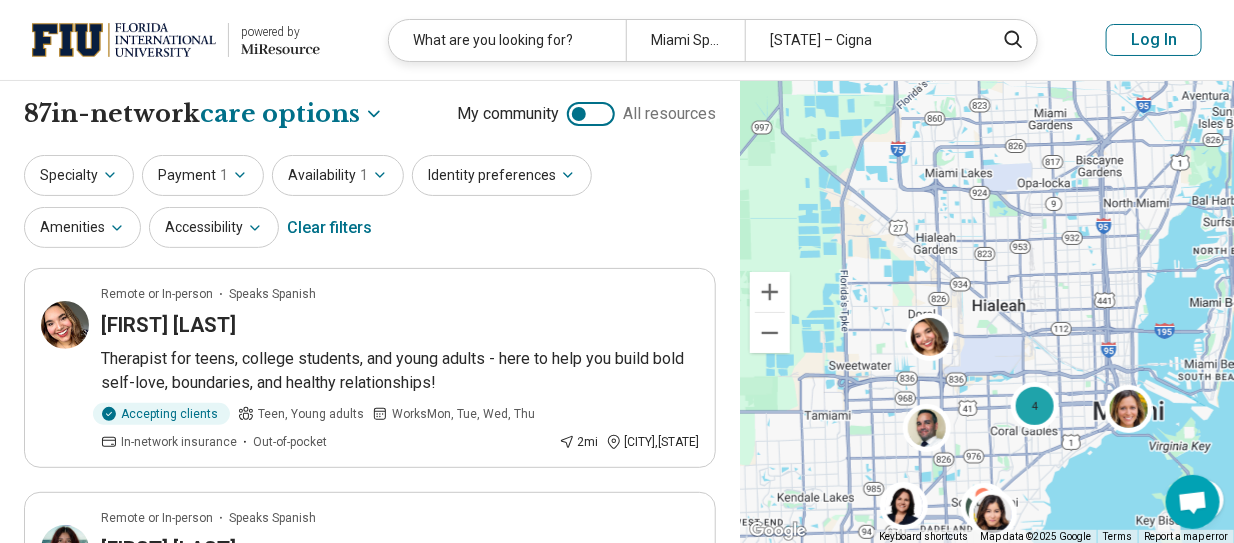 click on "**********" at bounding box center (617, 1624) 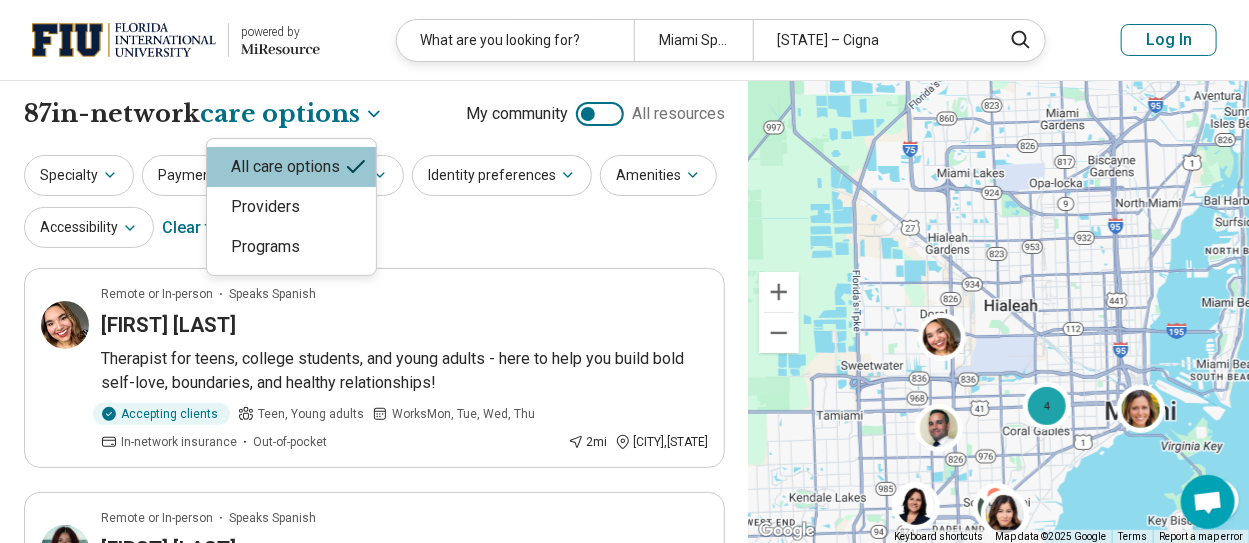 click at bounding box center [624, 271] 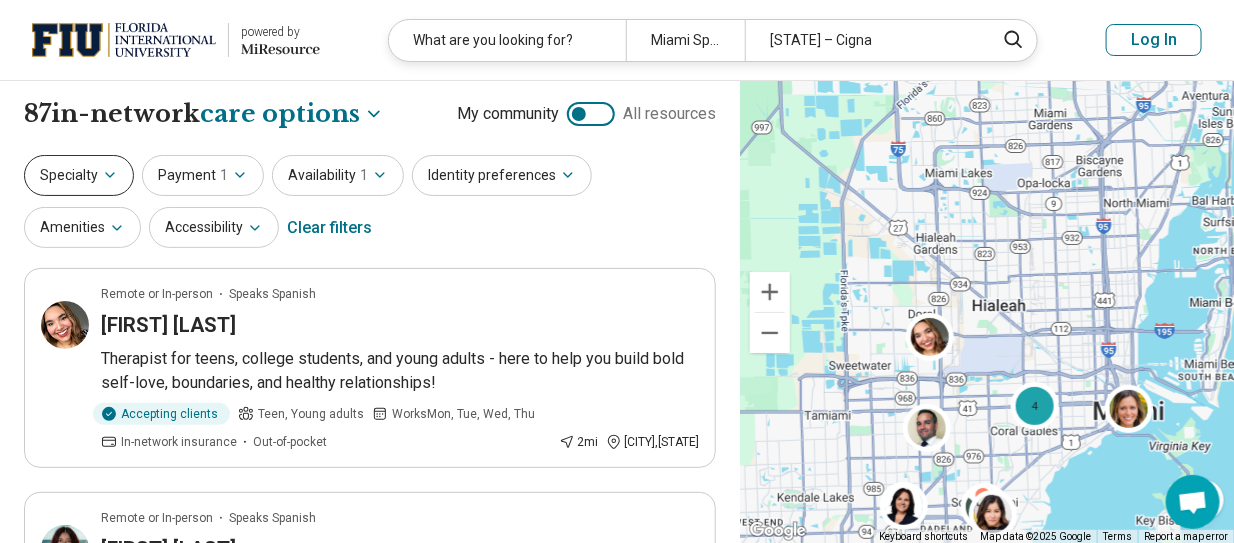 click 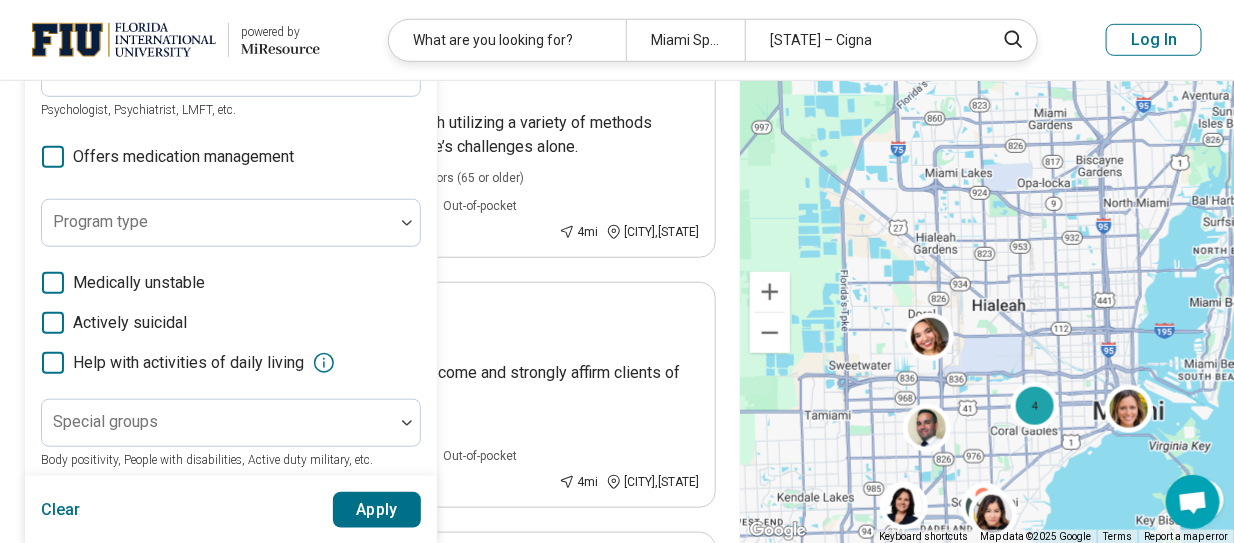 scroll, scrollTop: 400, scrollLeft: 0, axis: vertical 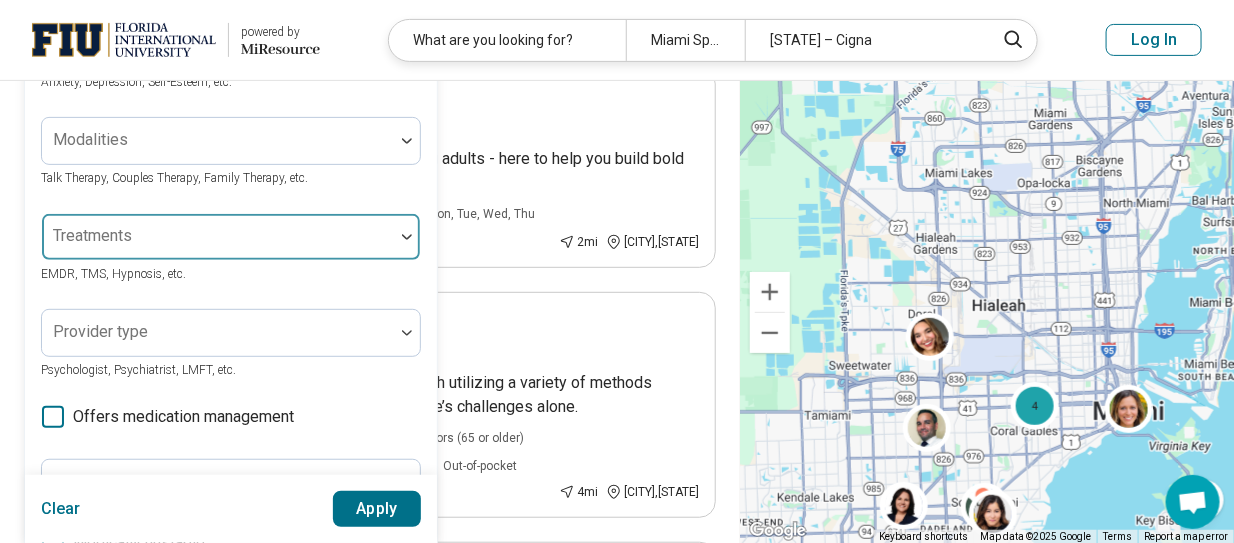 click at bounding box center [407, 237] 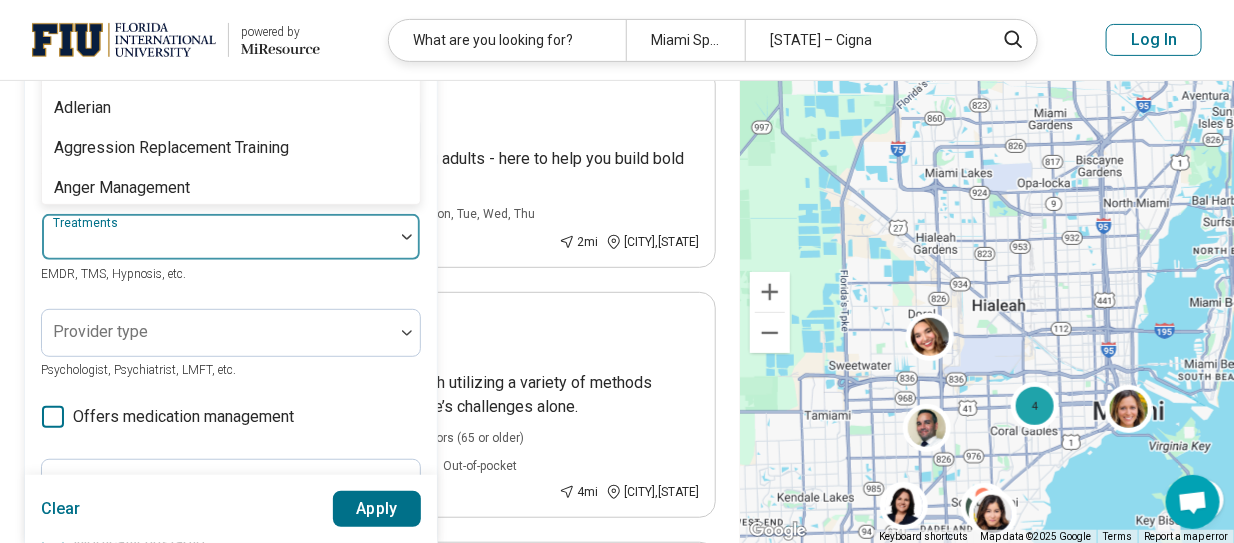scroll, scrollTop: 74, scrollLeft: 0, axis: vertical 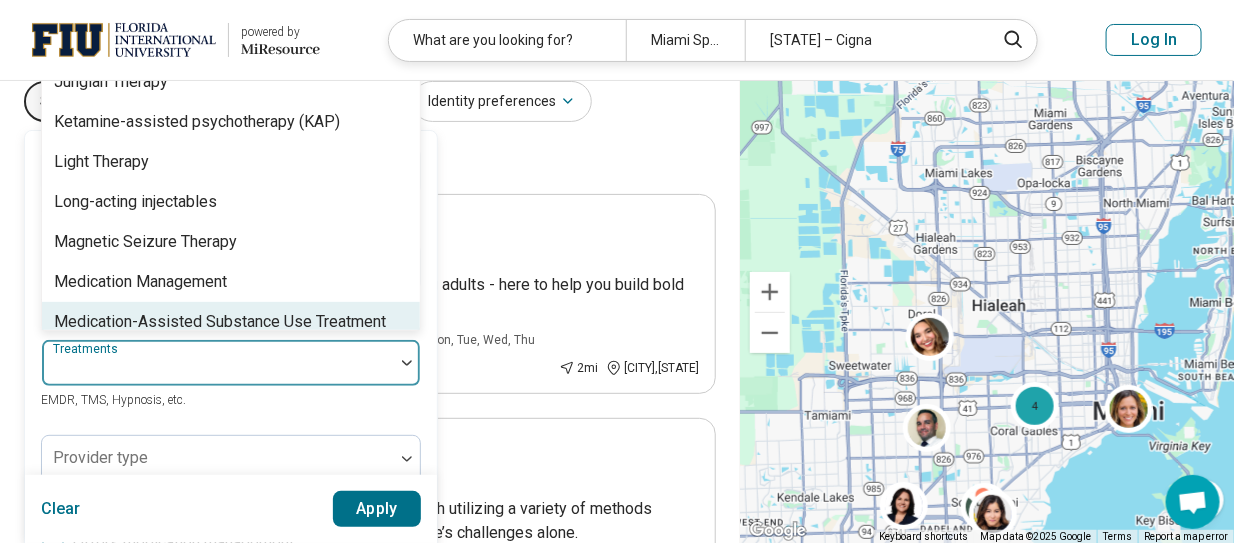 click at bounding box center [218, 371] 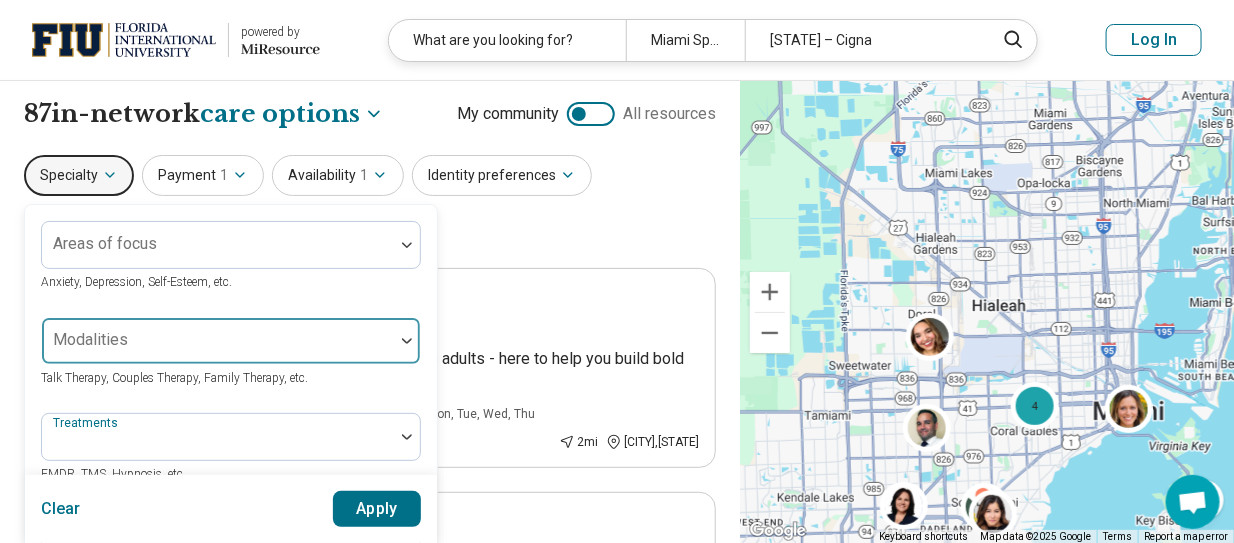 scroll, scrollTop: 100, scrollLeft: 0, axis: vertical 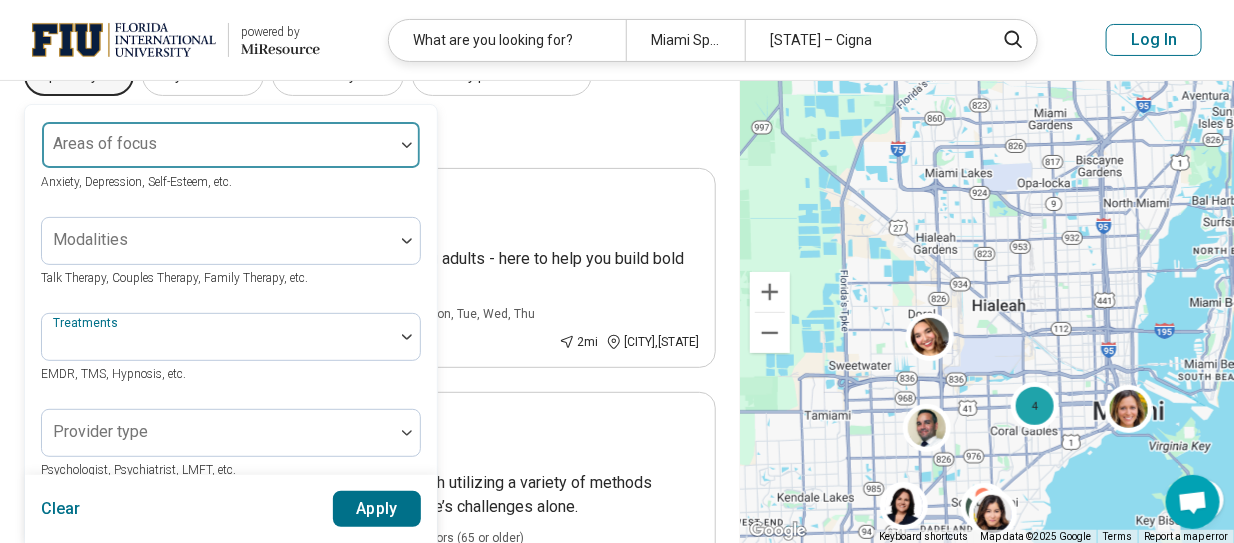 click at bounding box center [218, 153] 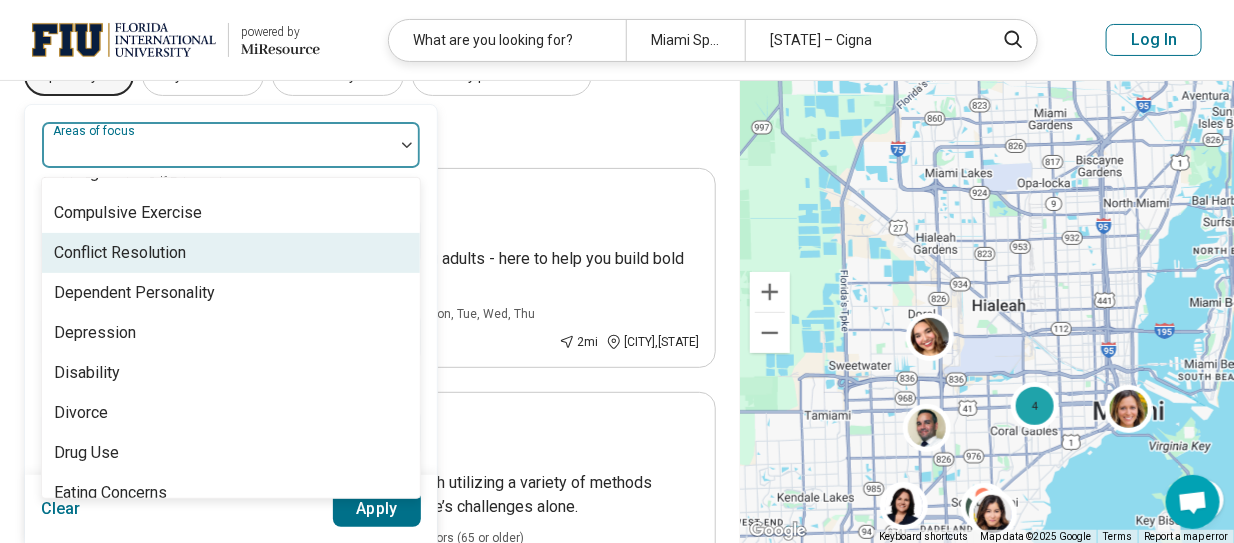 scroll, scrollTop: 1099, scrollLeft: 0, axis: vertical 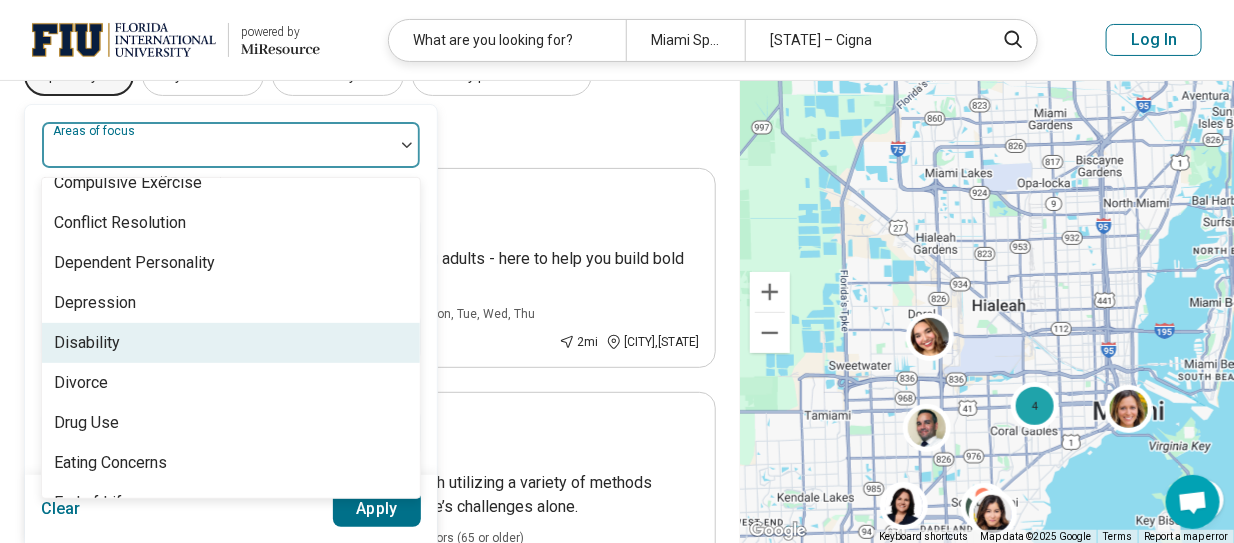click on "Disability" at bounding box center (87, 343) 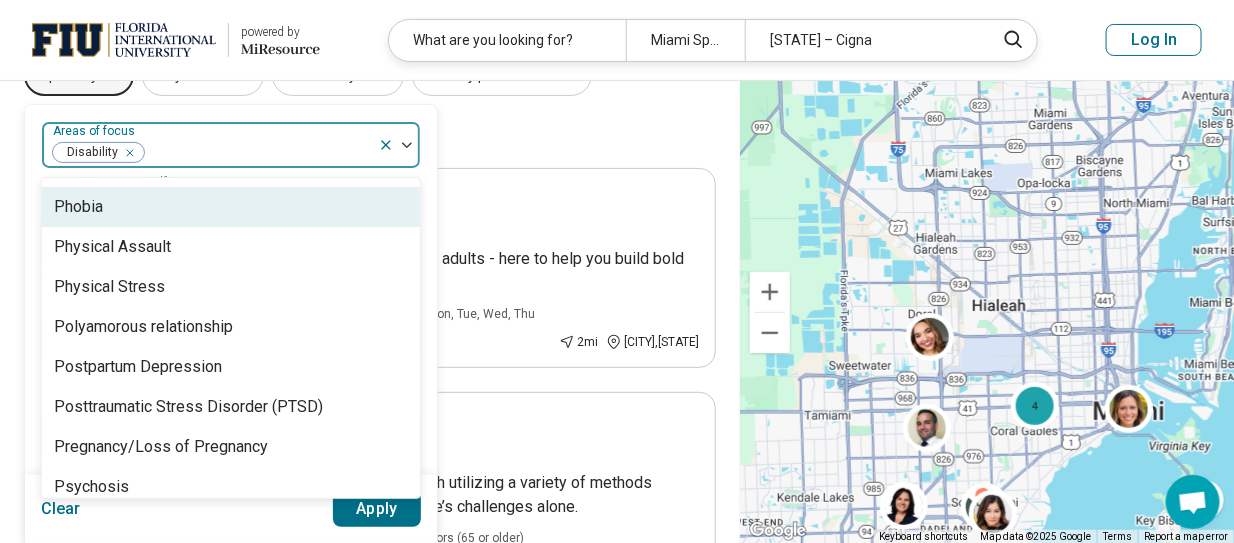 scroll, scrollTop: 2800, scrollLeft: 0, axis: vertical 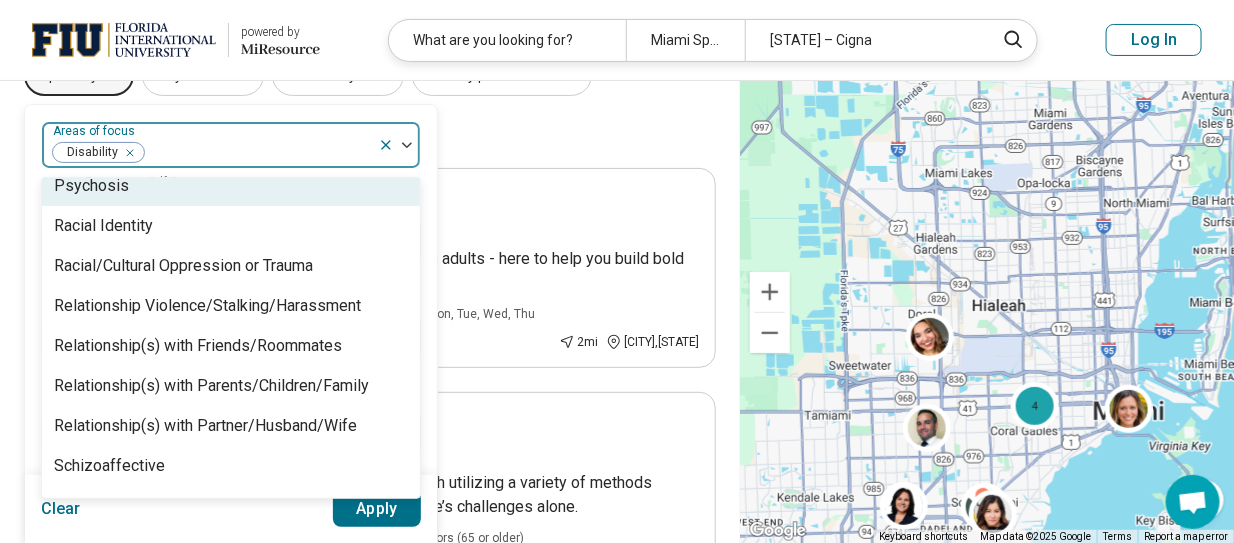 click on "Psychosis" at bounding box center (91, 186) 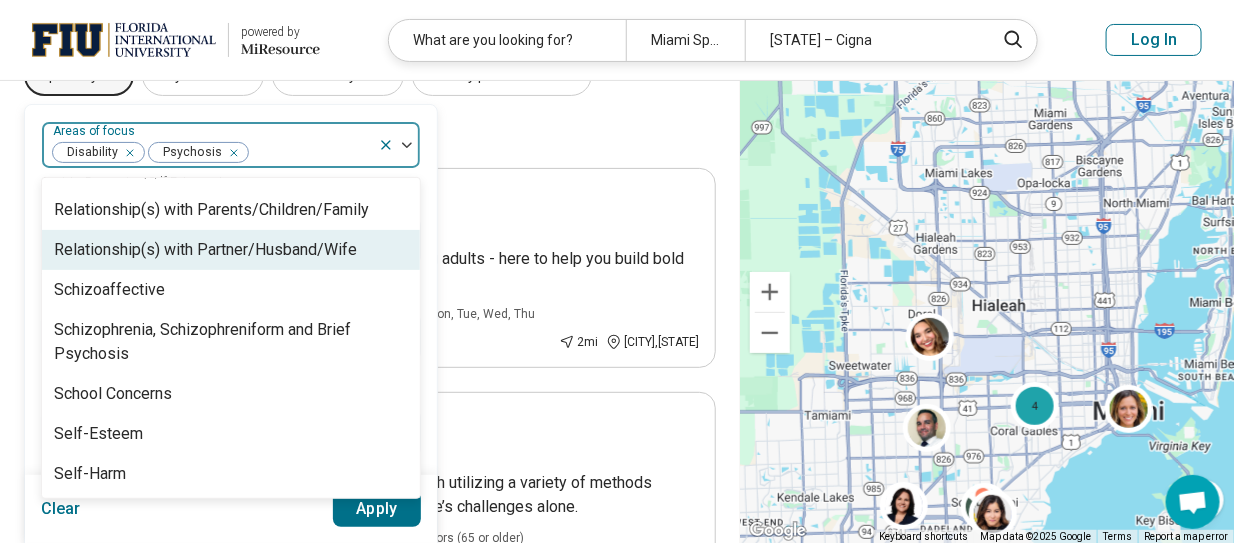 scroll, scrollTop: 3160, scrollLeft: 0, axis: vertical 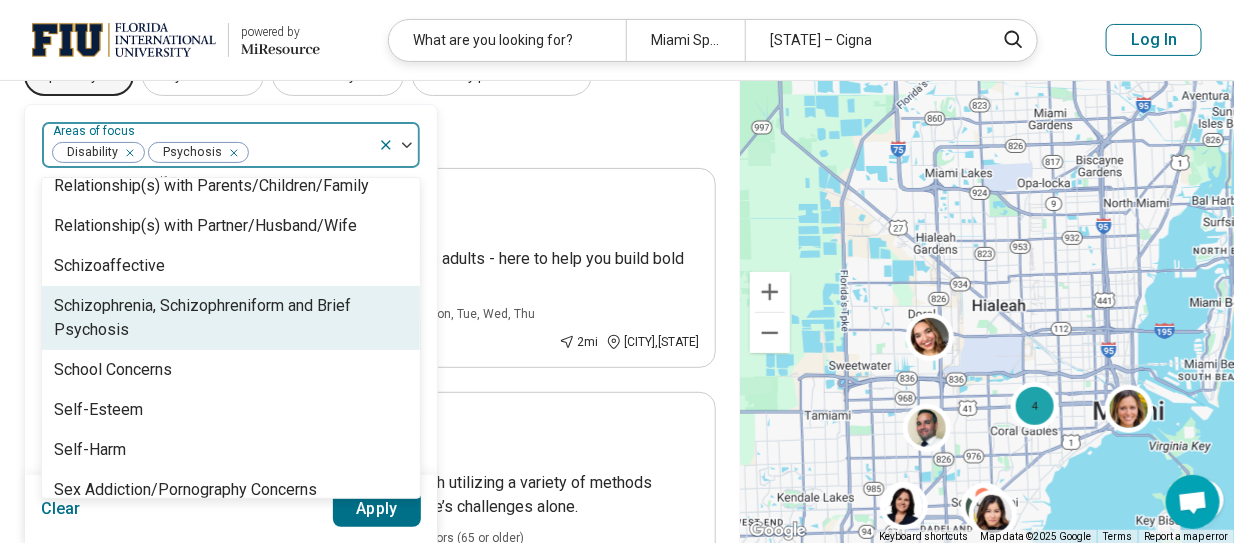 click on "Schizophrenia, Schizophreniform and Brief Psychosis" at bounding box center (231, 318) 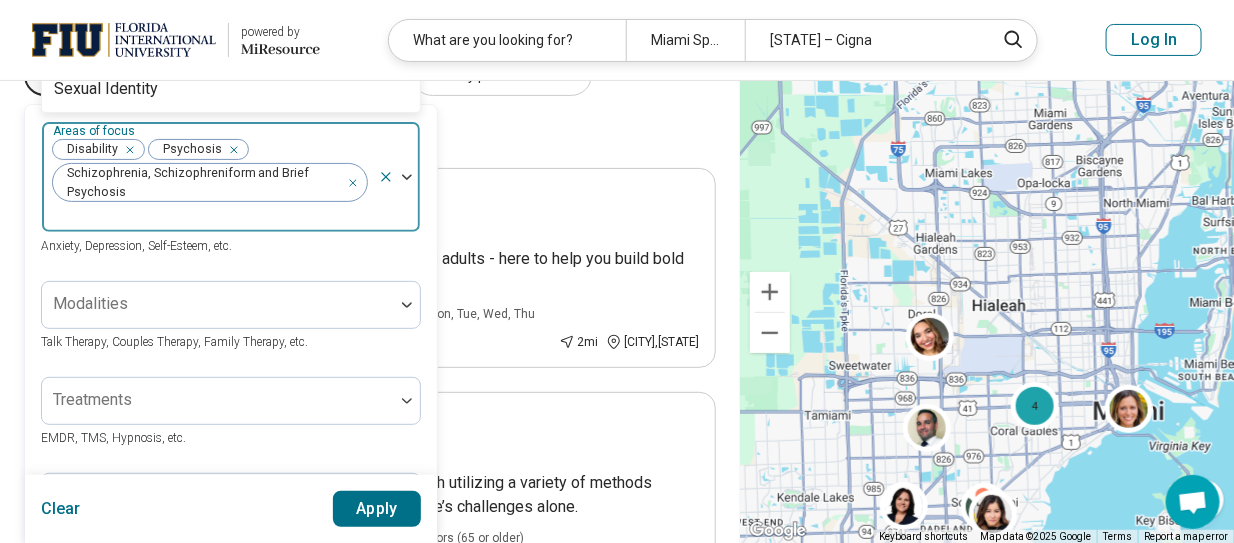 scroll, scrollTop: 3260, scrollLeft: 0, axis: vertical 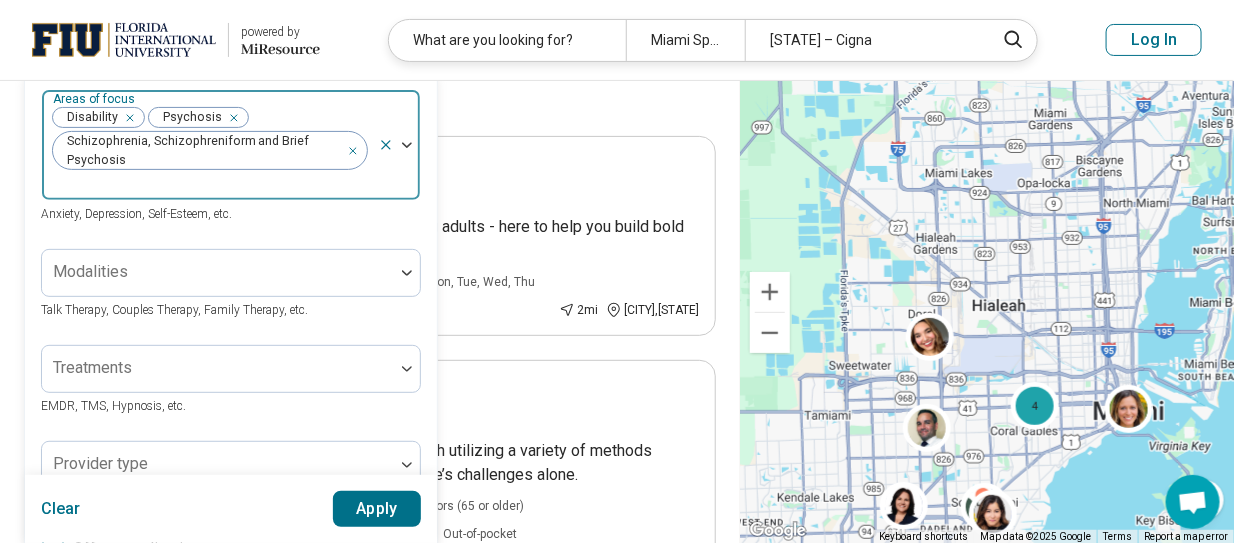 click at bounding box center (210, 186) 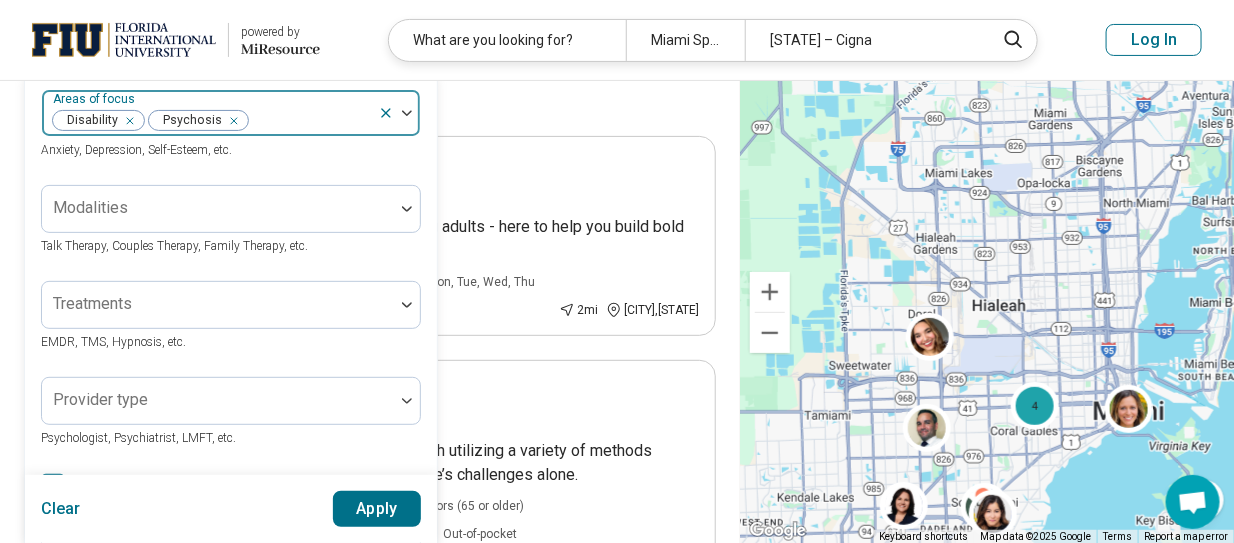 click at bounding box center (310, 121) 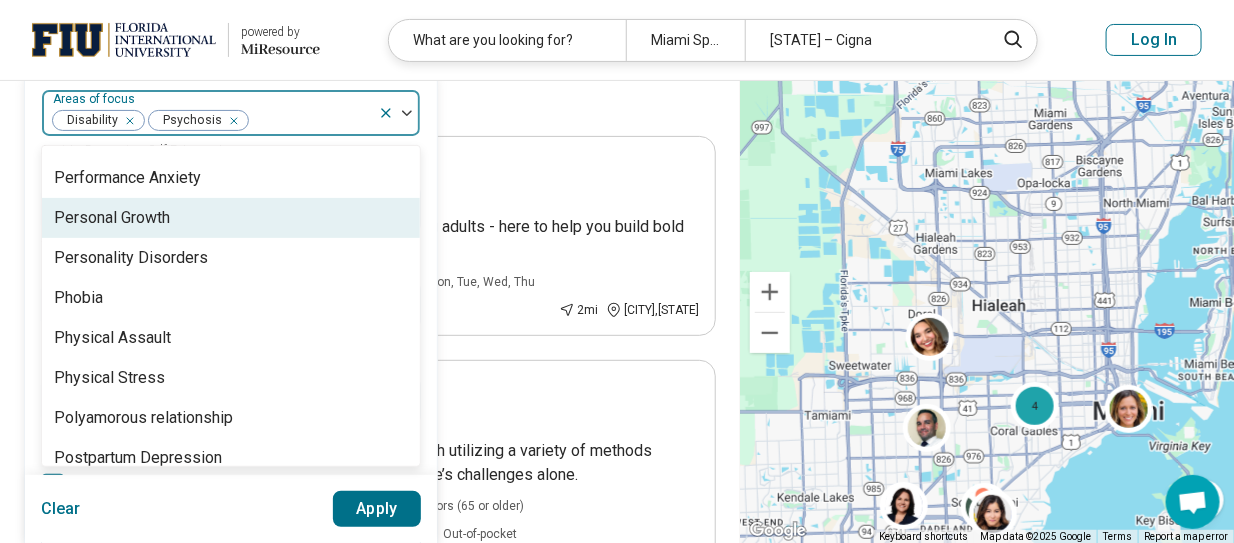 scroll, scrollTop: 2655, scrollLeft: 0, axis: vertical 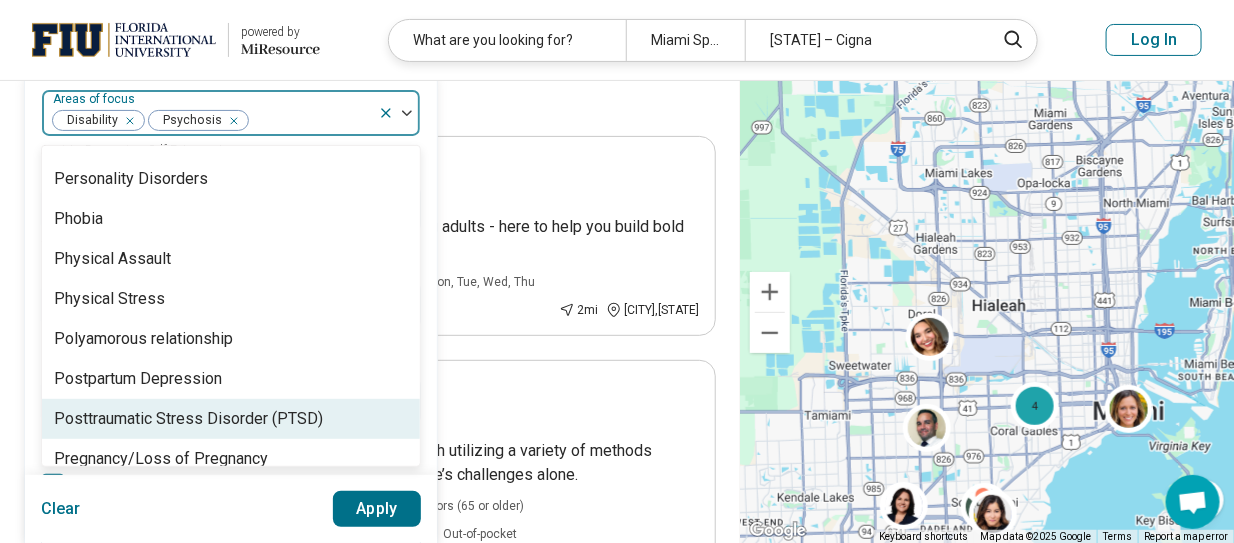 click on "Posttraumatic Stress Disorder (PTSD)" at bounding box center [188, 419] 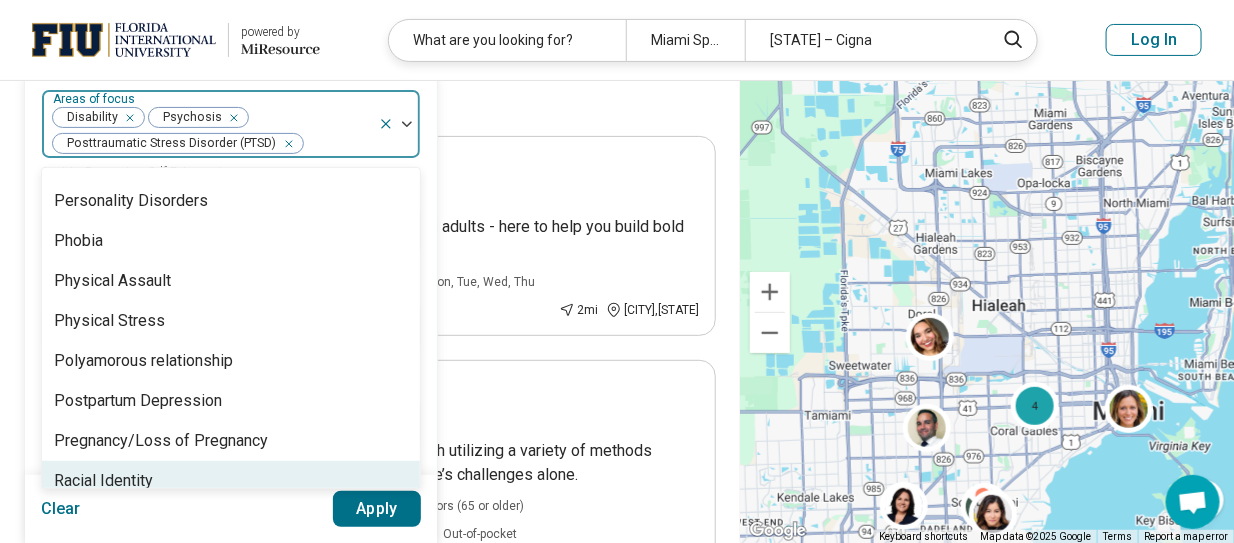click on "Apply" at bounding box center [377, 509] 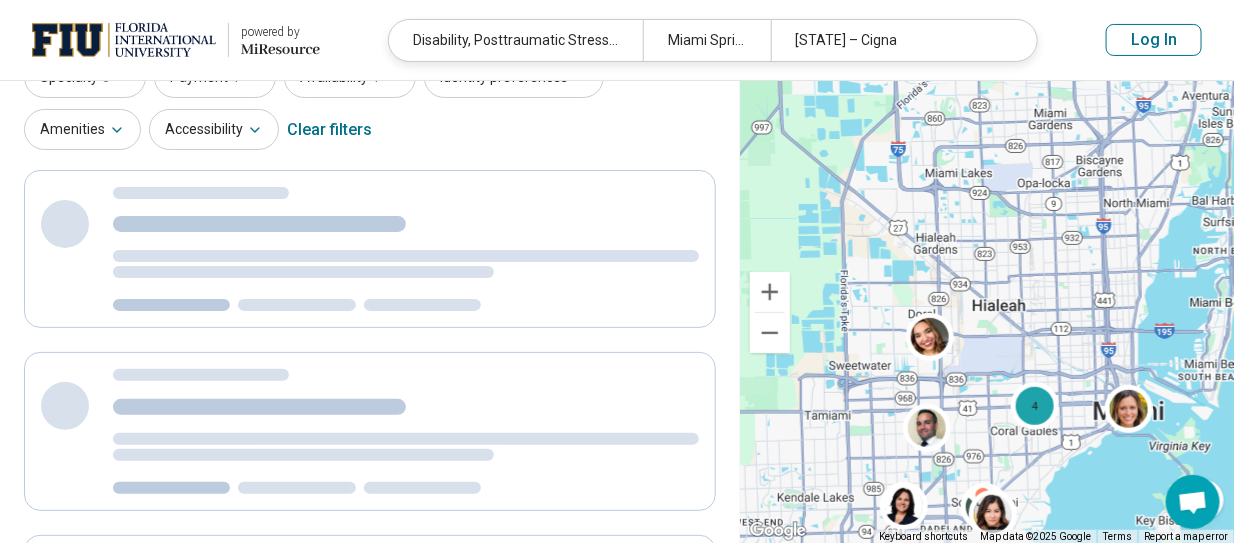 scroll, scrollTop: 9, scrollLeft: 0, axis: vertical 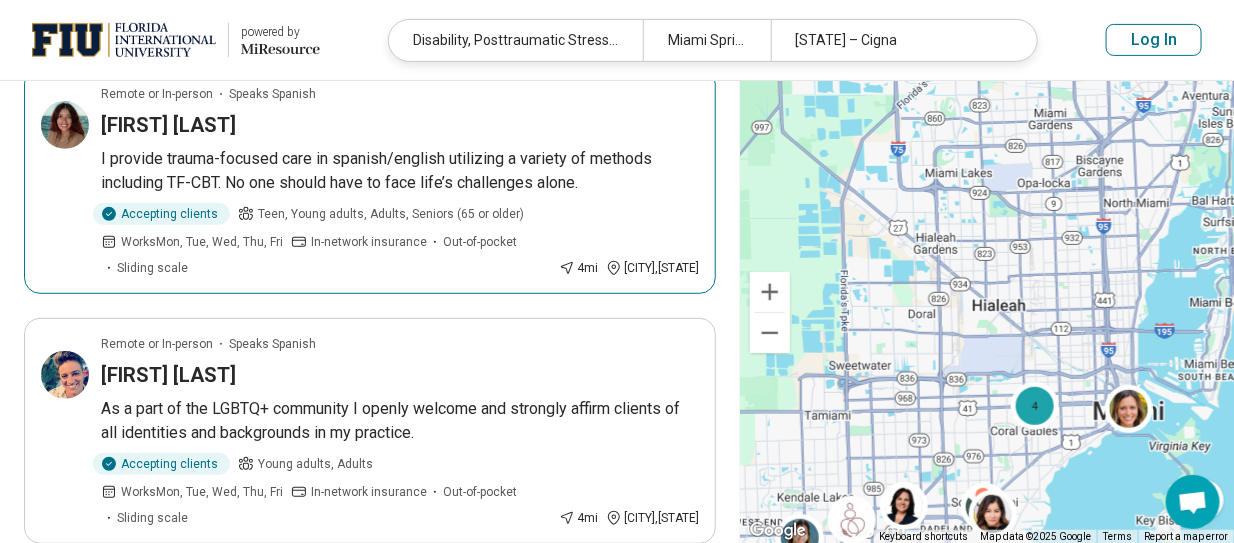 click on "I provide trauma-focused care in spanish/english utilizing a variety of methods including TF-CBT. No one should have to face life’s challenges alone." at bounding box center (400, 171) 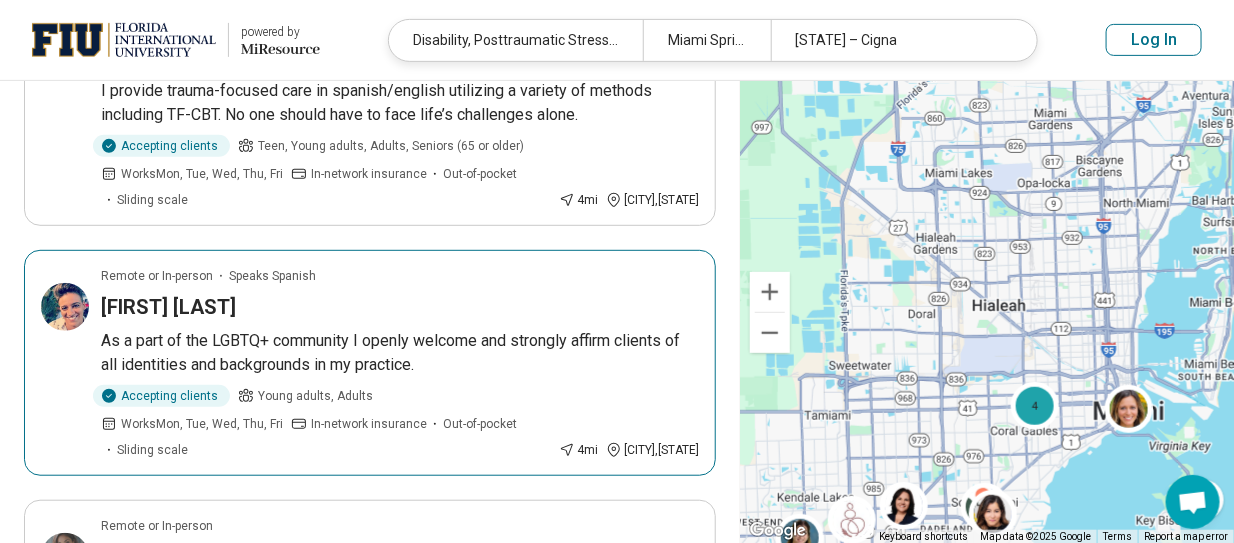 scroll, scrollTop: 299, scrollLeft: 0, axis: vertical 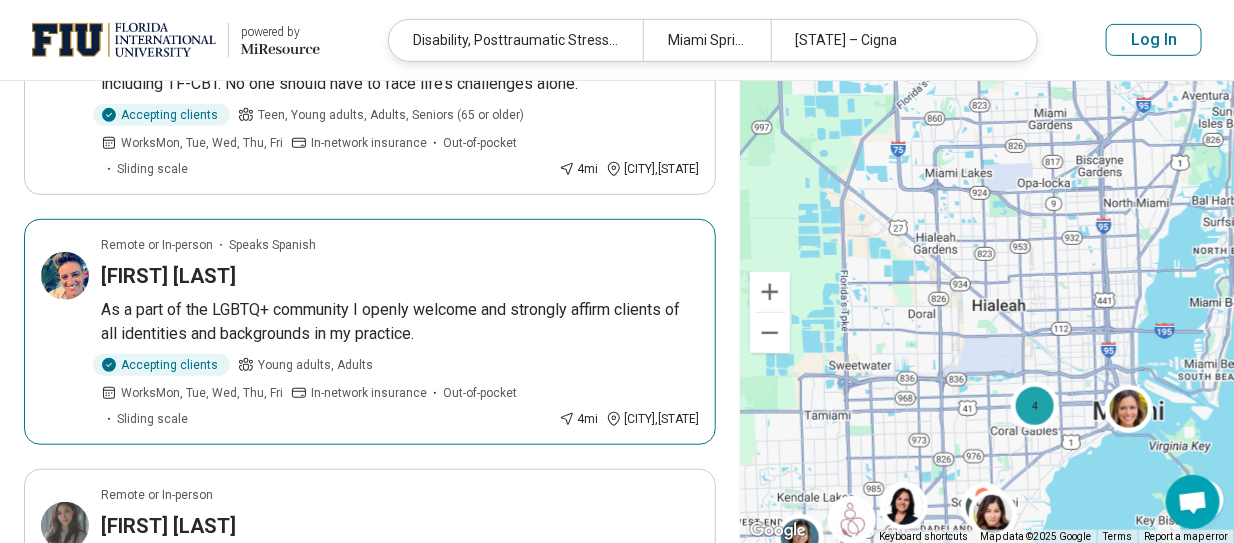 click on "Remote or In-person Speaks Spanish [FIRST] [LAST] As a part of the LGBTQ+ community I openly welcome and strongly affirm clients of all identities and backgrounds in my practice. Accepting clients Young adults, Adults Works  Mon, Tue, Wed, Thu, Fri In-network insurance Out-of-pocket Sliding scale 4  mi Coral Gables ,  [STATE]" at bounding box center [370, 332] 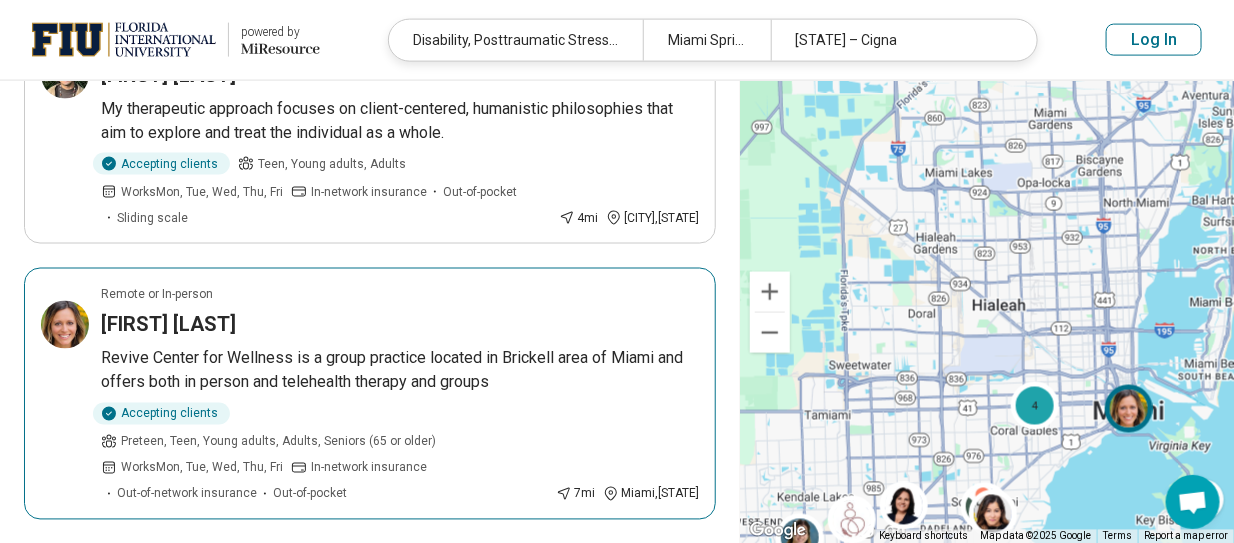 scroll, scrollTop: 900, scrollLeft: 0, axis: vertical 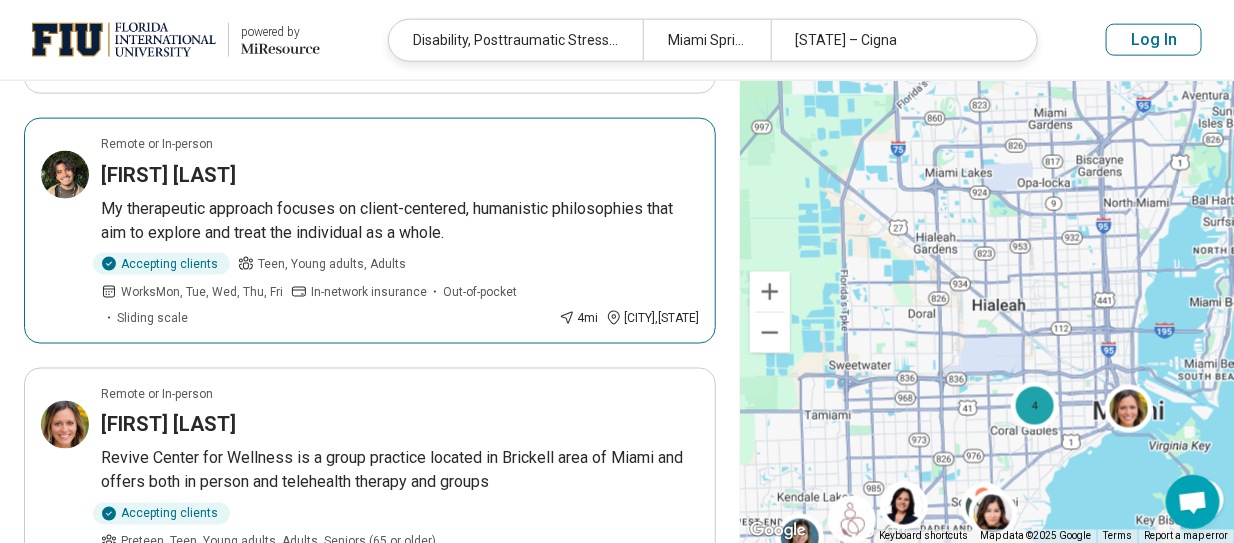 click on "Remote or In-person [FIRST] [LAST] My therapeutic approach focuses on client-centered, humanistic philosophies that aim to explore and treat the individual as a whole. Accepting clients Teen, Young adults, Adults Works  Mon, Tue, Wed, Thu, Fri In-network insurance Out-of-pocket Sliding scale 4  mi Coral Gables ,  [STATE]" at bounding box center [370, 231] 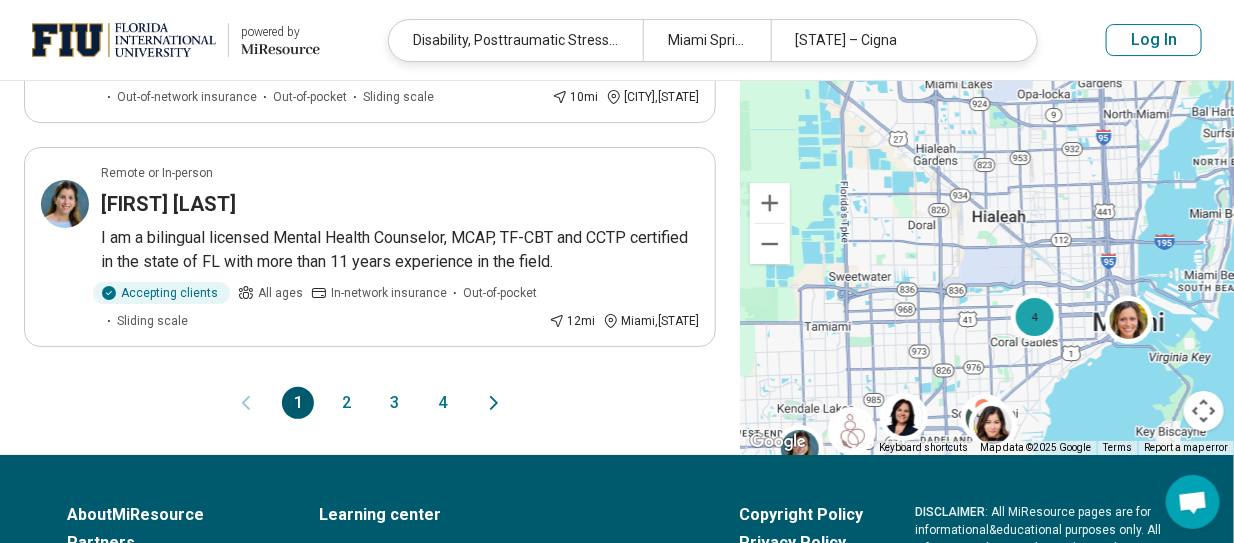 scroll, scrollTop: 2299, scrollLeft: 0, axis: vertical 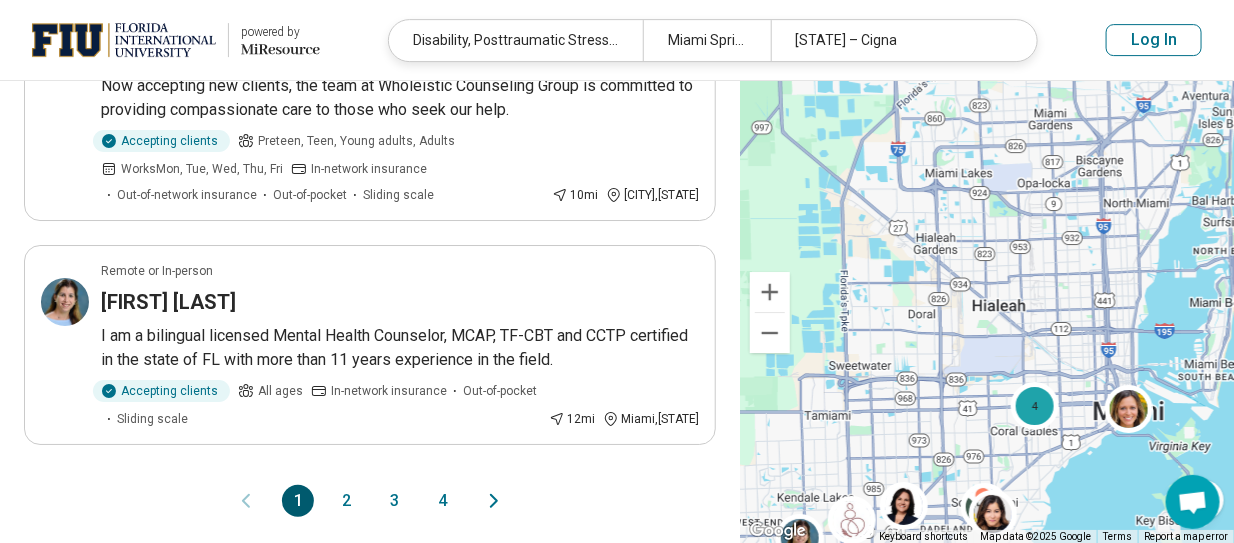 click on "2" at bounding box center [346, 501] 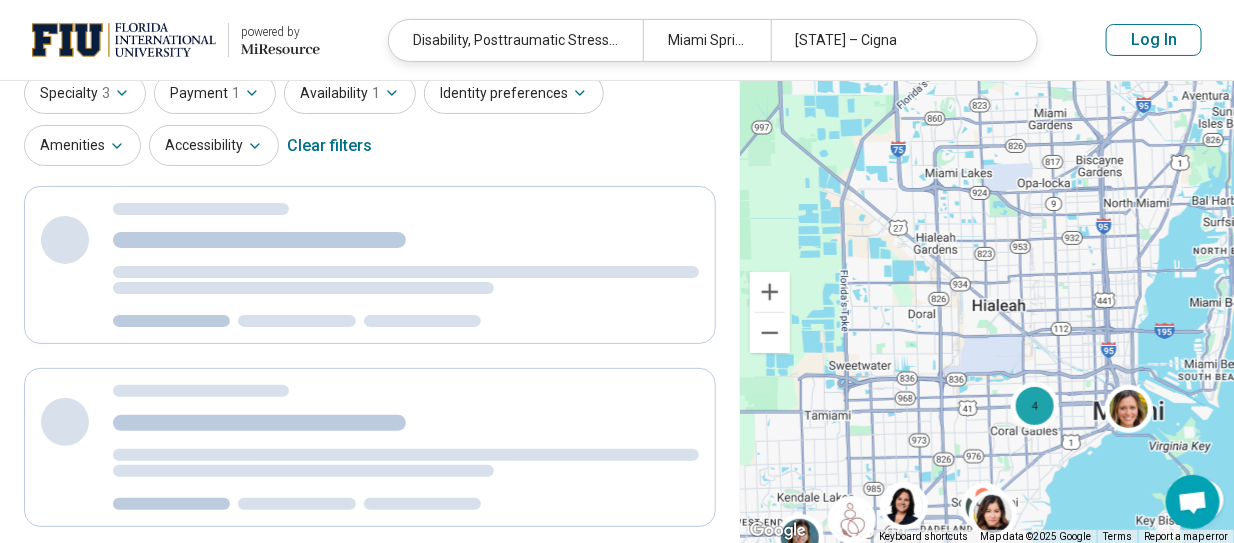 scroll, scrollTop: 0, scrollLeft: 0, axis: both 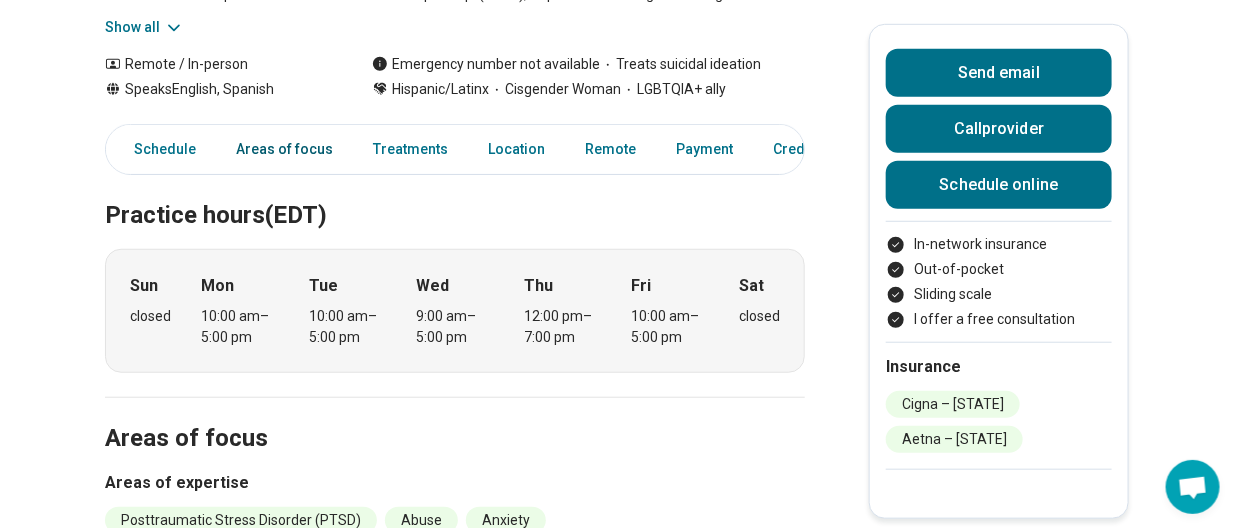 click on "Areas of focus" at bounding box center [284, 149] 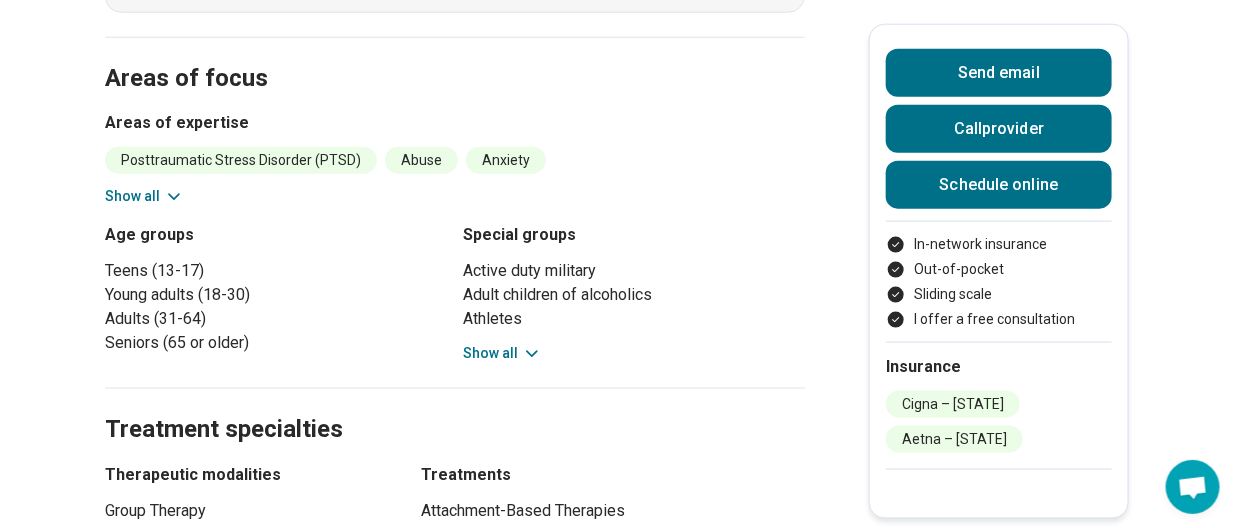 scroll, scrollTop: 771, scrollLeft: 0, axis: vertical 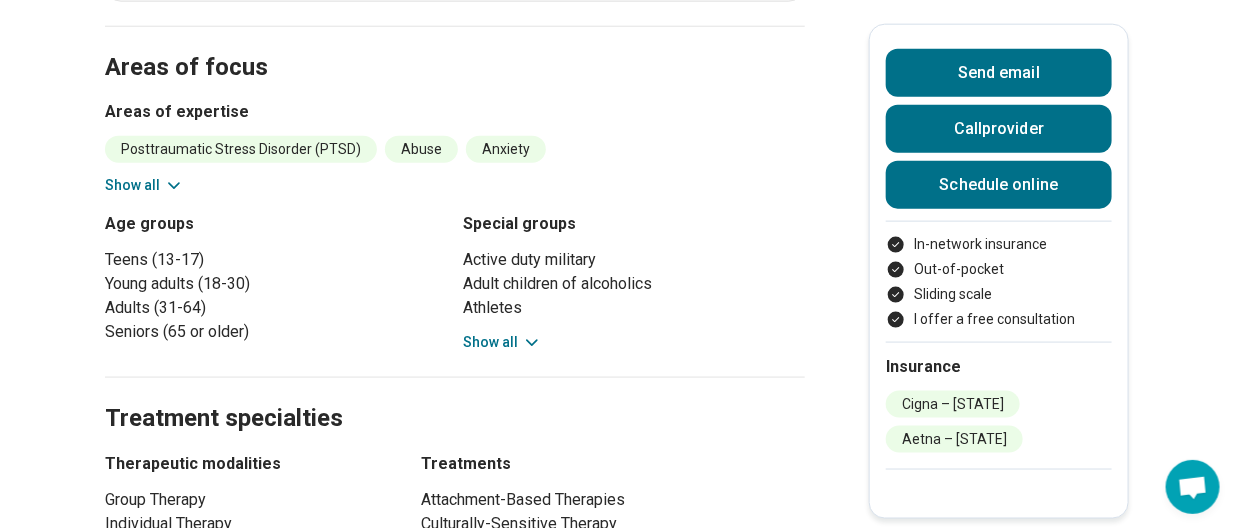 click on "Show all" at bounding box center (144, 185) 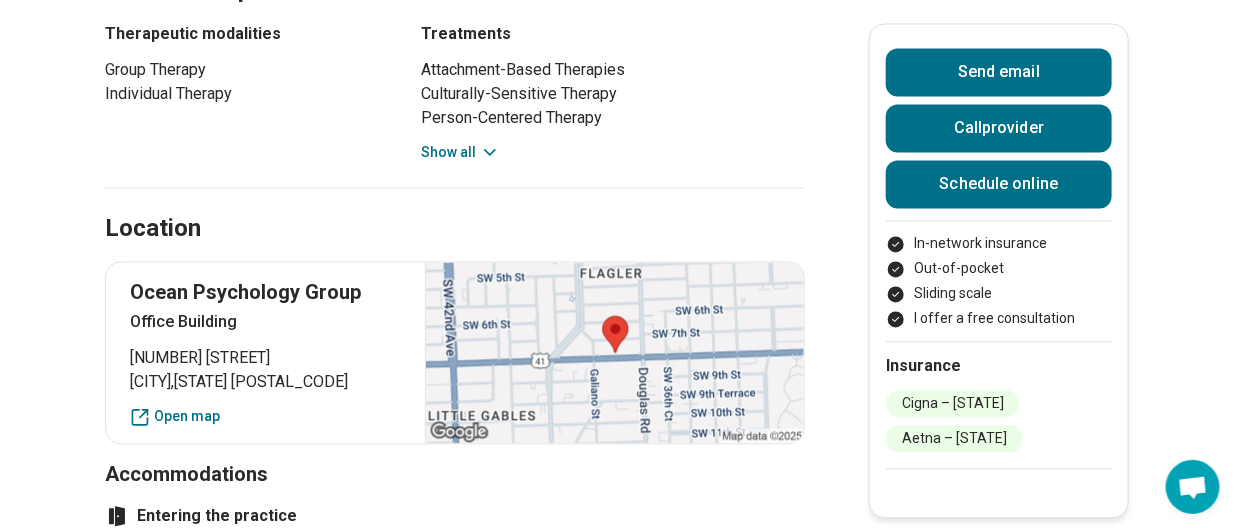 scroll, scrollTop: 1271, scrollLeft: 0, axis: vertical 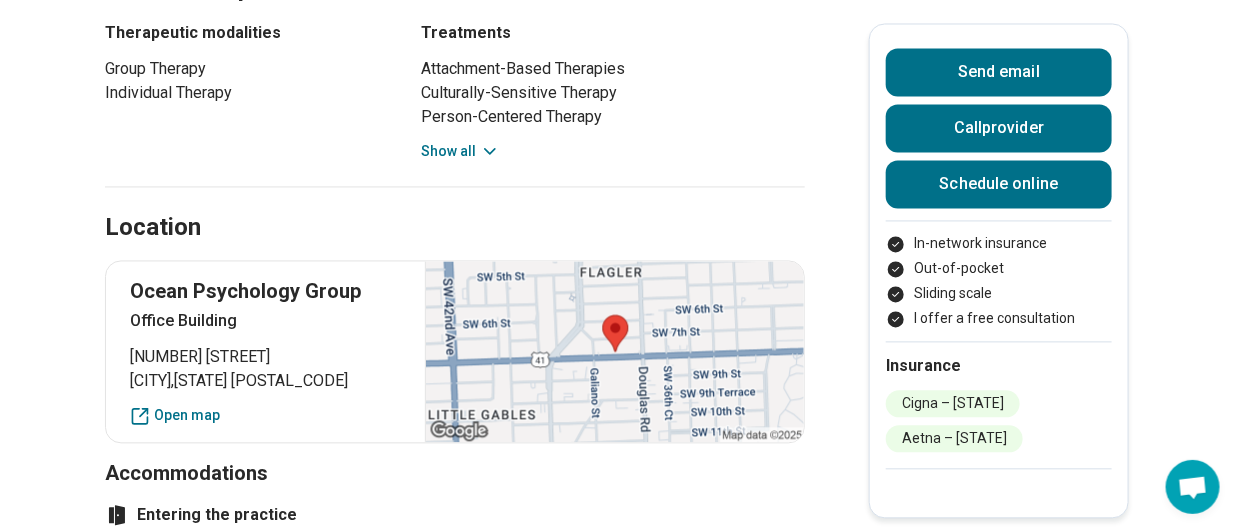 click on "Show all" at bounding box center [460, 152] 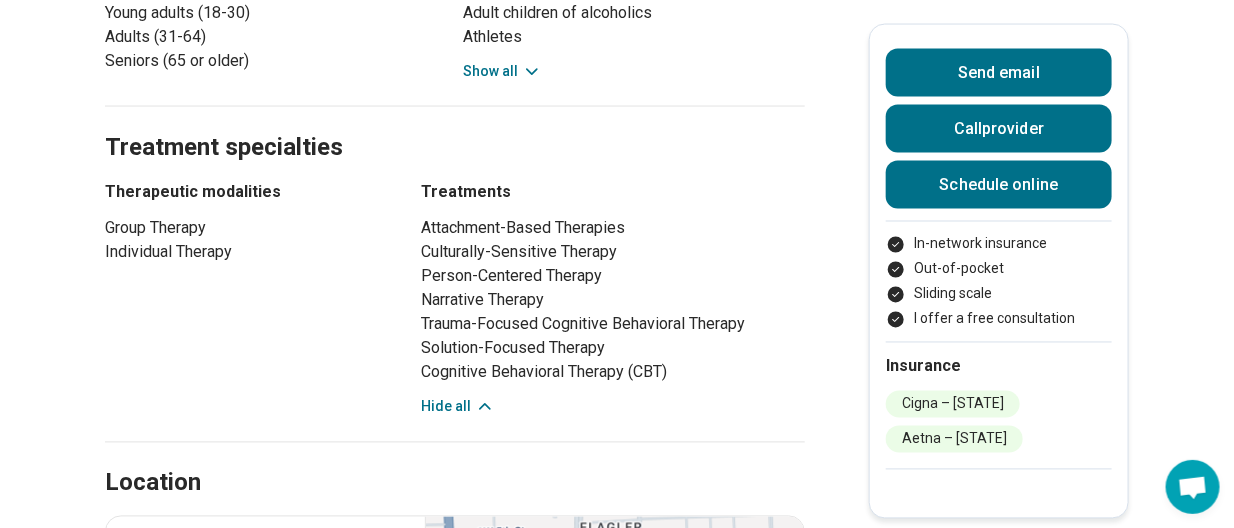 scroll, scrollTop: 1071, scrollLeft: 0, axis: vertical 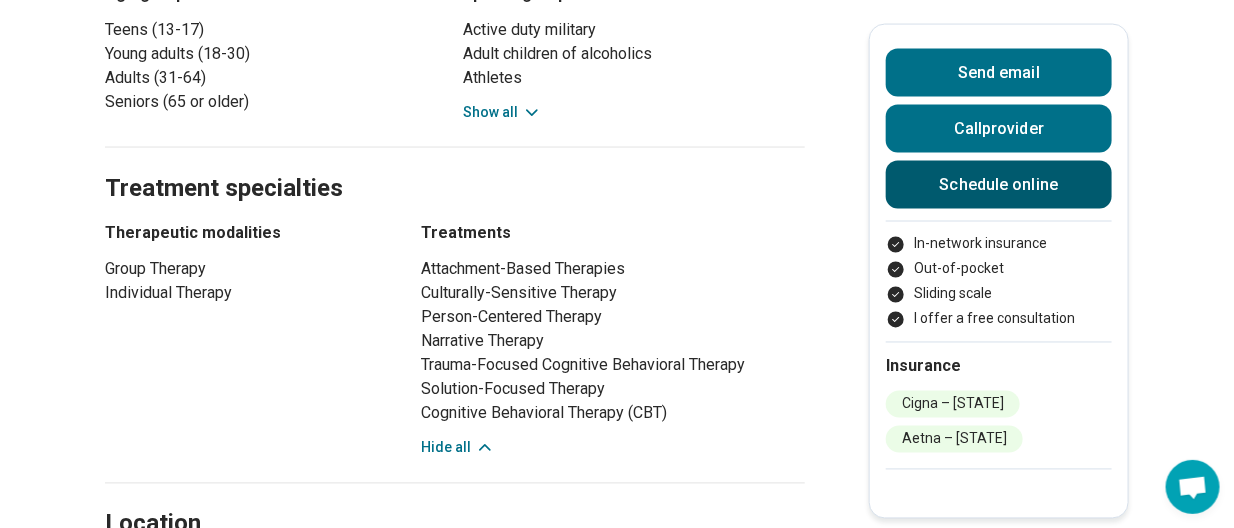 click on "Schedule online" at bounding box center (999, 185) 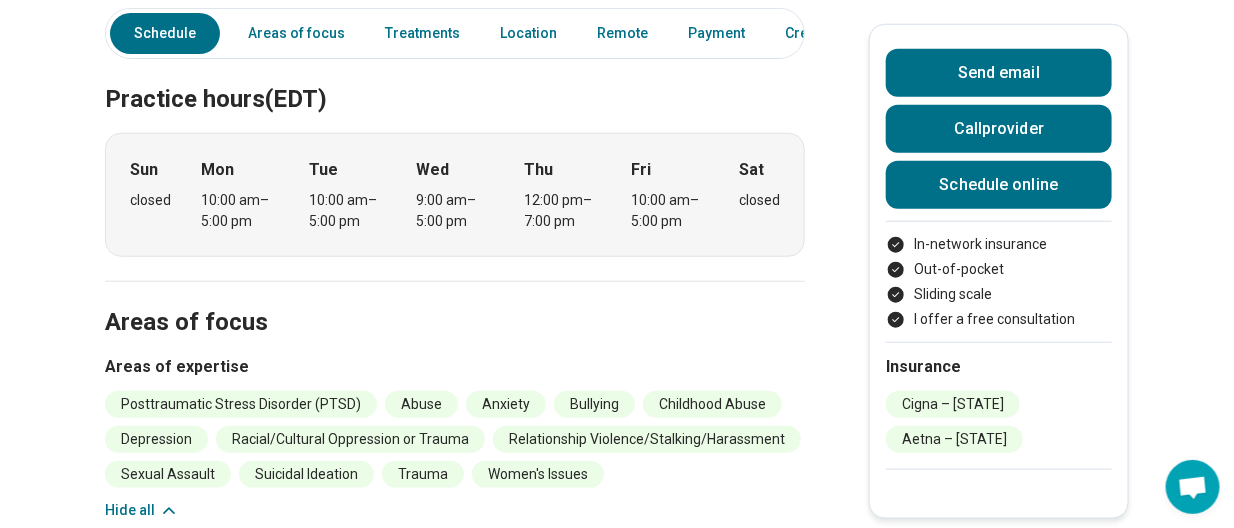 scroll, scrollTop: 515, scrollLeft: 0, axis: vertical 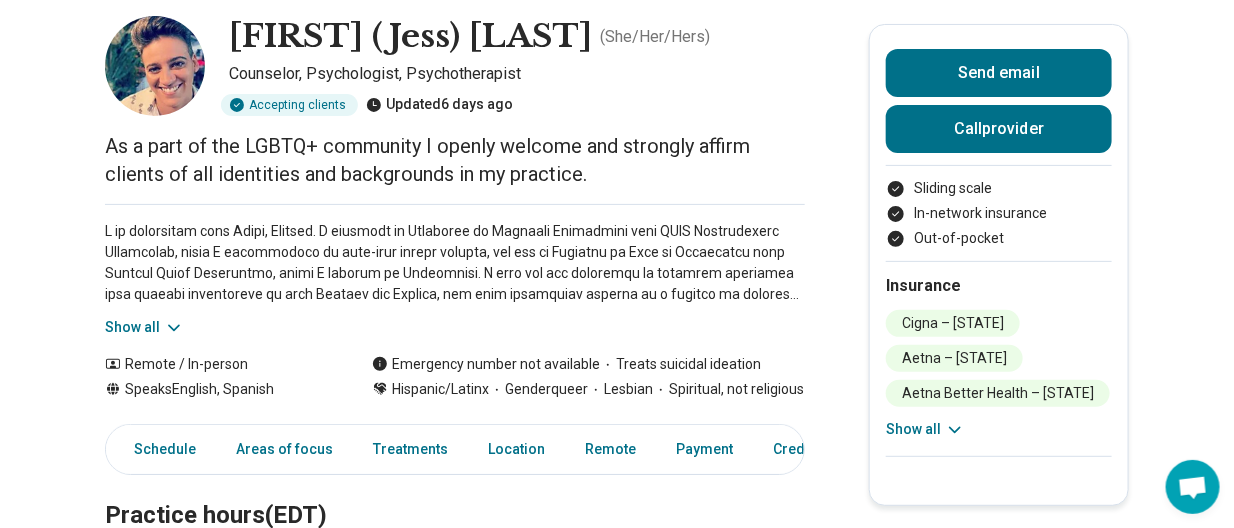 click 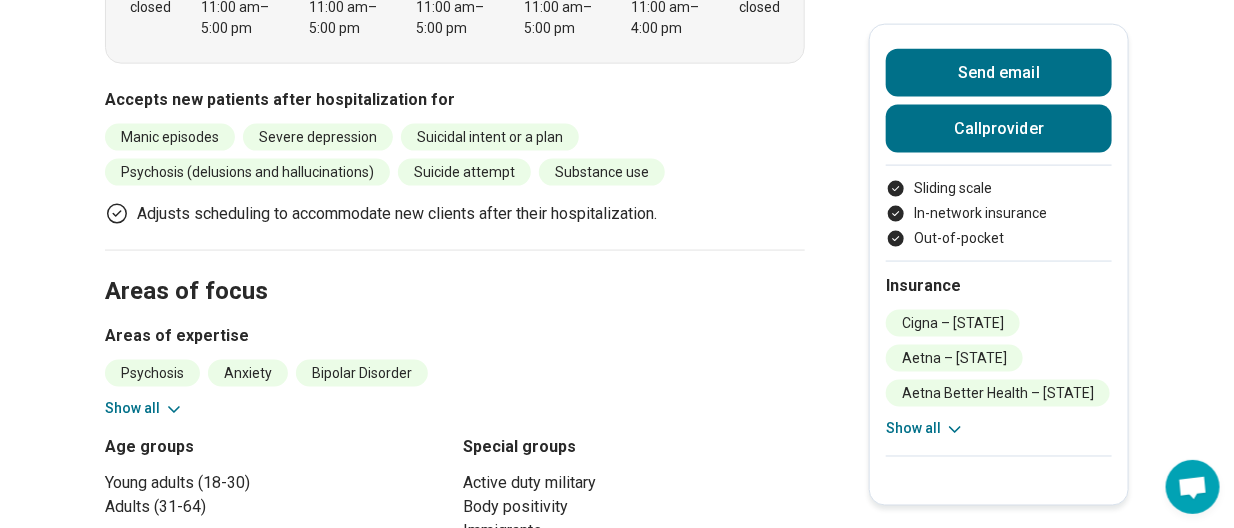 scroll, scrollTop: 898, scrollLeft: 1, axis: both 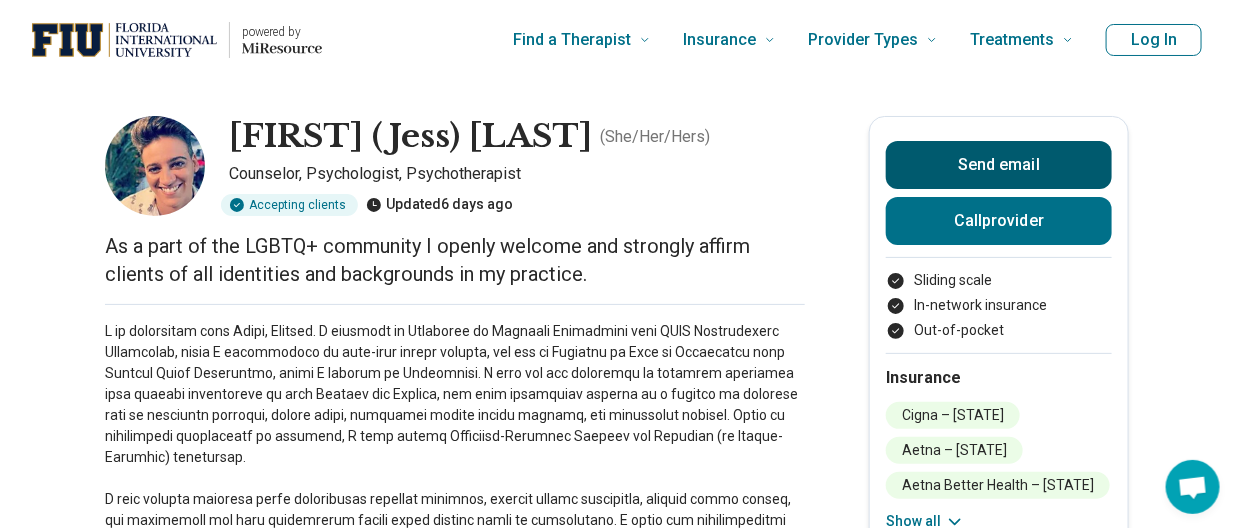 click on "Send email" at bounding box center [999, 165] 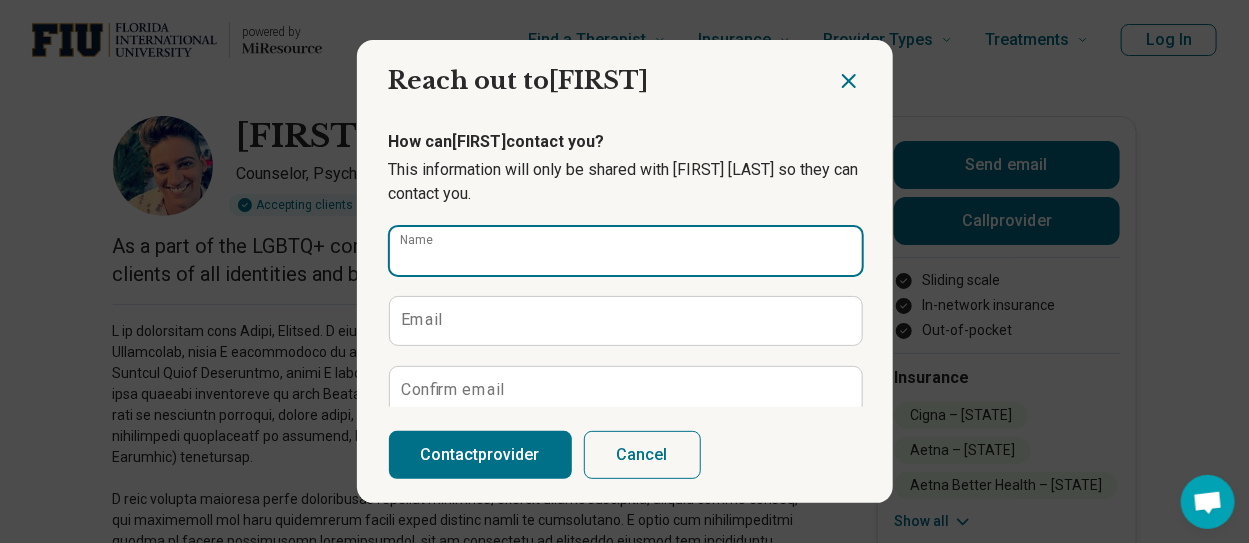 click on "Name" at bounding box center (626, 251) 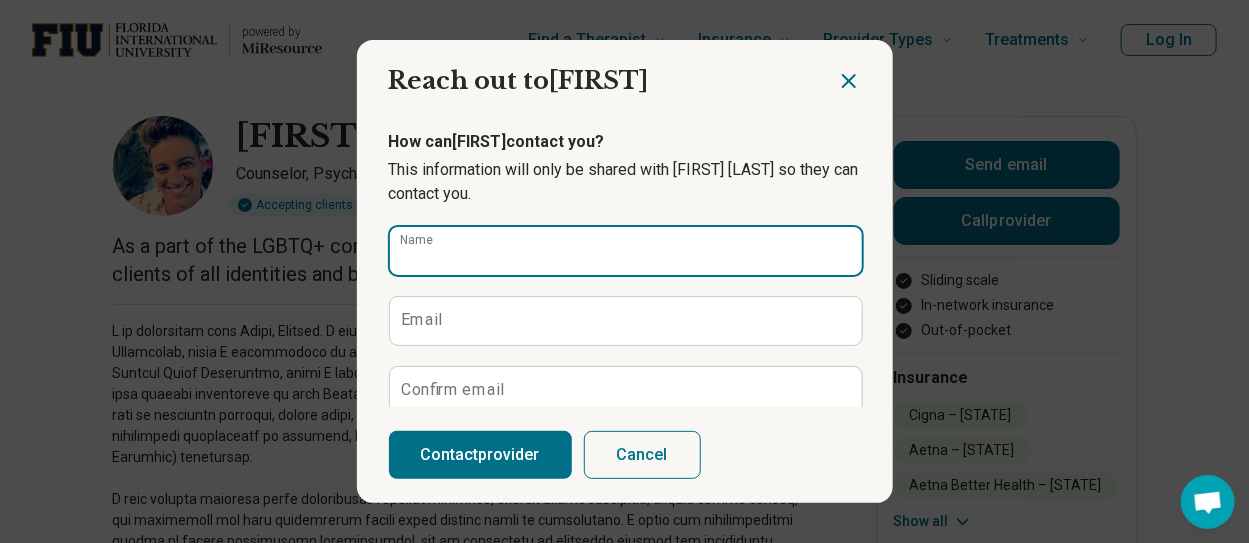 type on "**********" 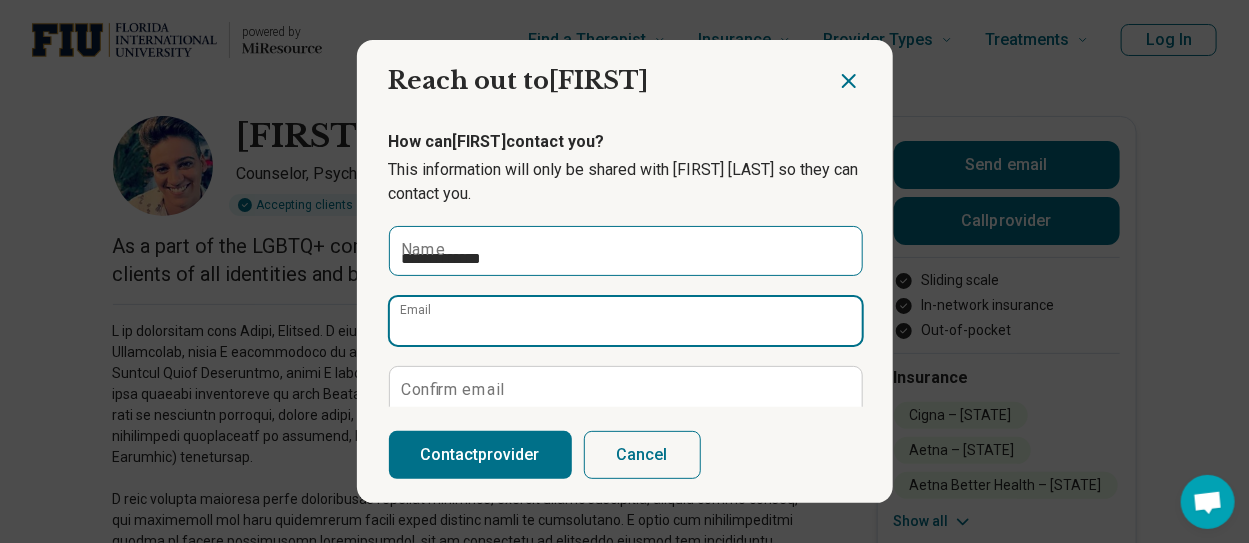 type on "**********" 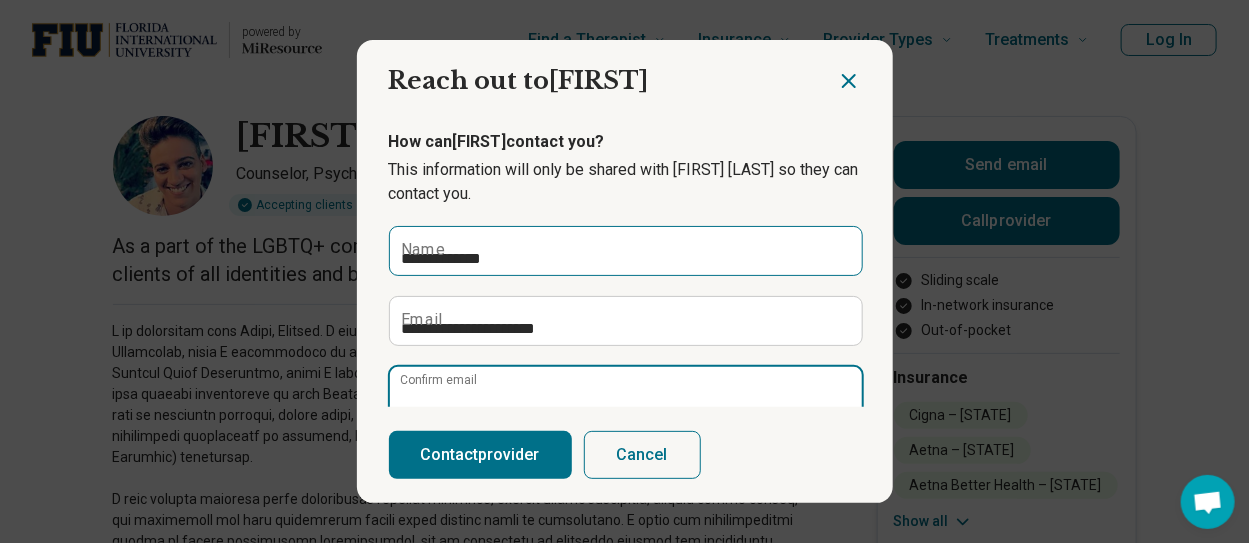 type on "**********" 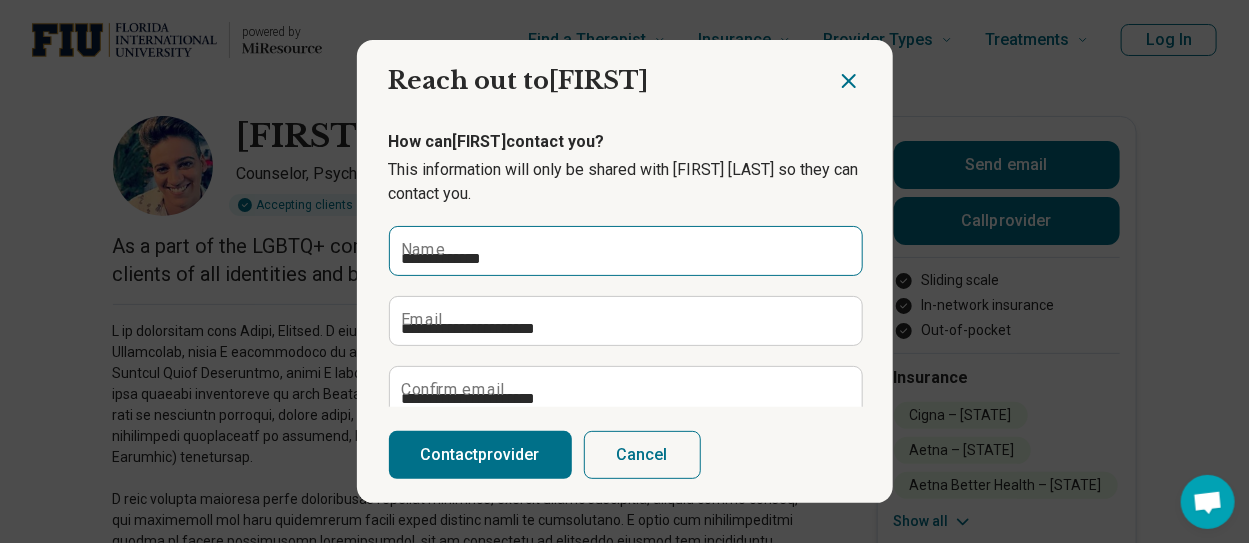 type on "**********" 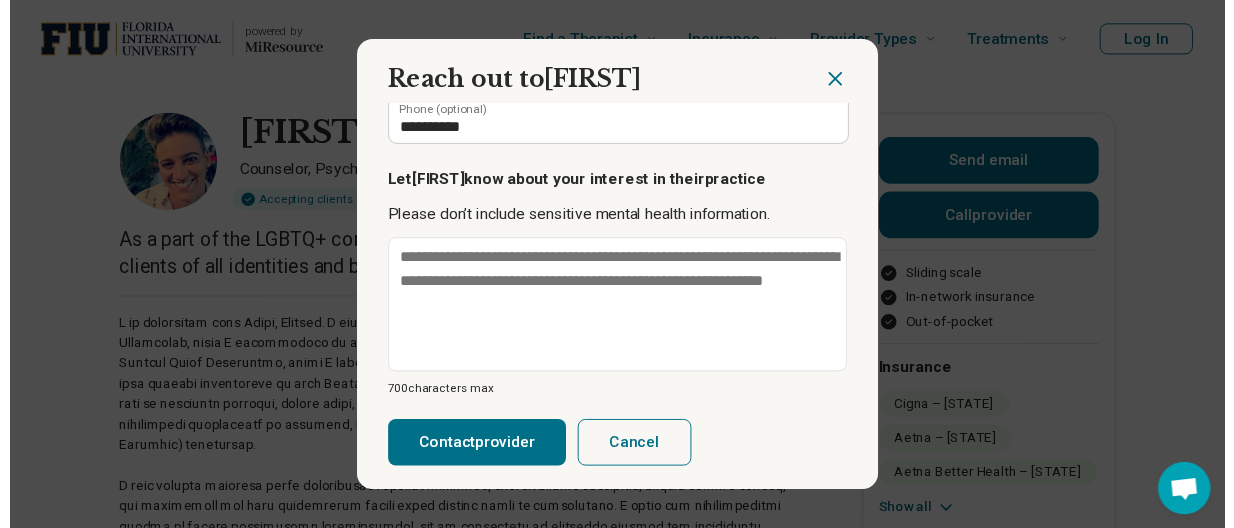 scroll, scrollTop: 361, scrollLeft: 0, axis: vertical 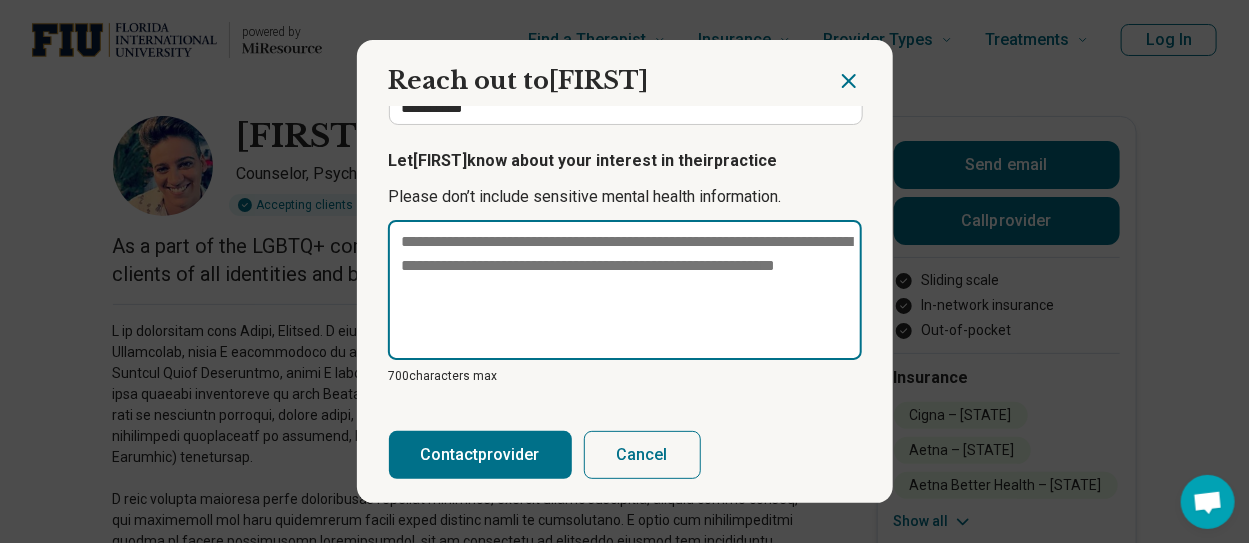 click at bounding box center [625, 290] 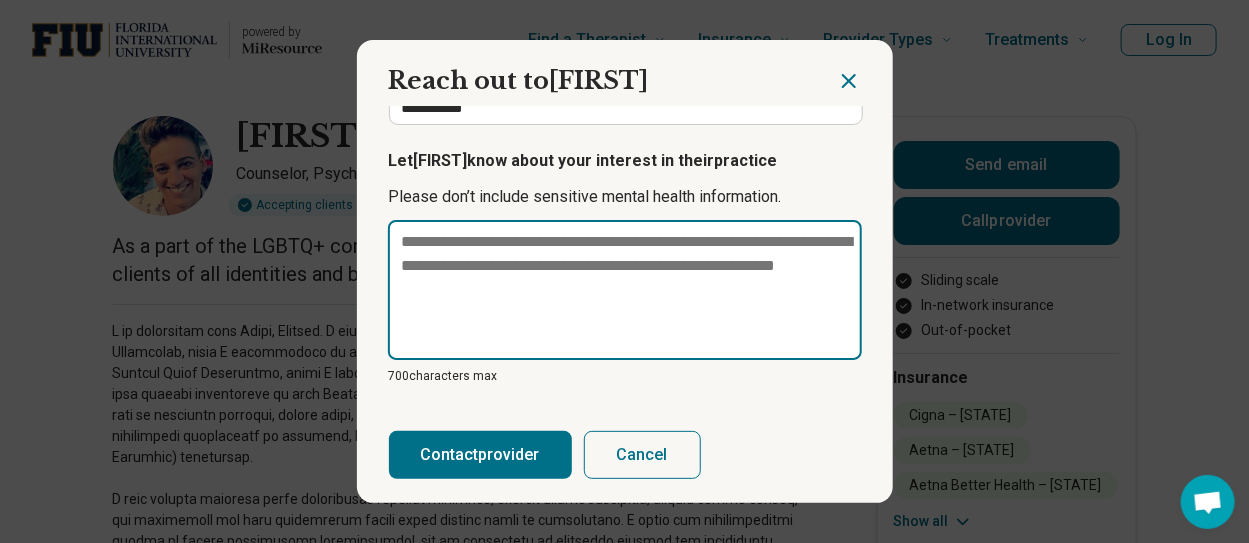 type on "*" 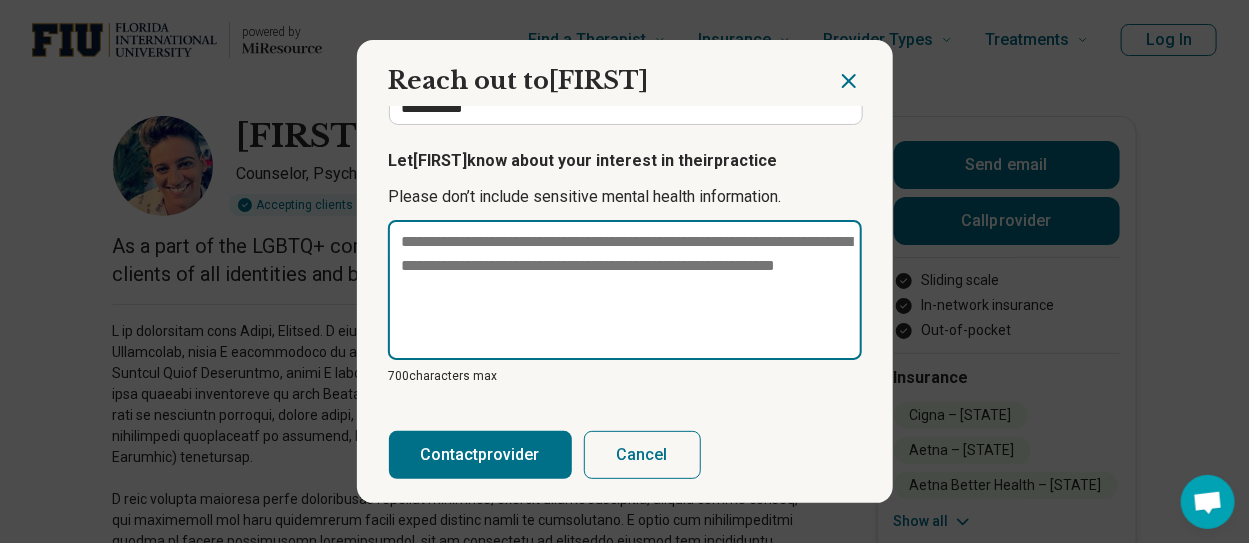 type on "*" 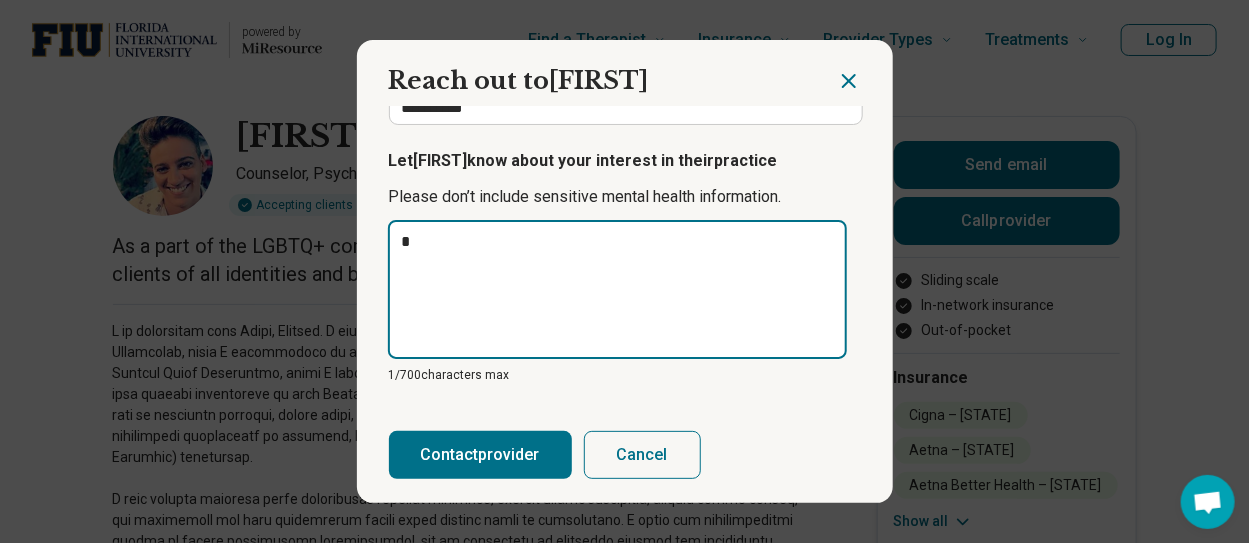 type on "**" 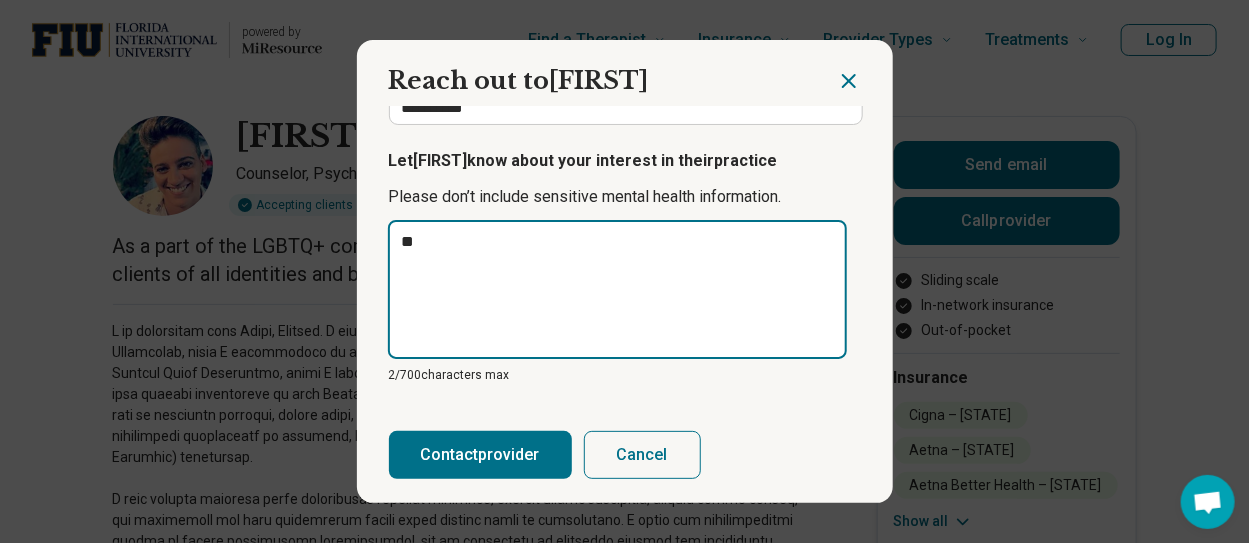 type on "**" 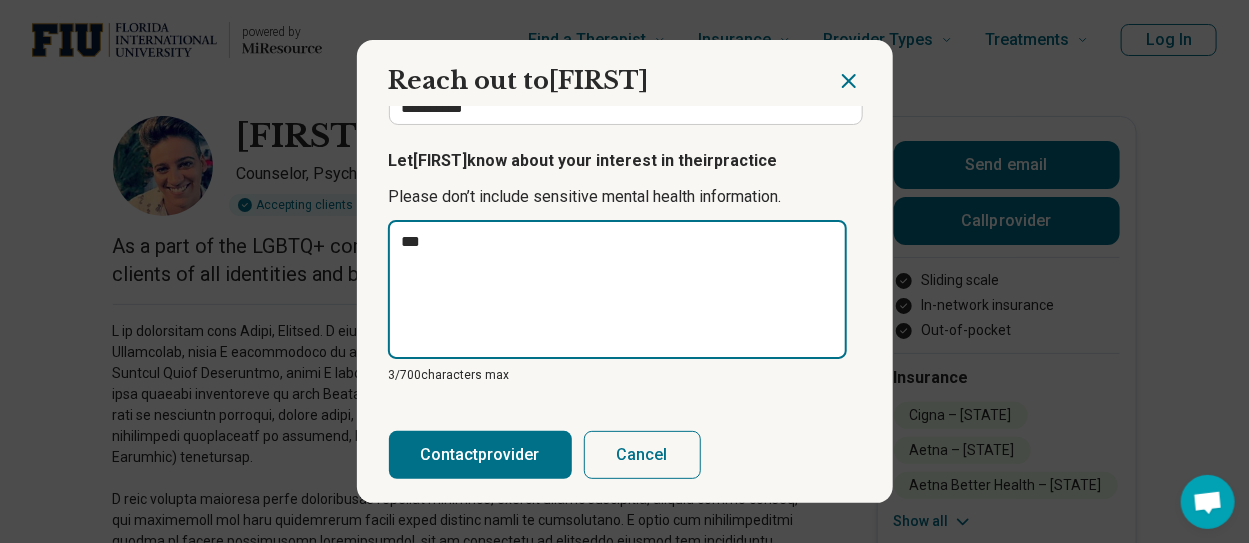 type on "****" 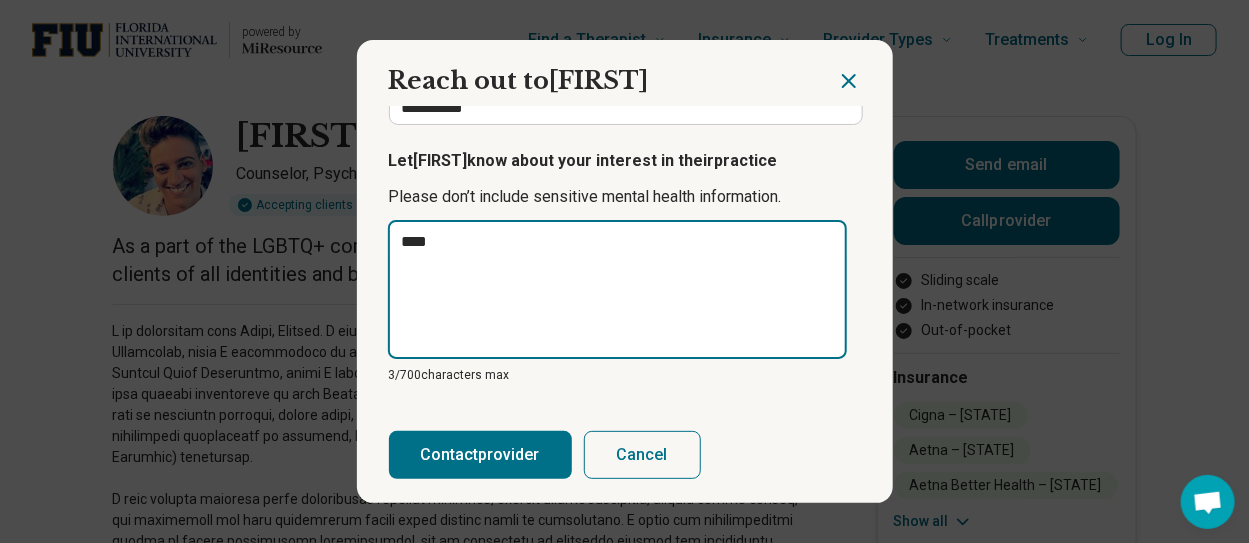 type on "*" 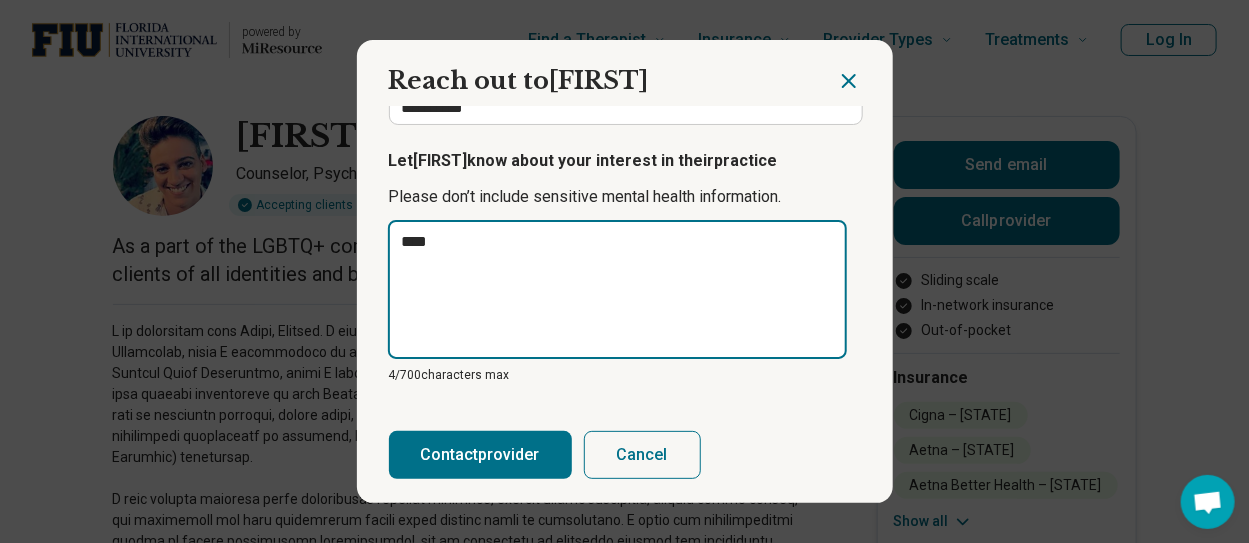 type on "*****" 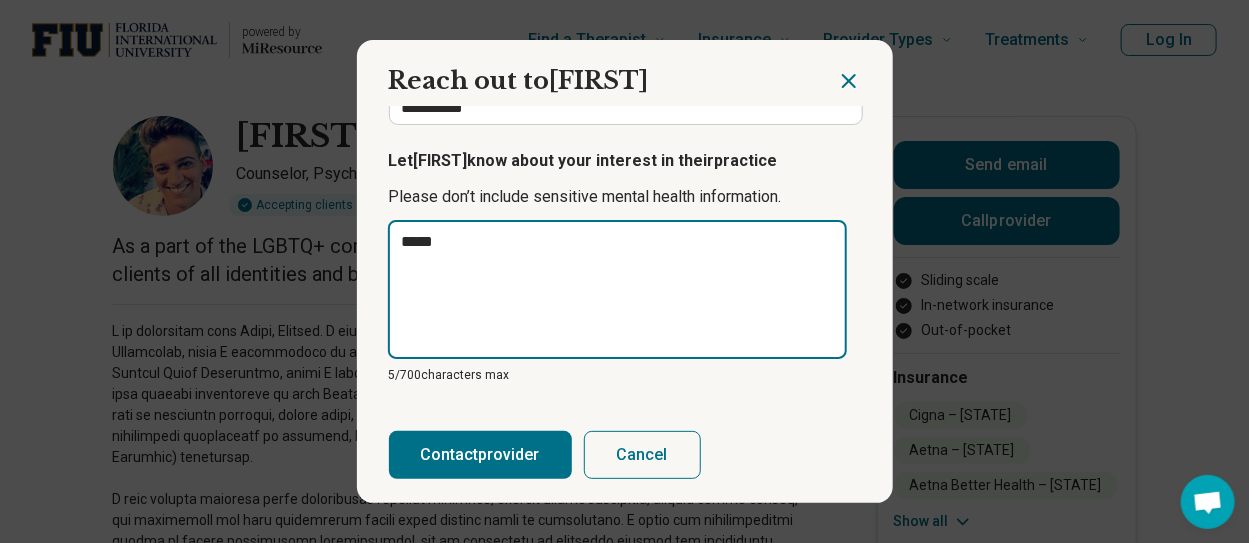 type on "******" 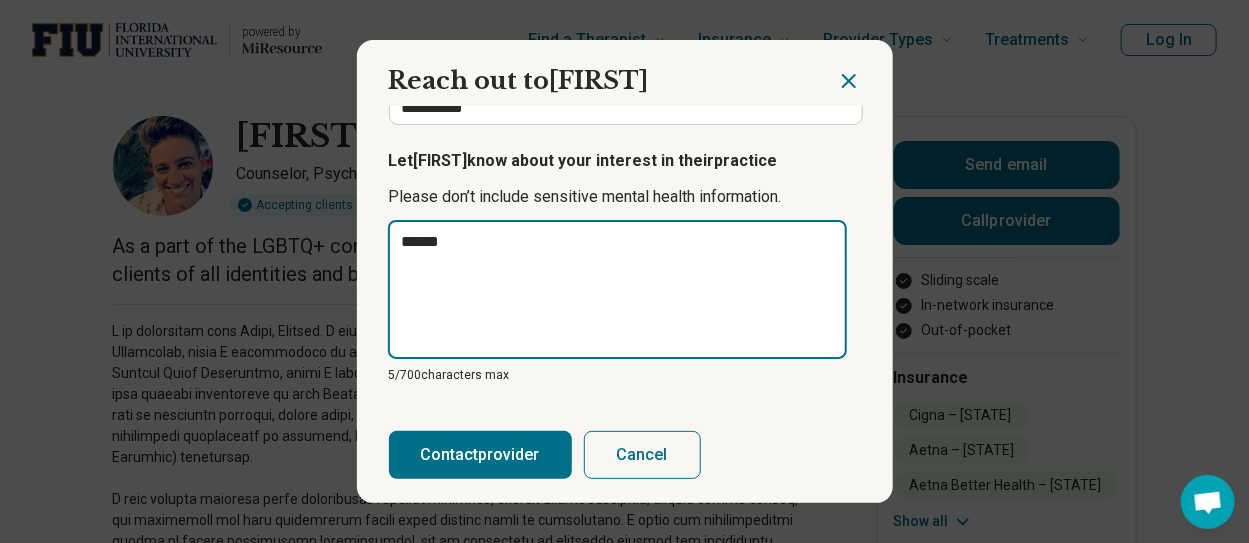 type on "*******" 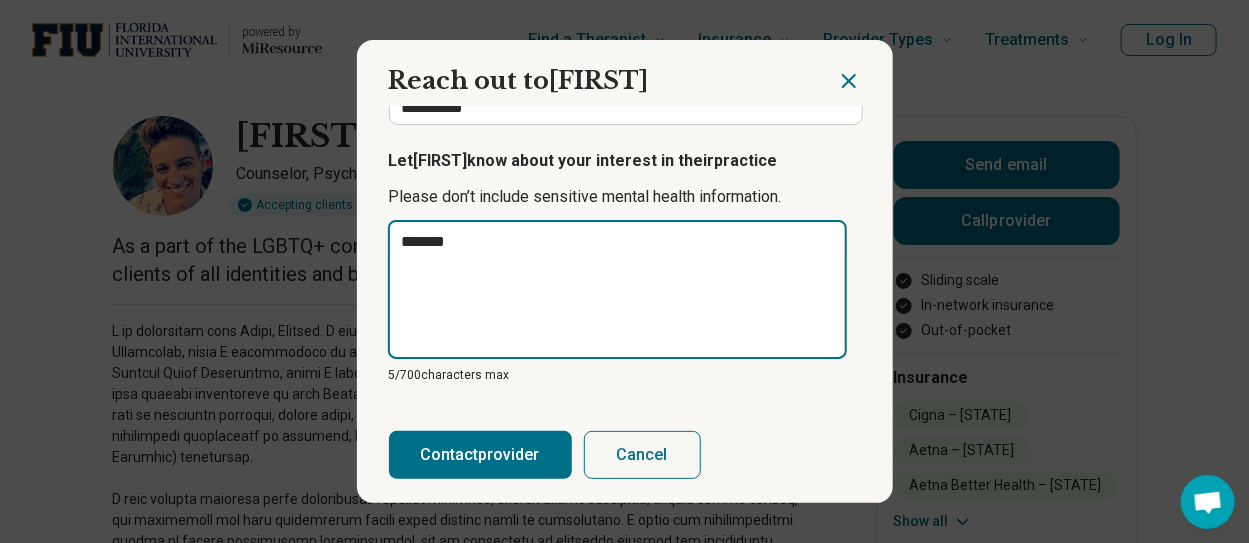 type on "********" 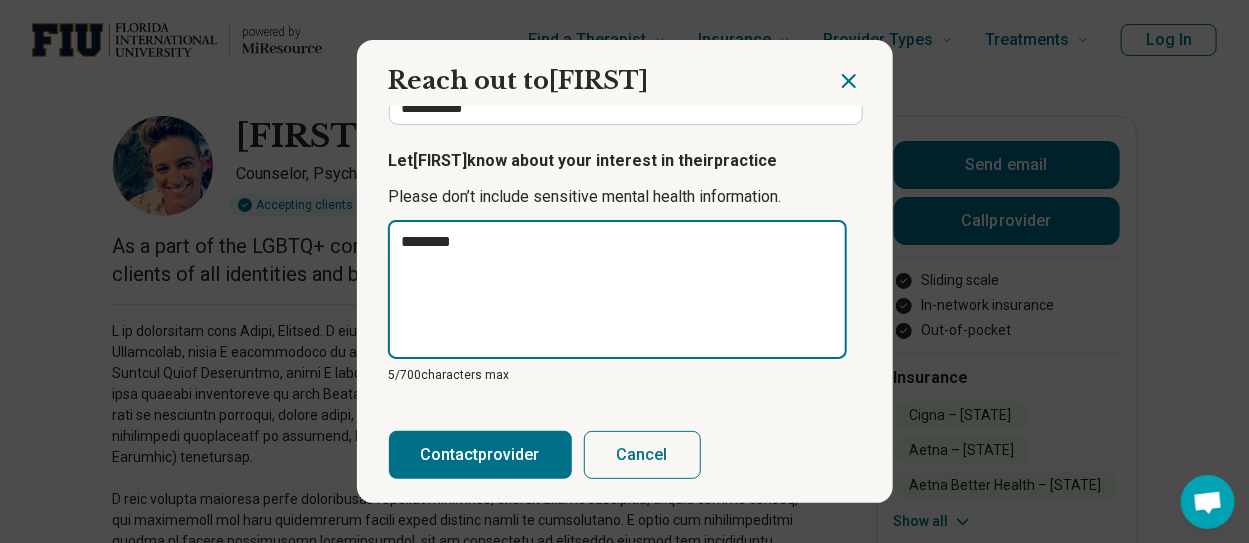 type on "*" 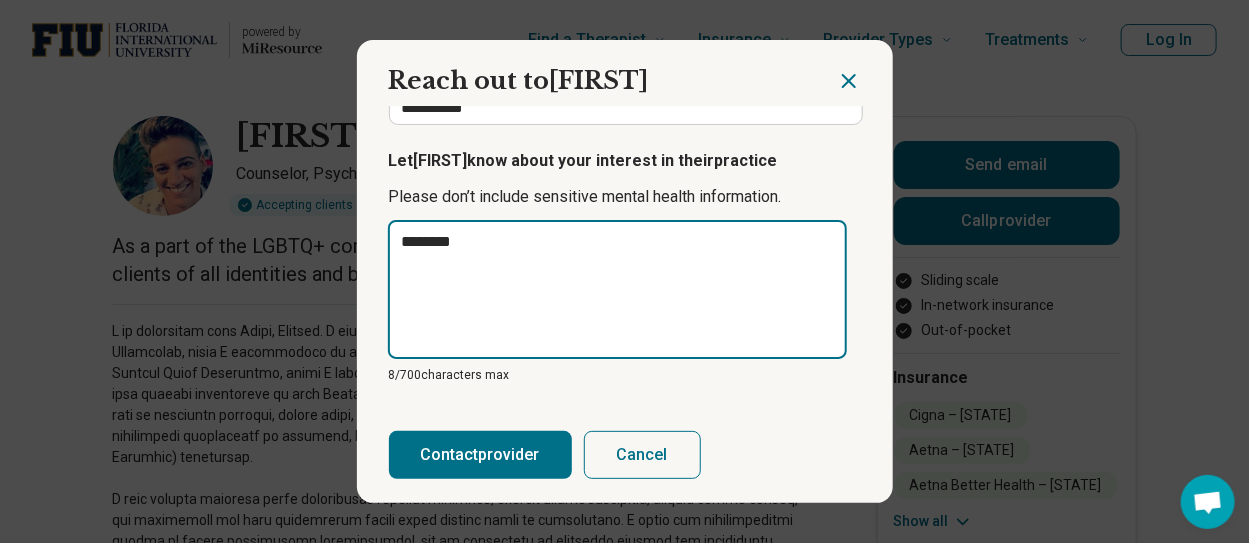 type on "*********" 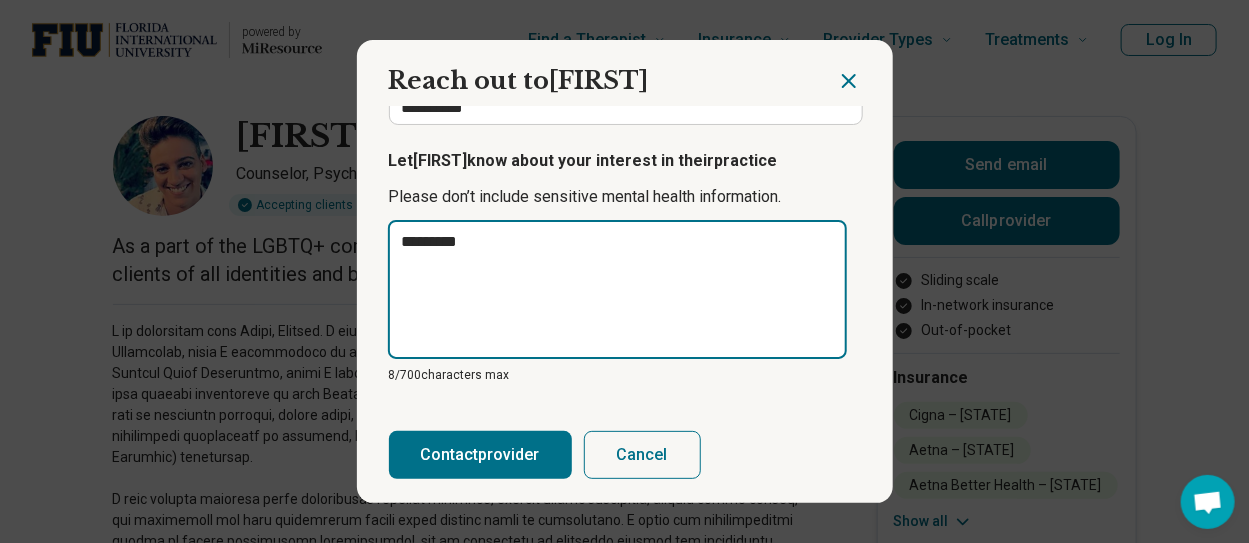 type on "*" 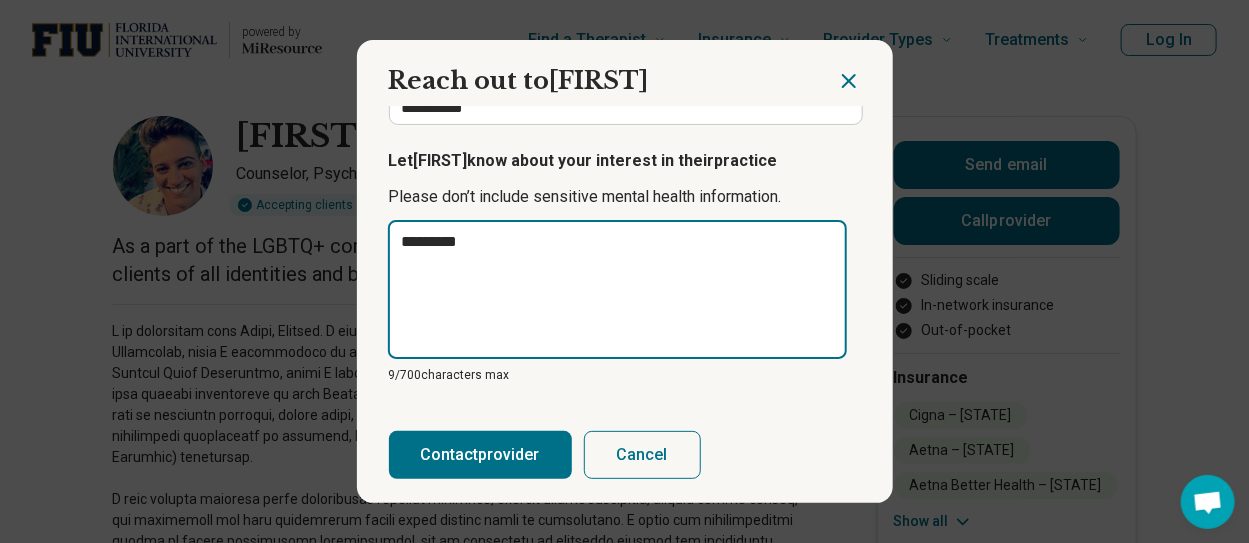 type on "**********" 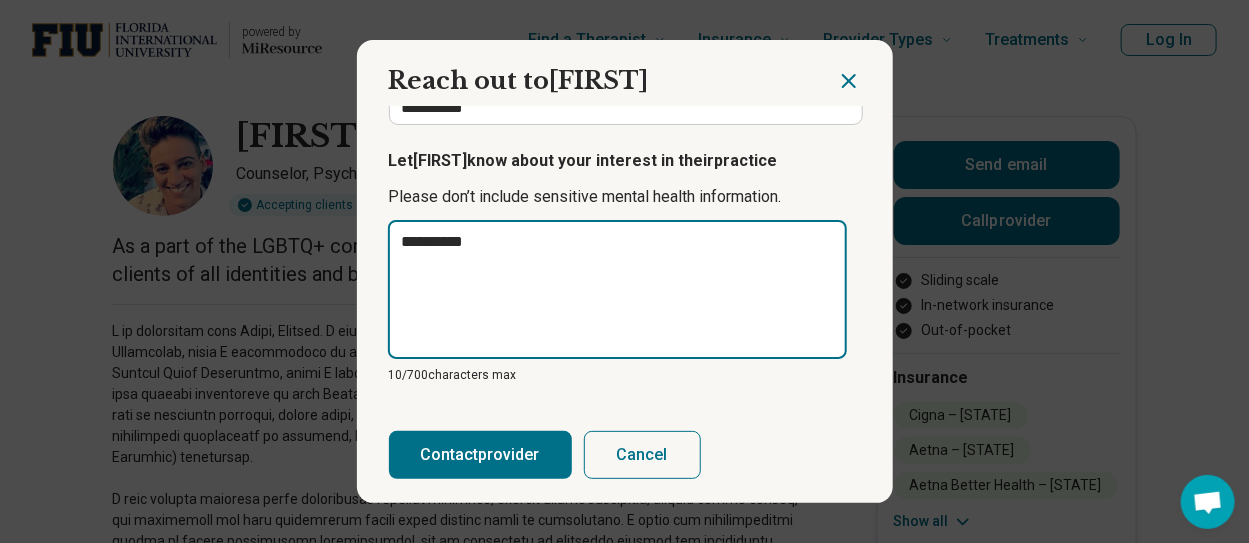 type on "**********" 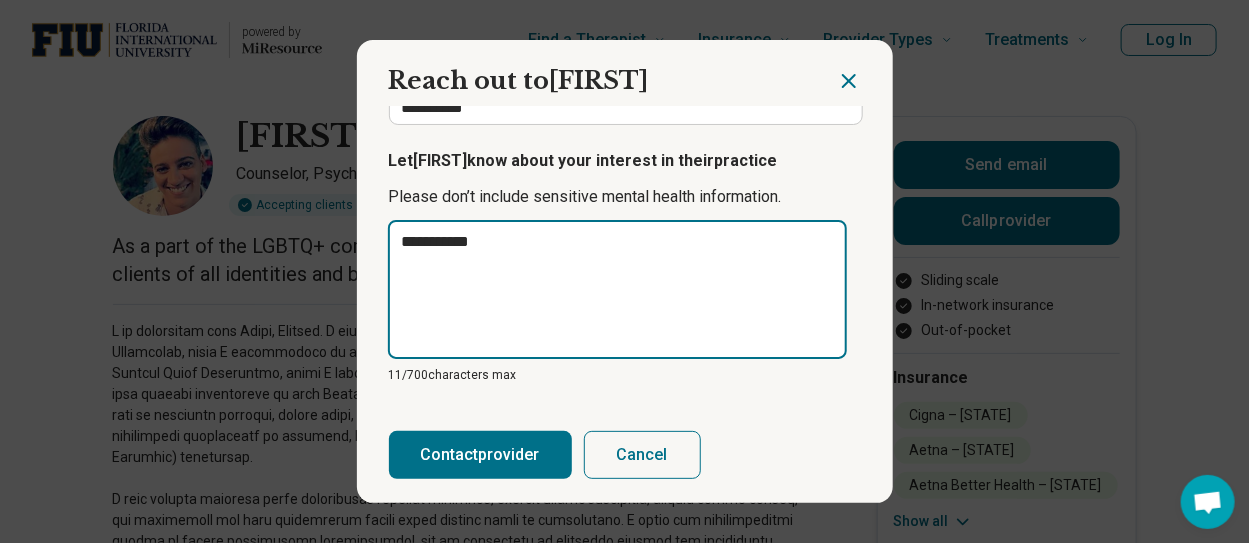 type on "**********" 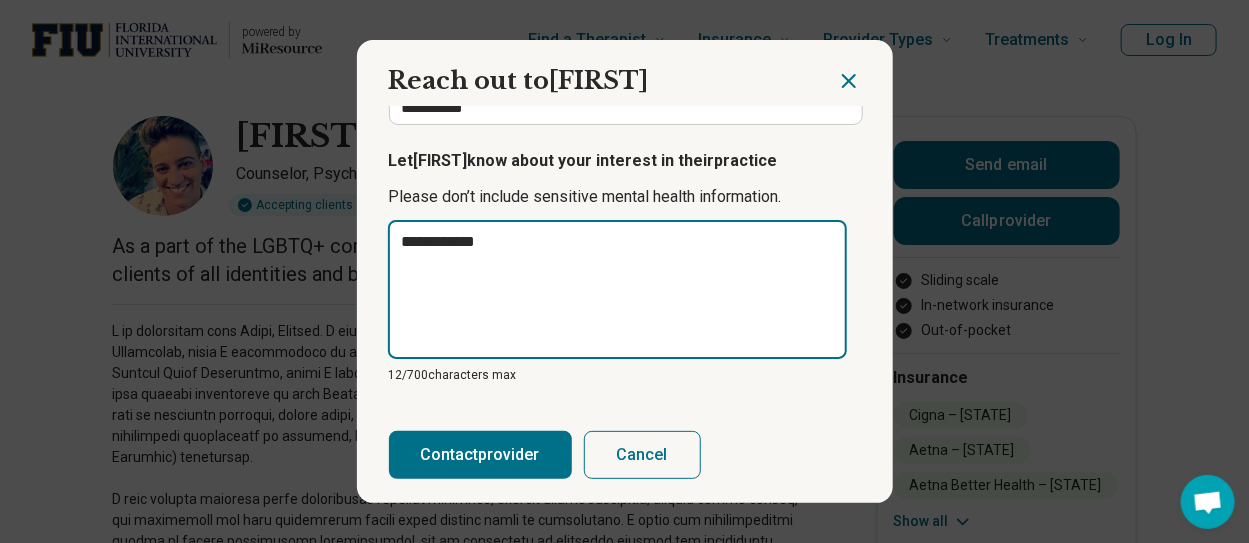 type on "**********" 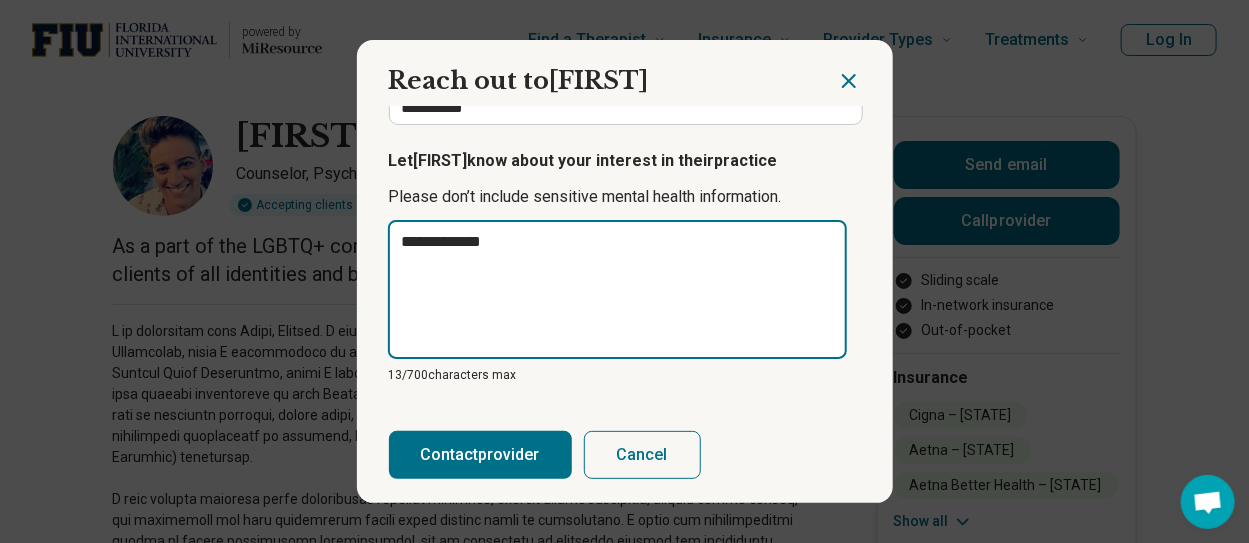 type on "**********" 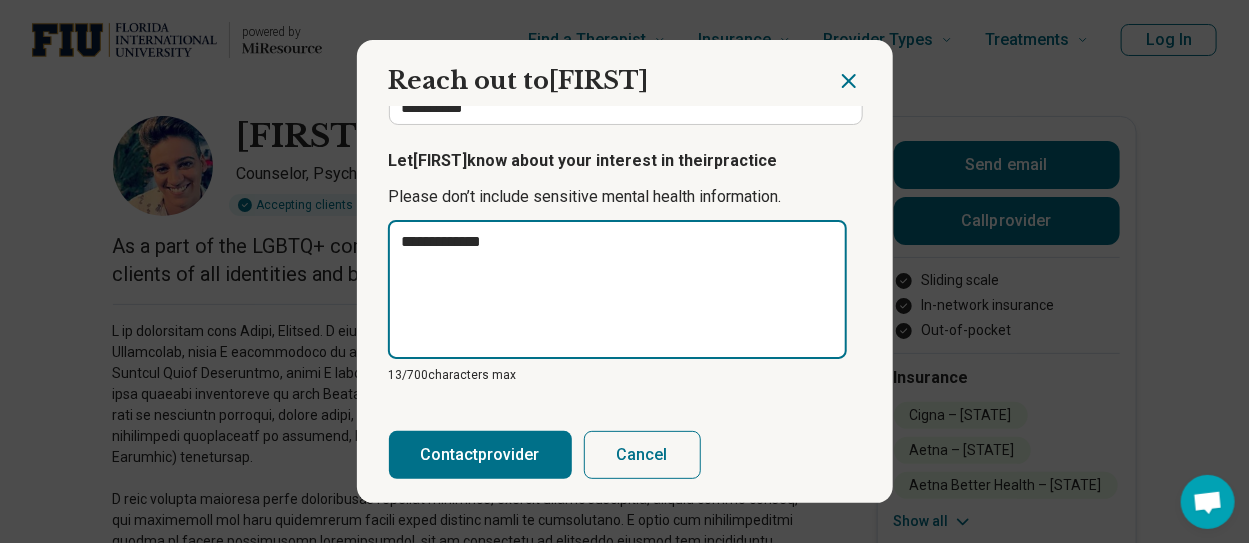 type on "*" 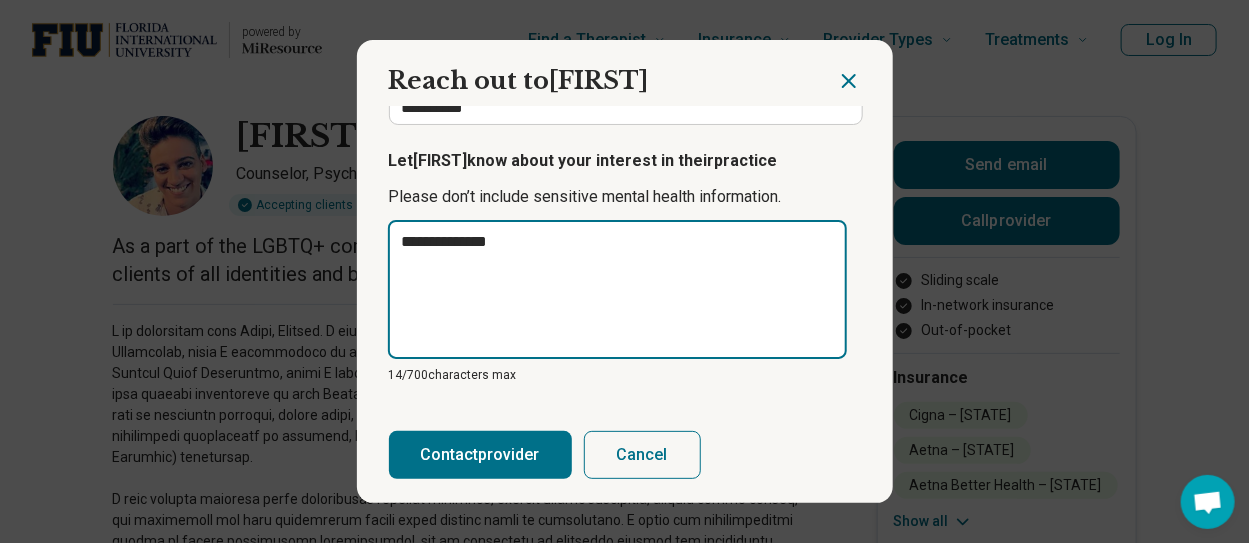 type on "**********" 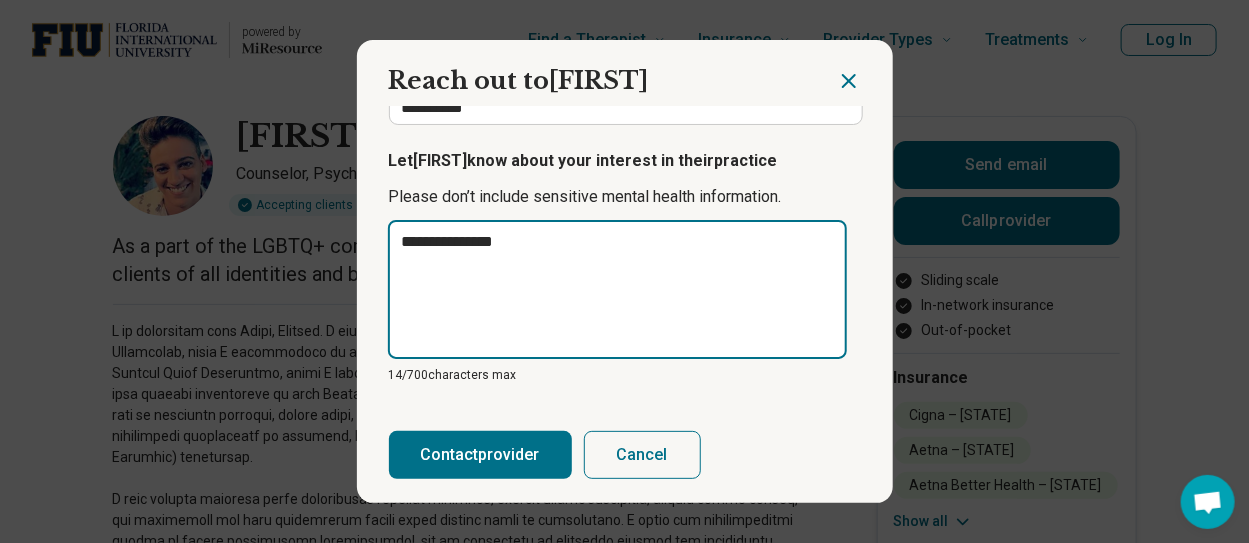 type on "**********" 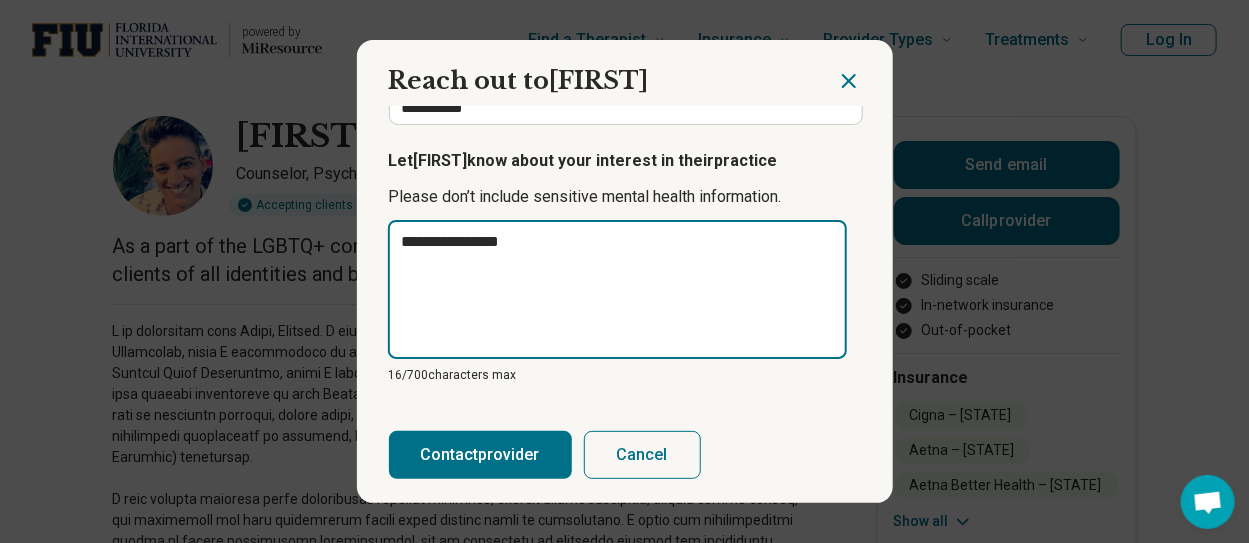 type on "**********" 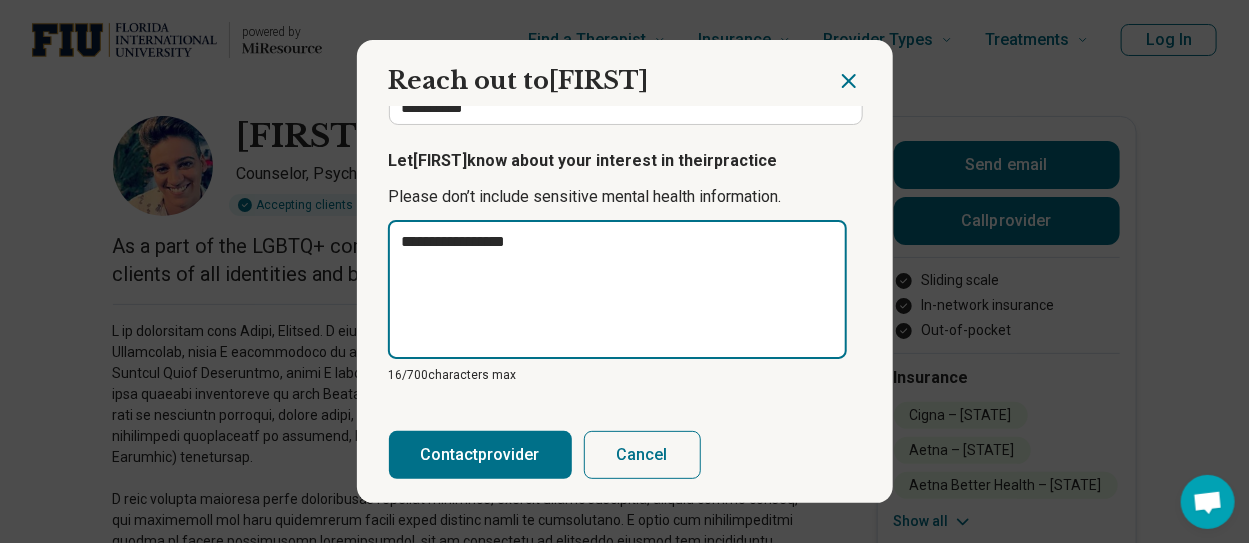 type on "**********" 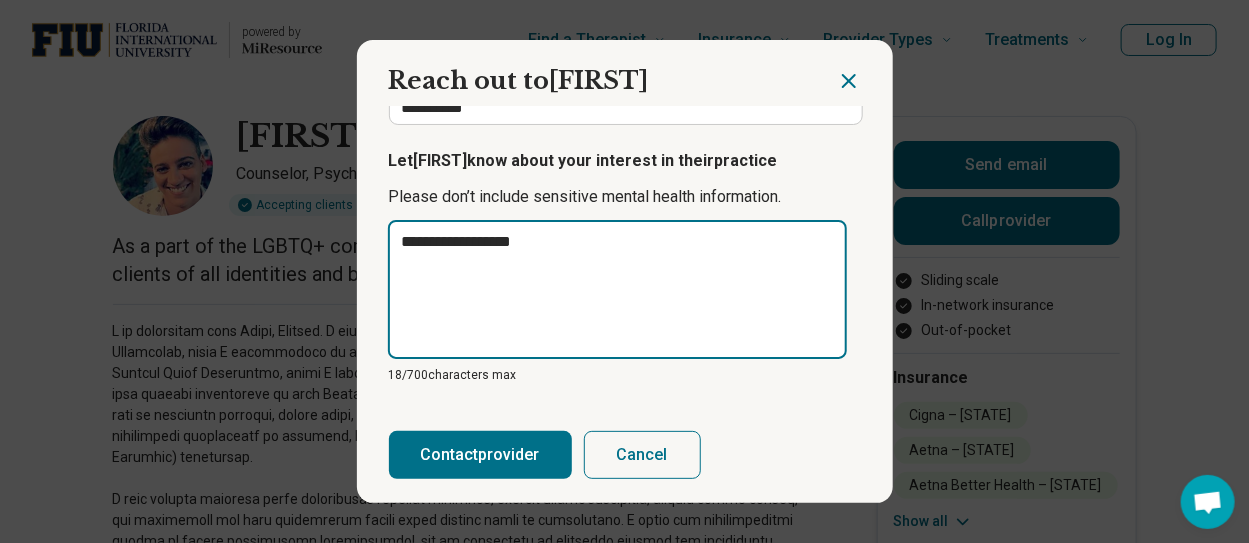 type on "**********" 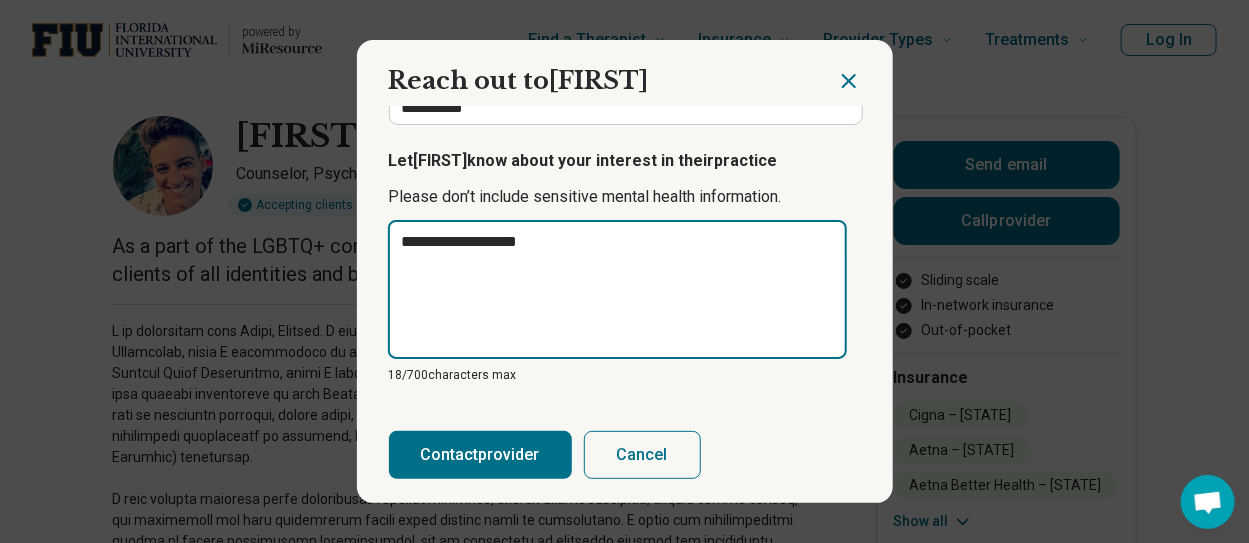 type on "**********" 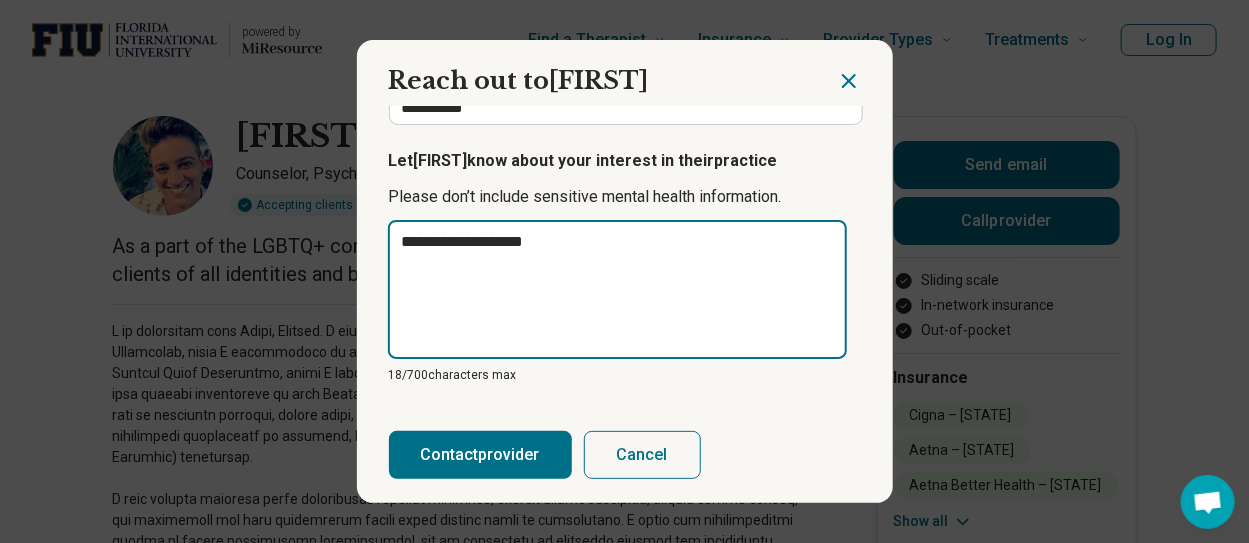 type on "**********" 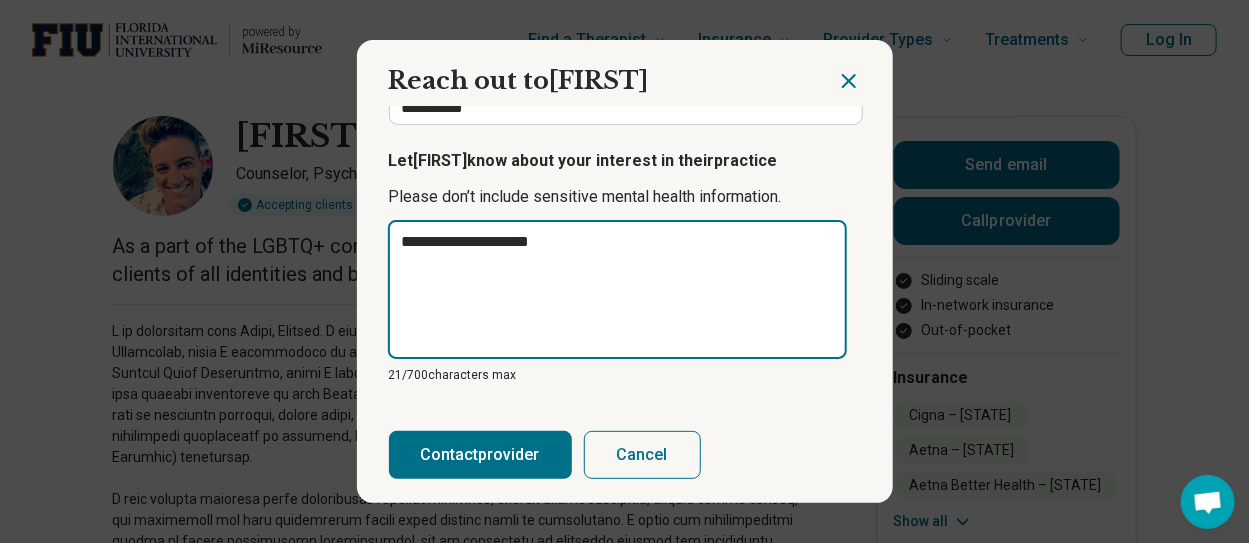 type on "**********" 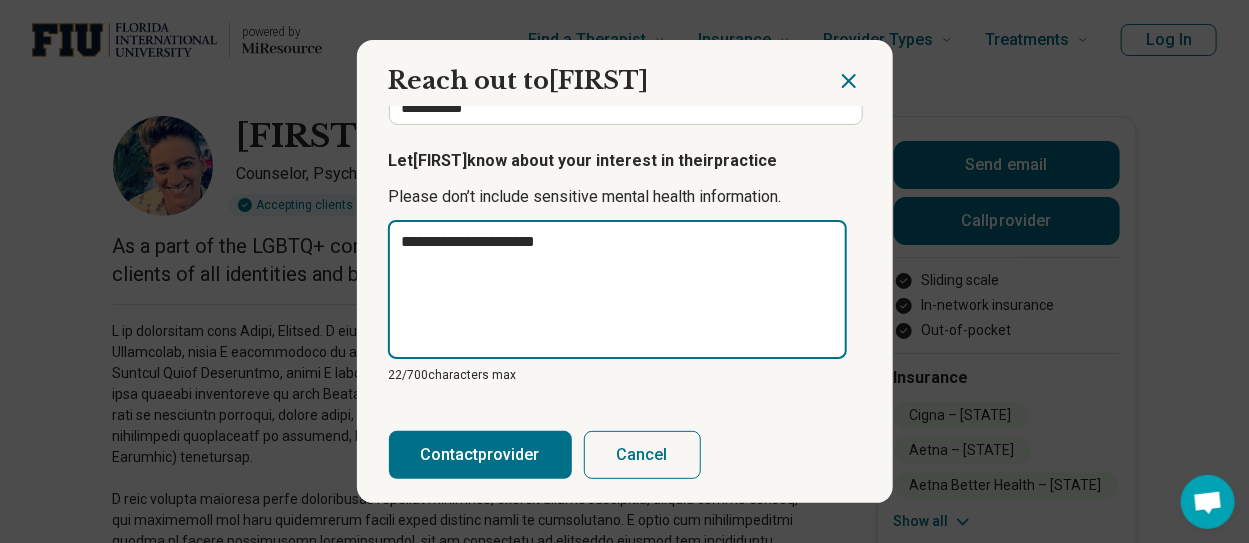 type on "**********" 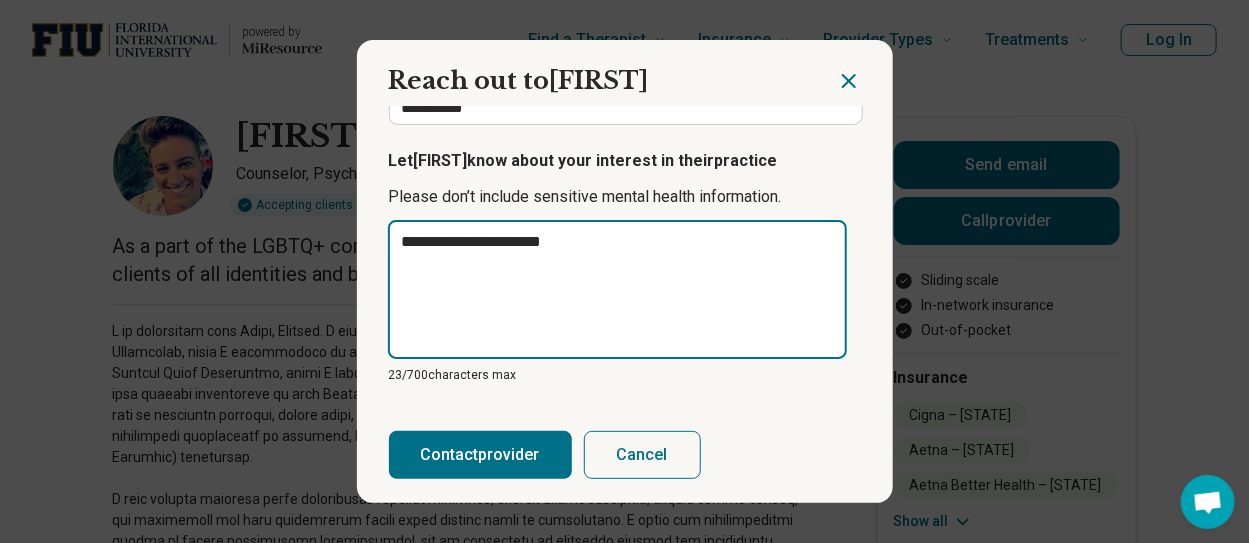type on "**********" 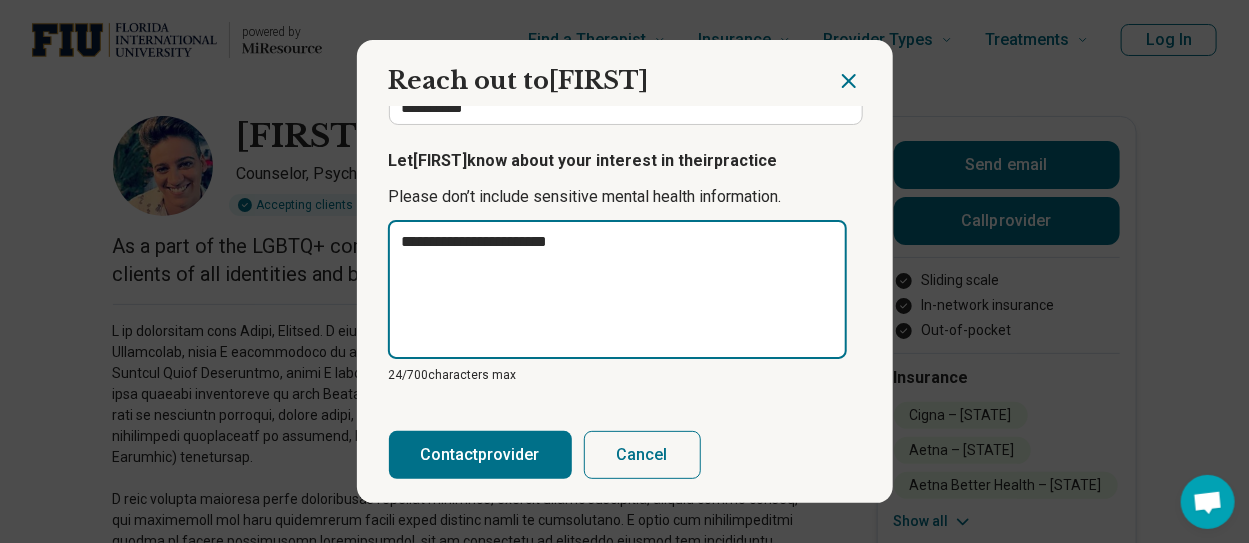 type on "**********" 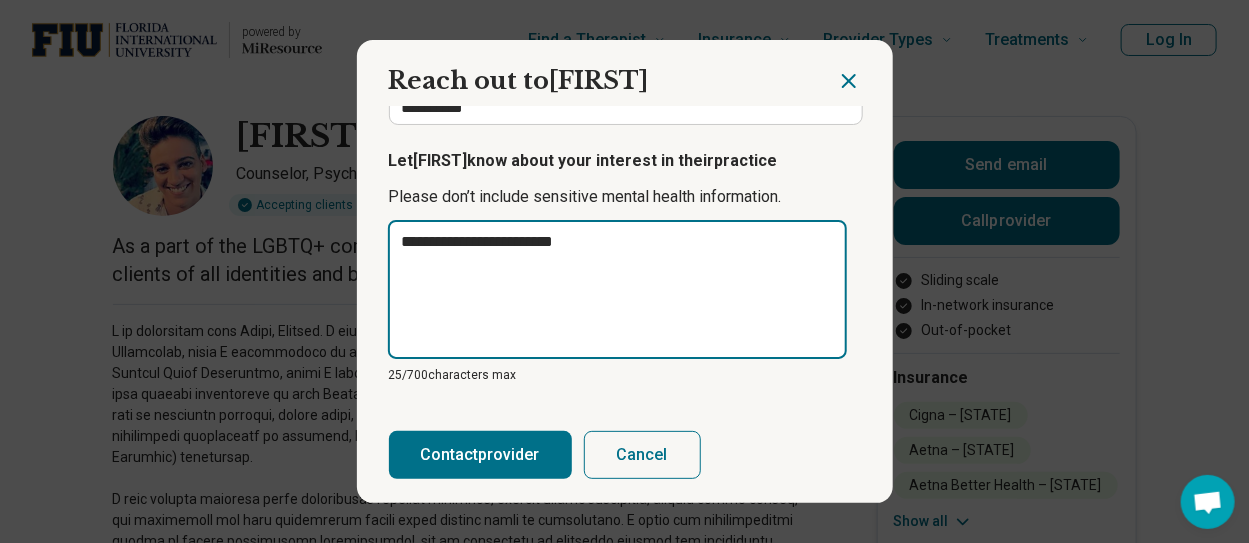 type on "**********" 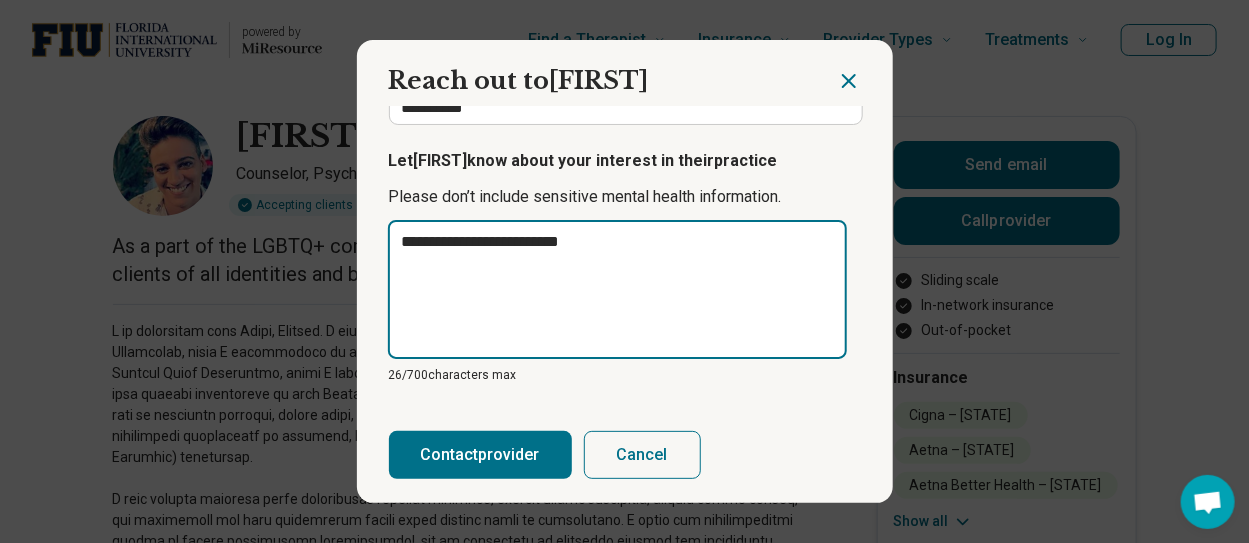 type on "**********" 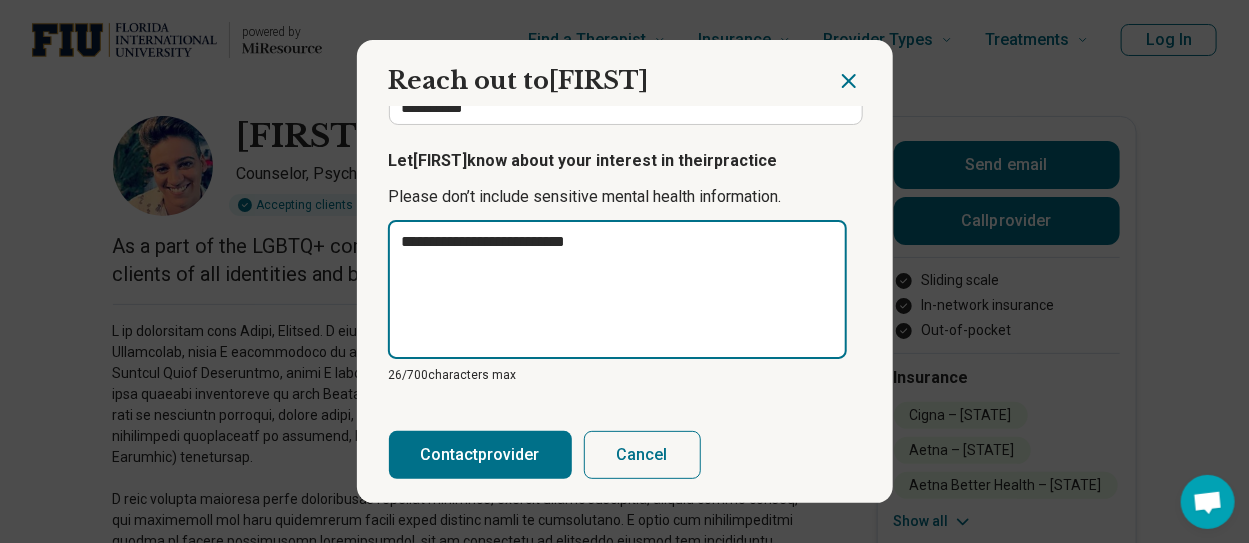 type on "**********" 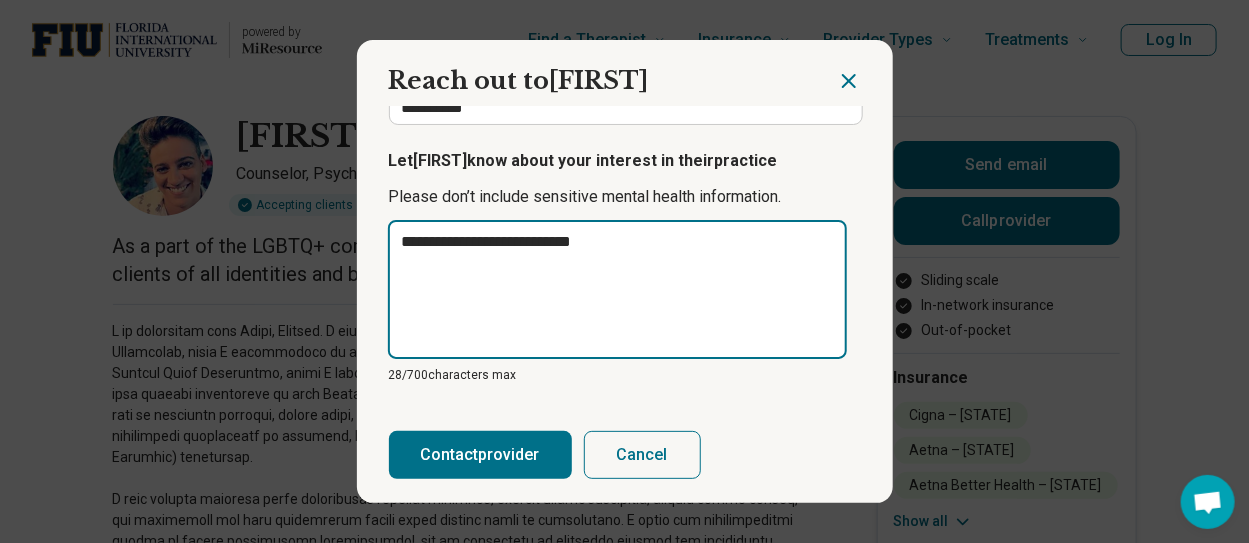 type on "**********" 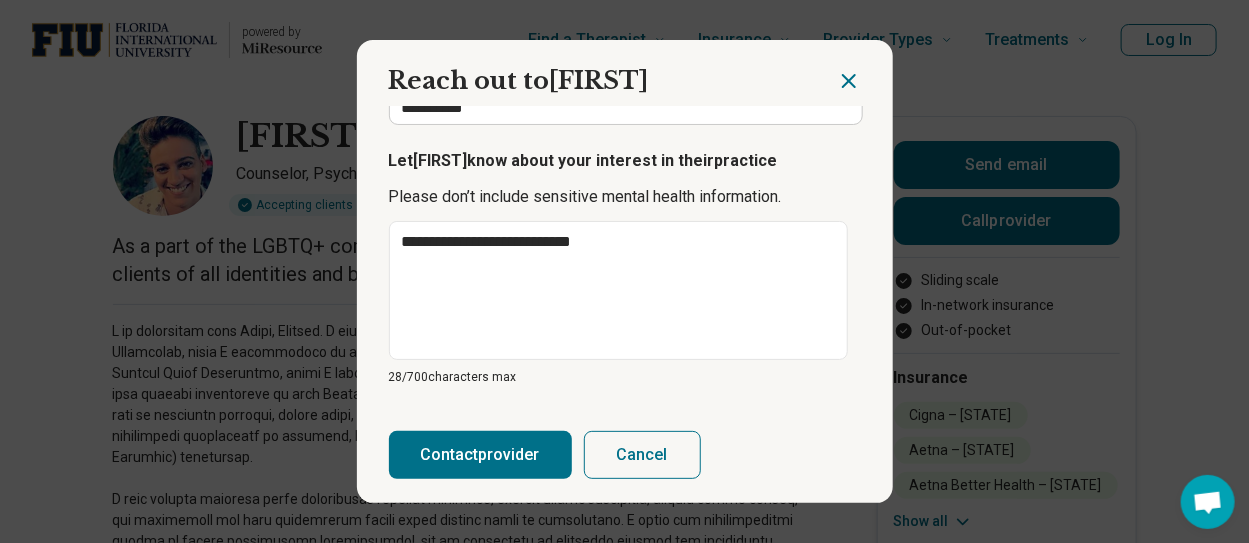click 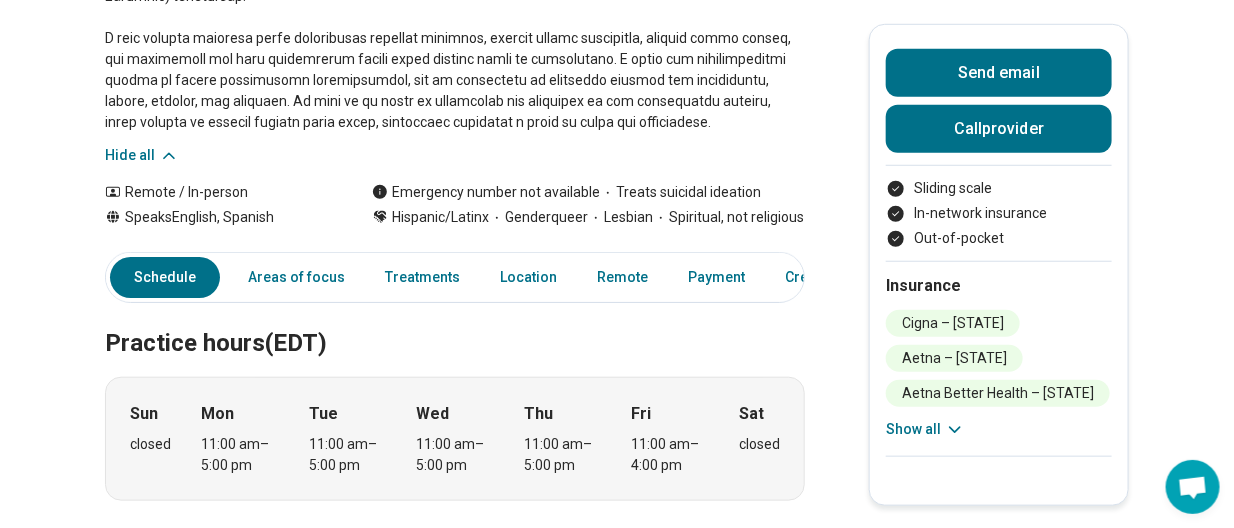scroll, scrollTop: 453, scrollLeft: 0, axis: vertical 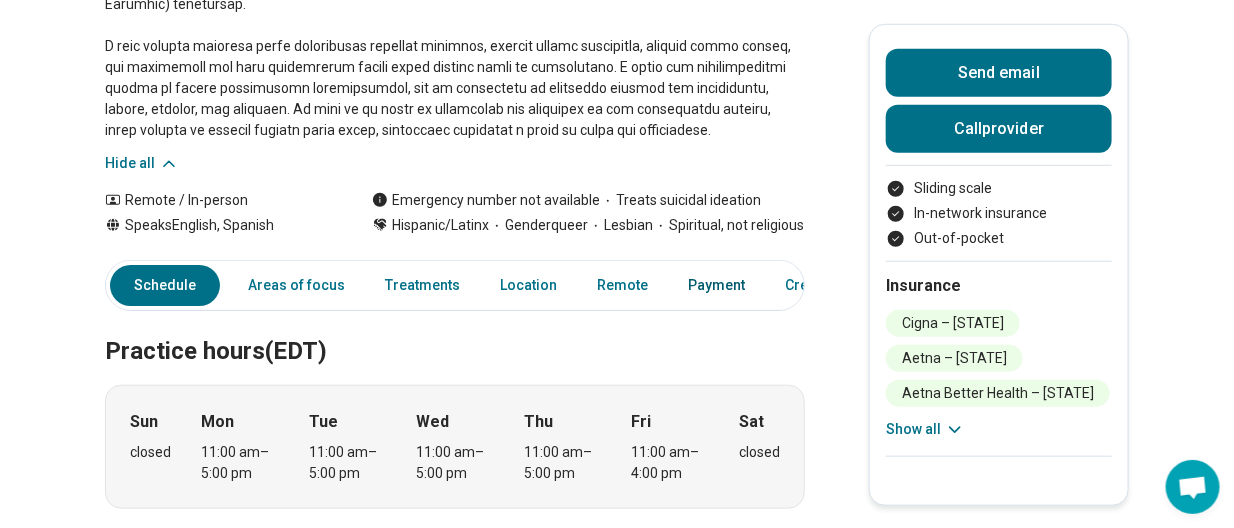 click on "Payment" at bounding box center (716, 285) 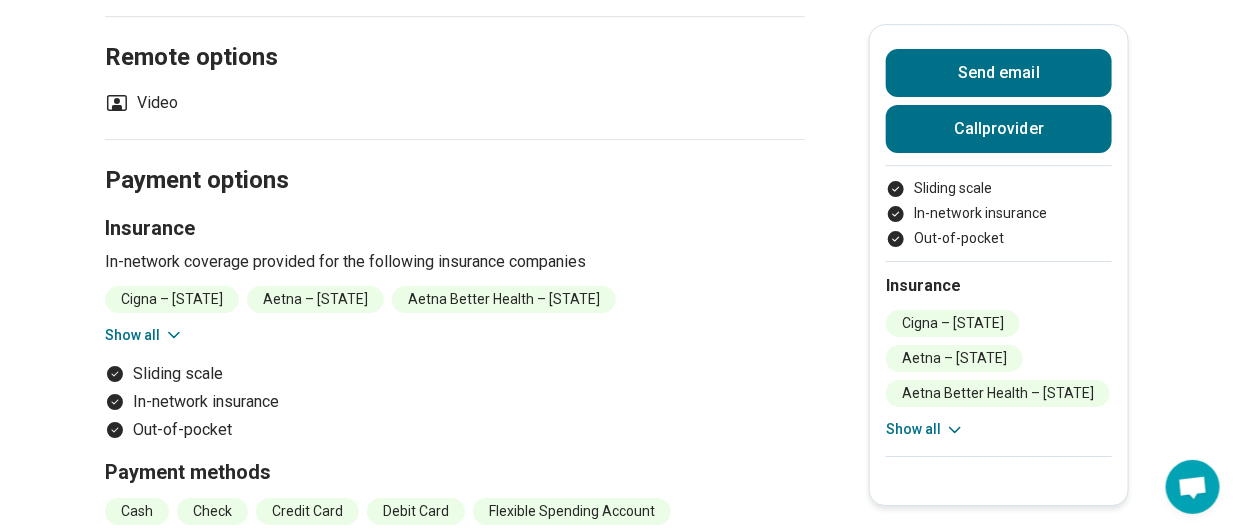 scroll, scrollTop: 2257, scrollLeft: 0, axis: vertical 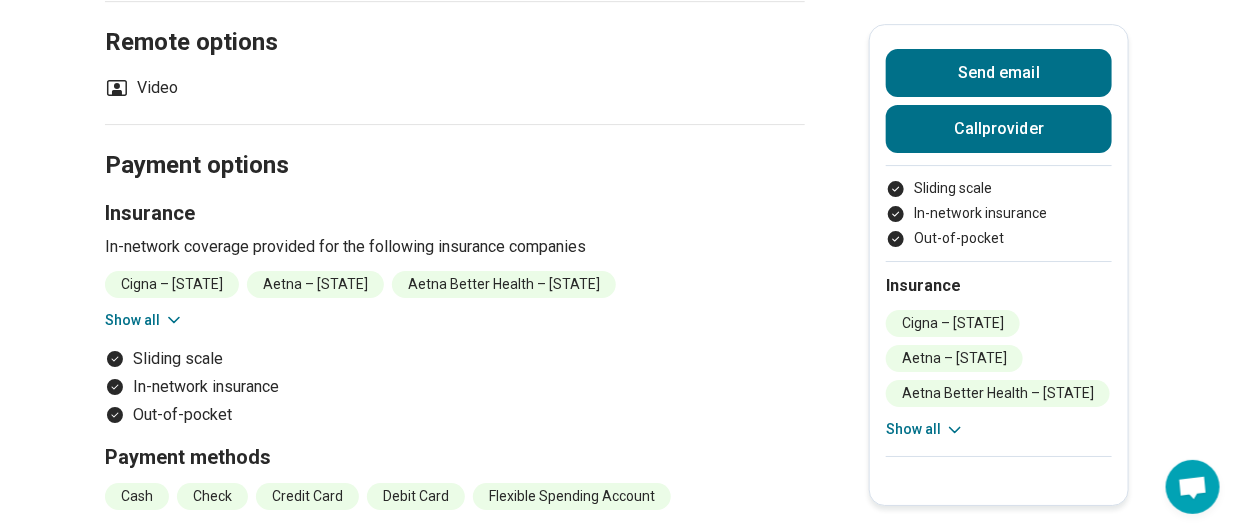 click on "Show all" at bounding box center (144, 320) 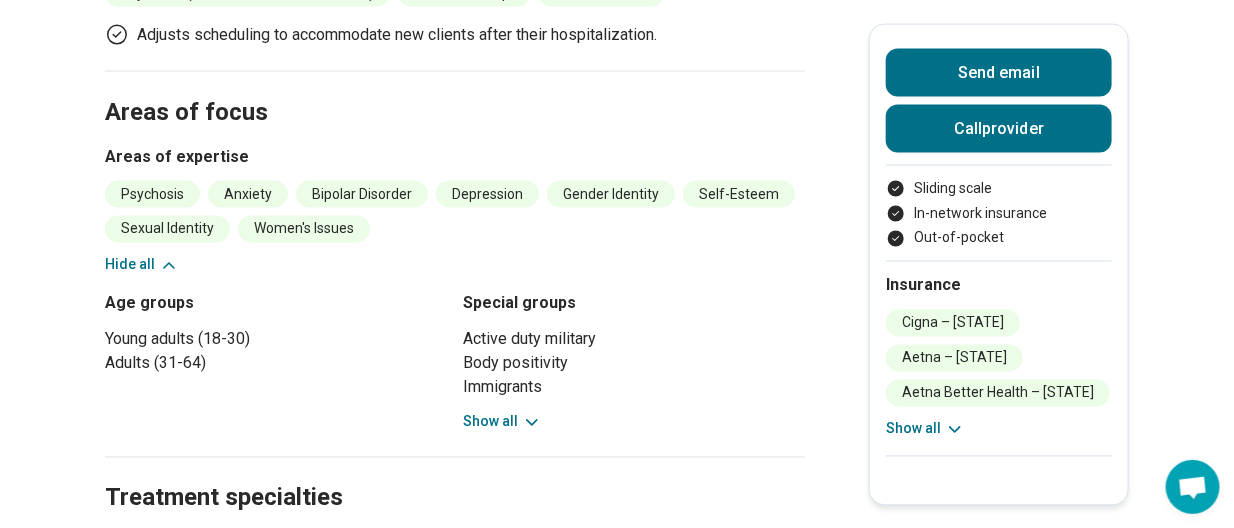 scroll, scrollTop: 1071, scrollLeft: 0, axis: vertical 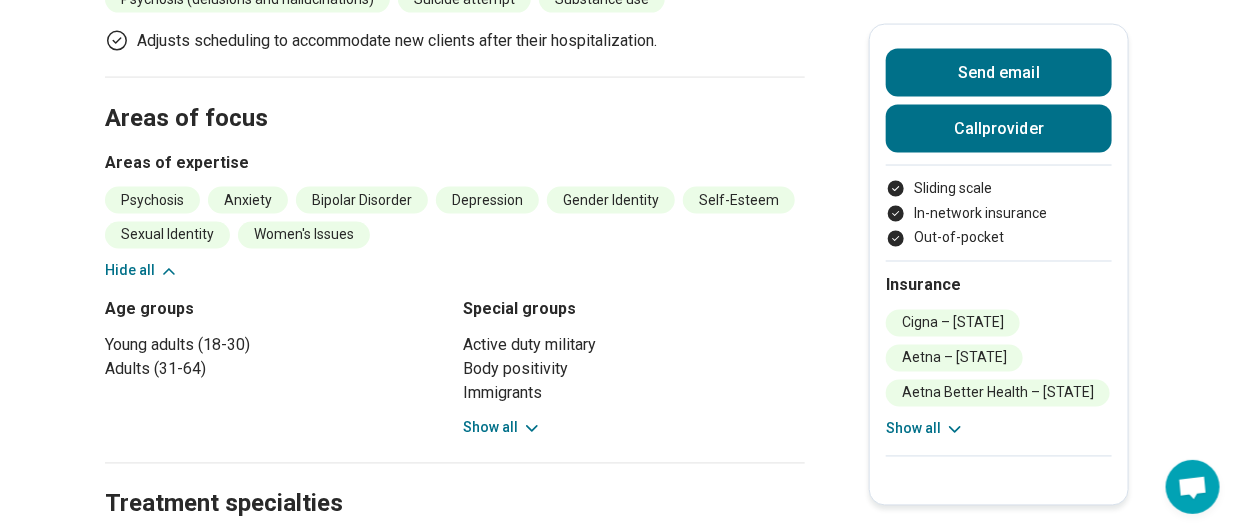 click on "Show all" at bounding box center (502, 428) 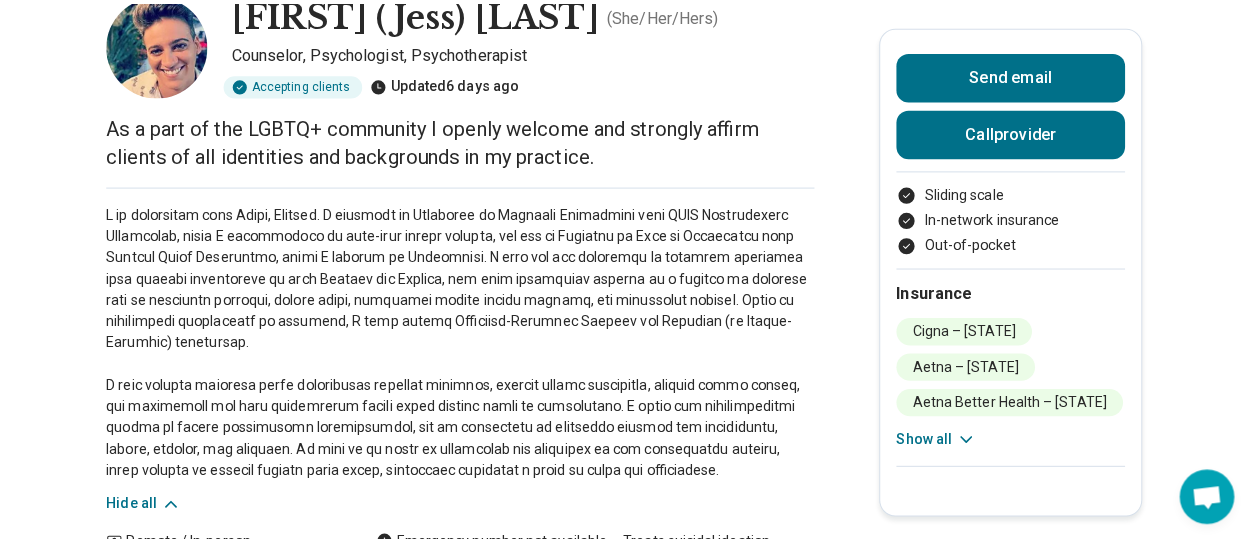 scroll, scrollTop: 84, scrollLeft: 0, axis: vertical 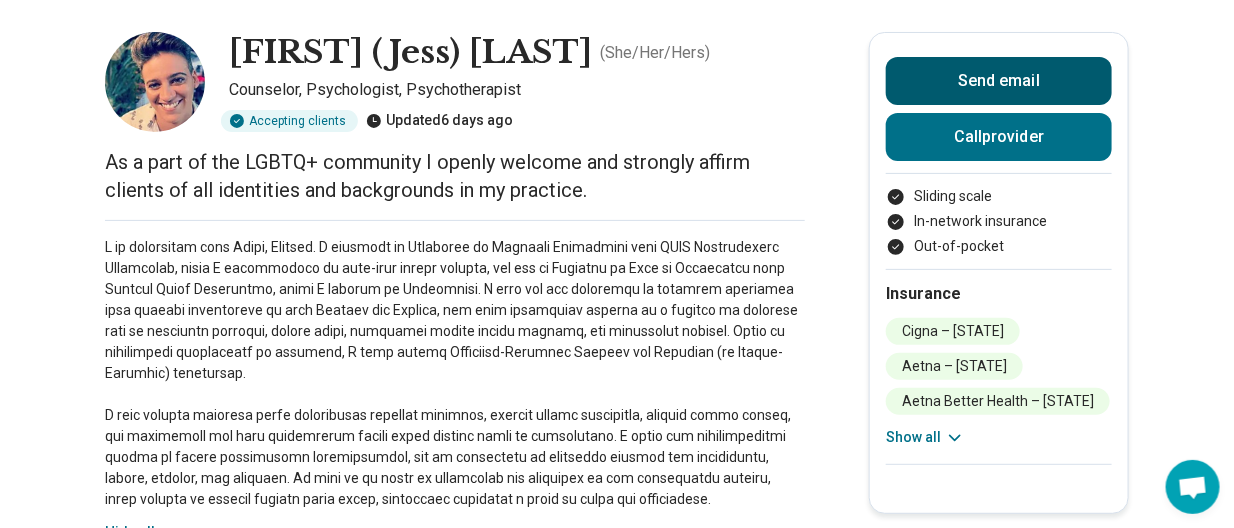 click on "Send email" at bounding box center [999, 81] 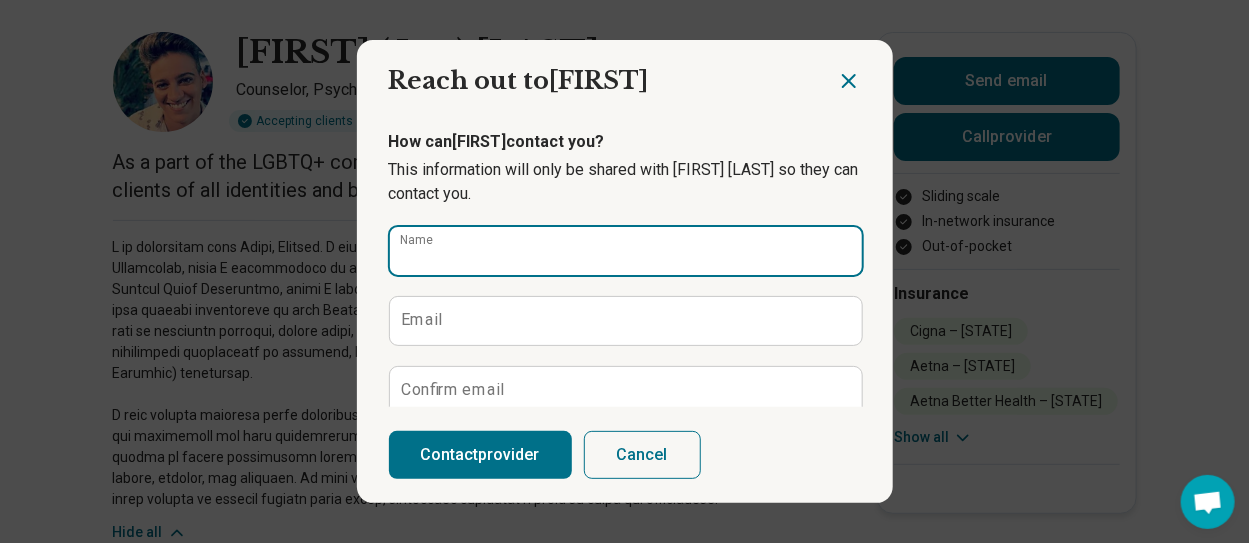 click on "Name" at bounding box center (626, 251) 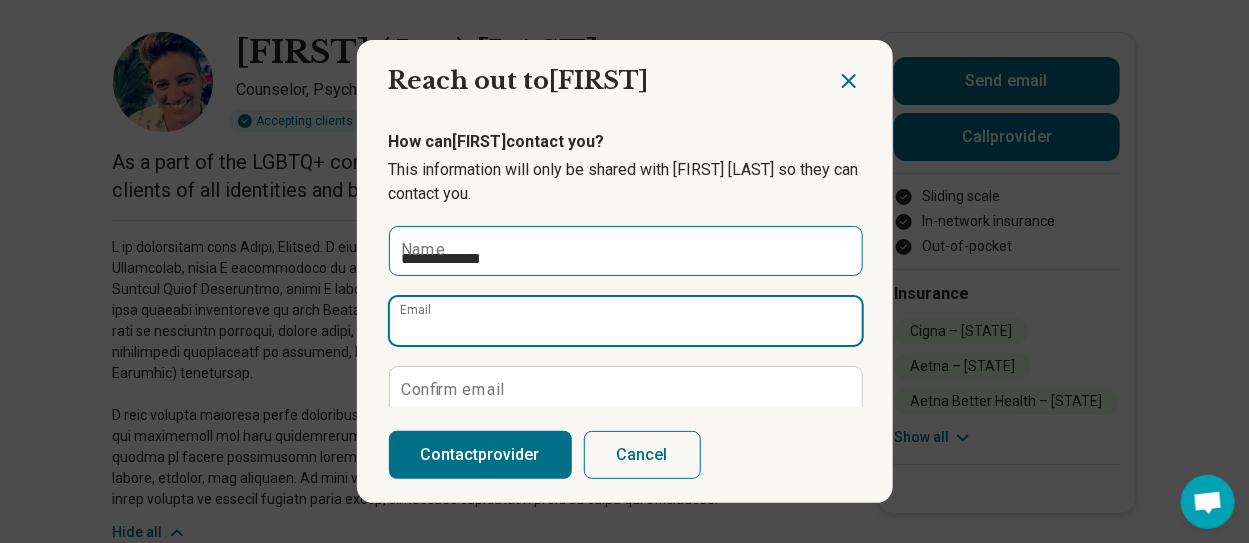 type on "**********" 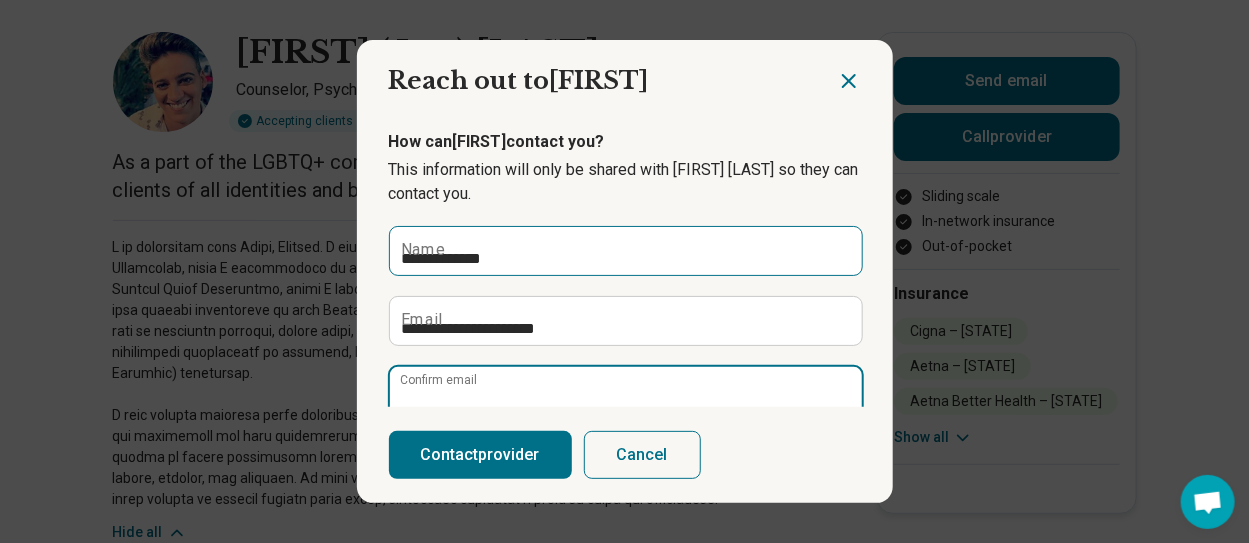 type on "**********" 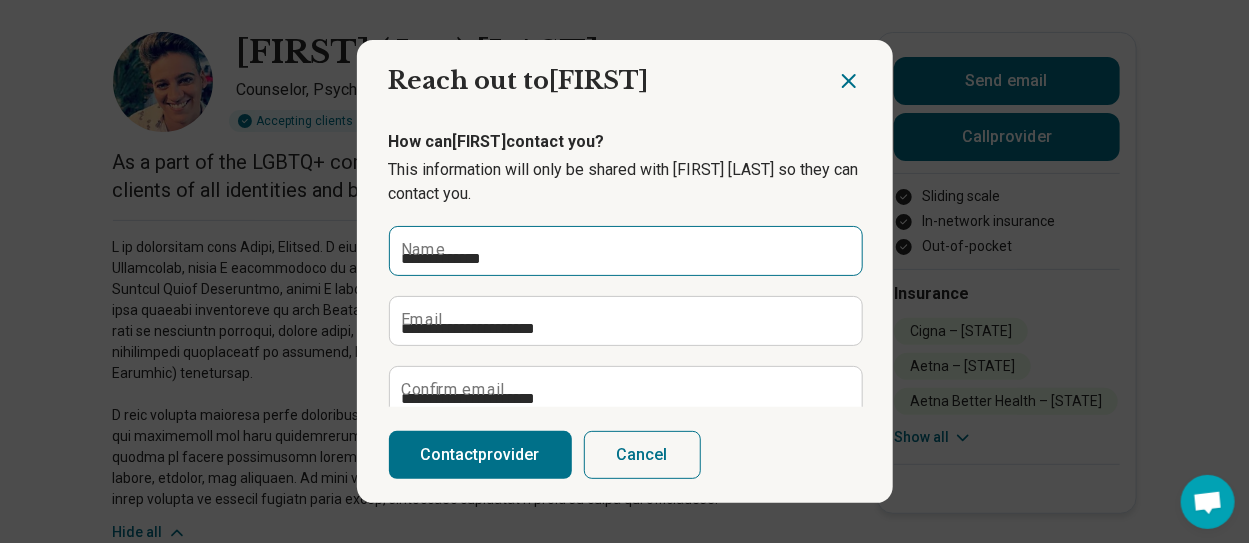 type on "**********" 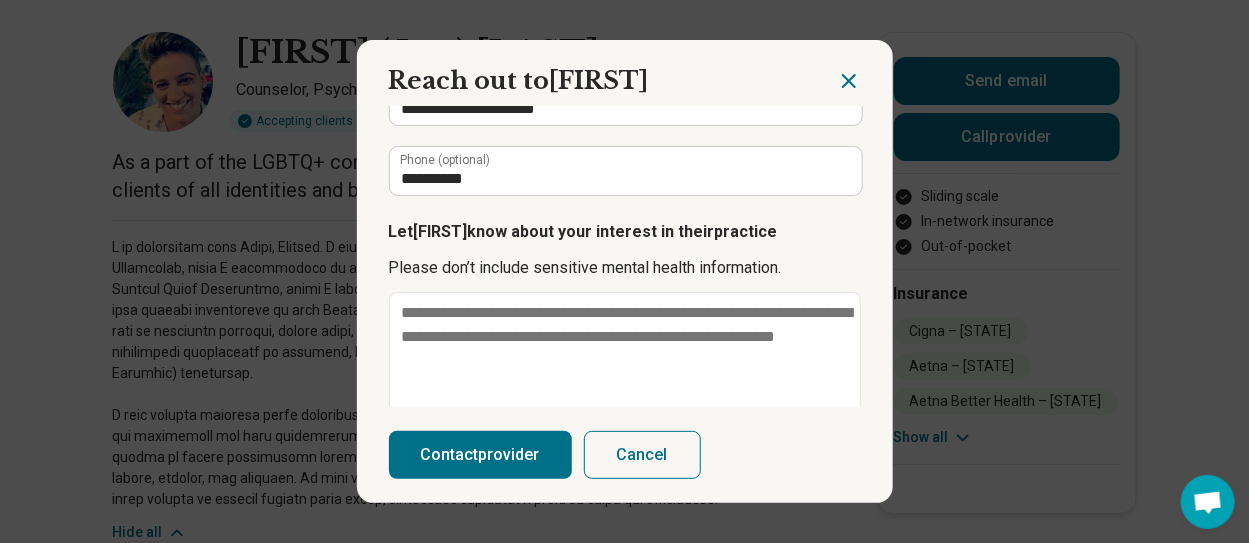 scroll, scrollTop: 299, scrollLeft: 0, axis: vertical 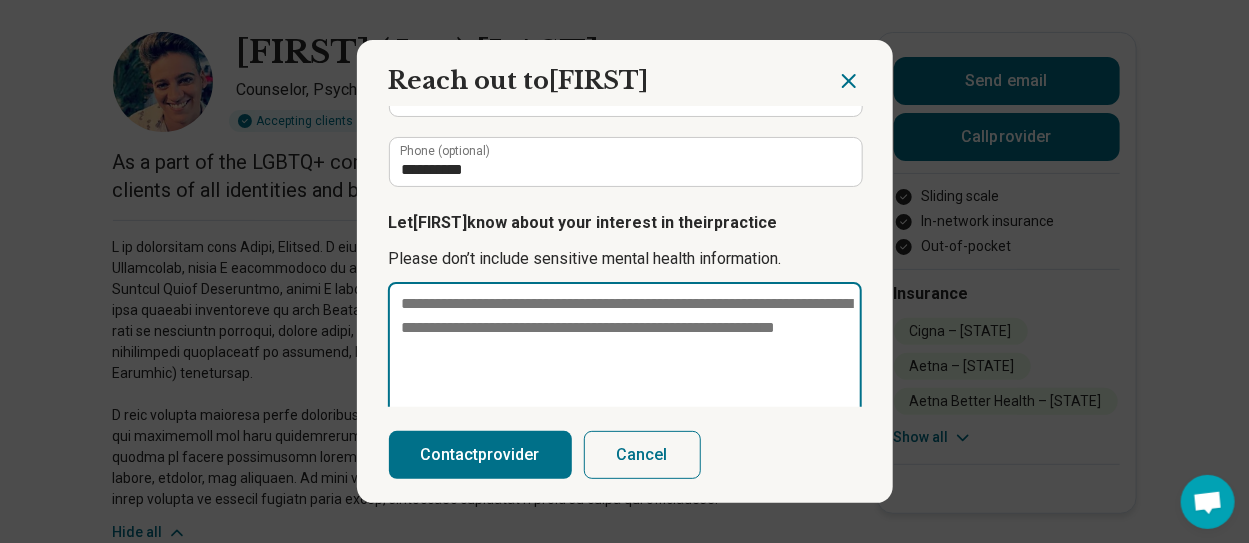 click at bounding box center (625, 352) 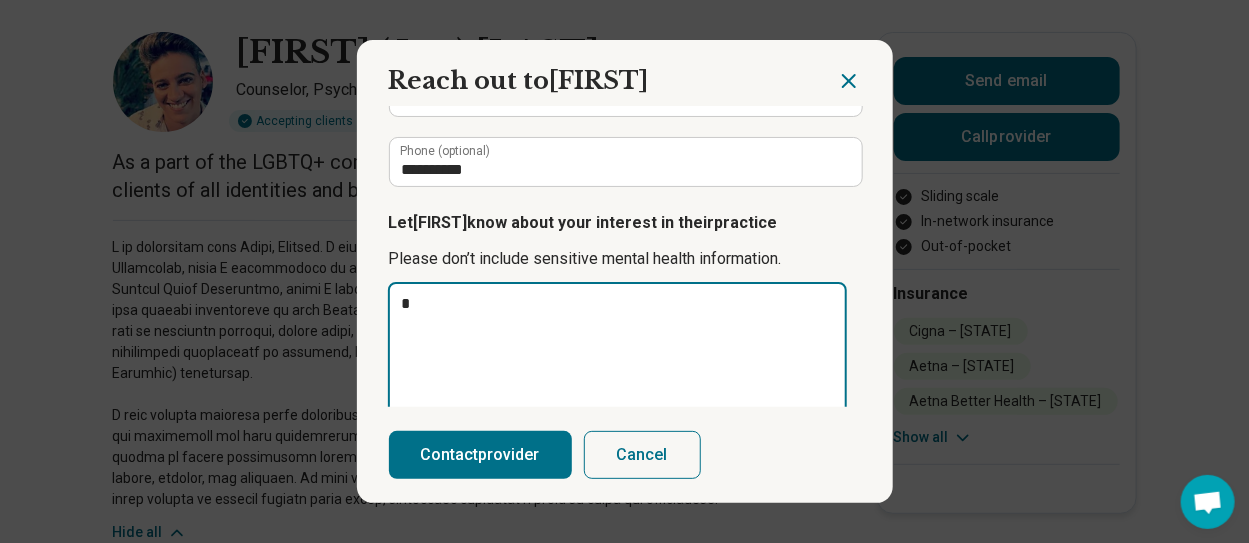 type on "*" 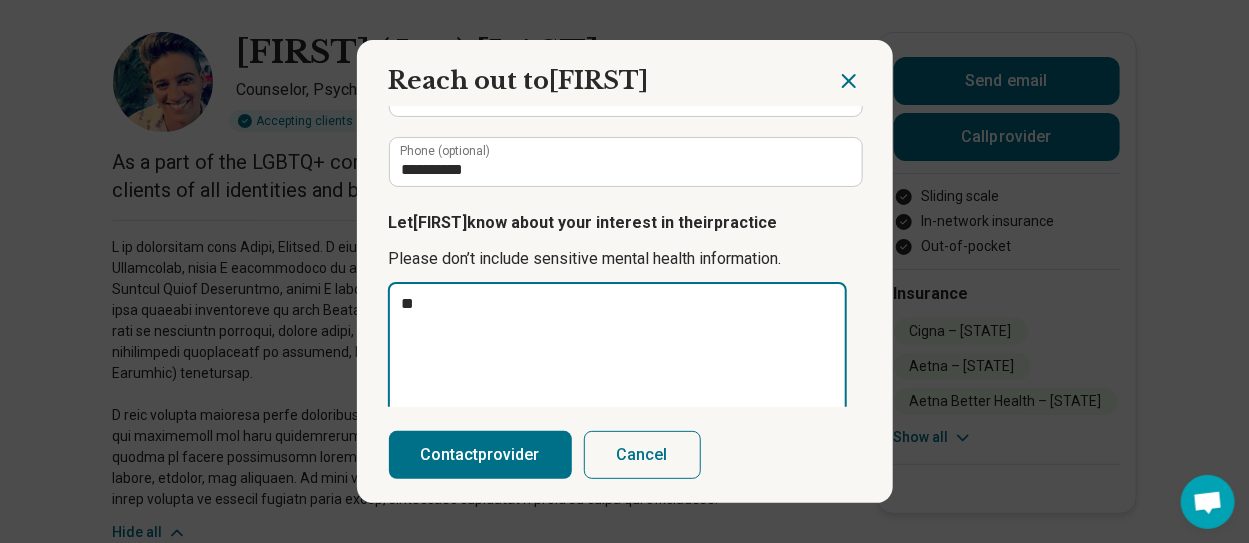 type on "*" 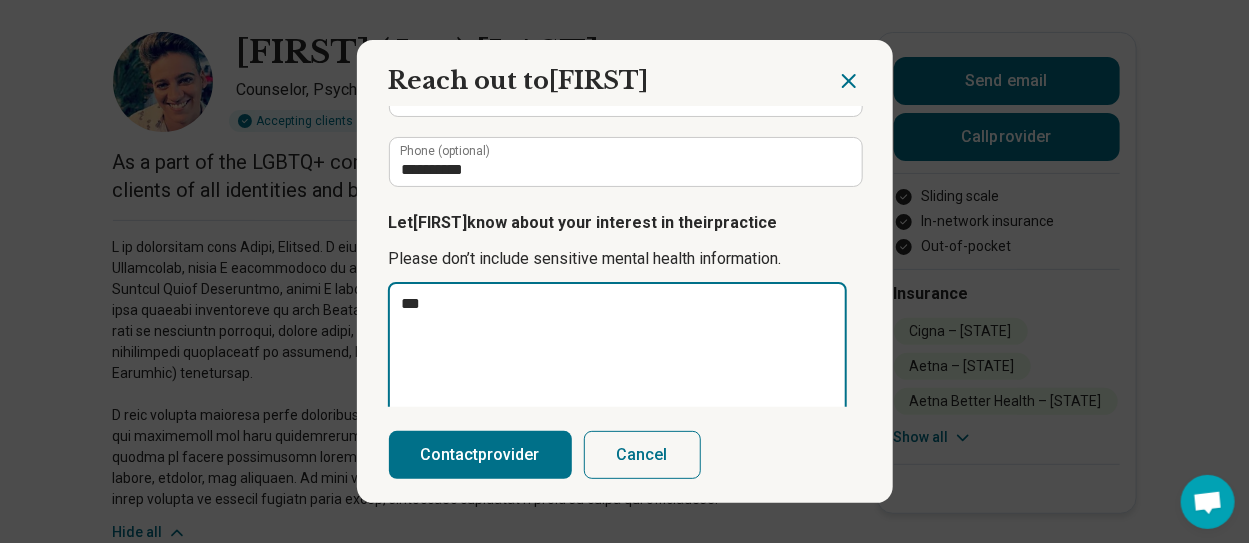 type on "*" 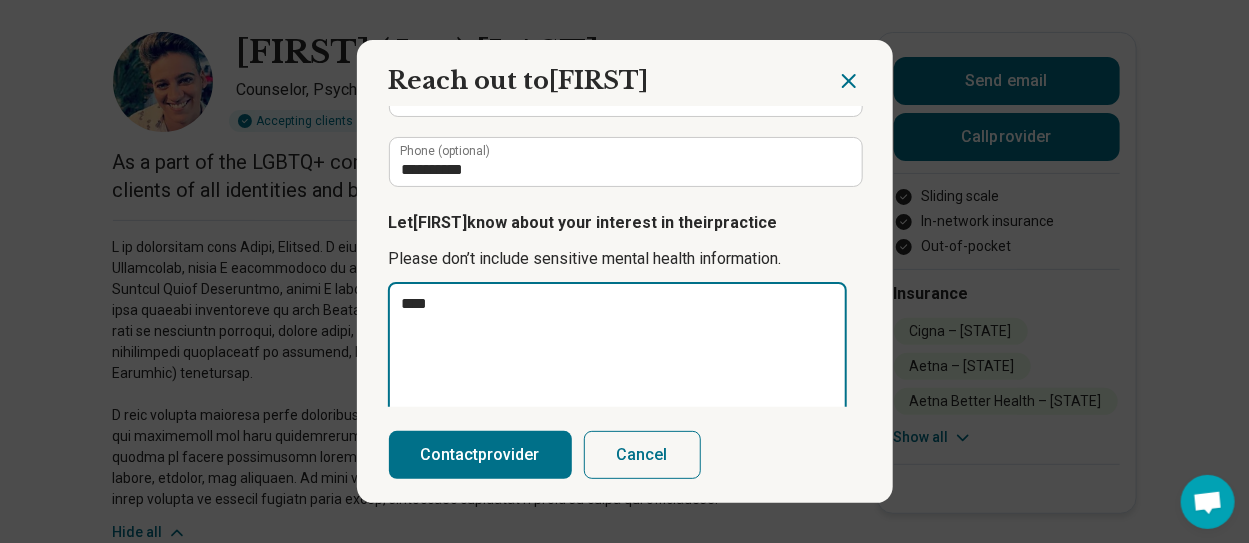 type on "*" 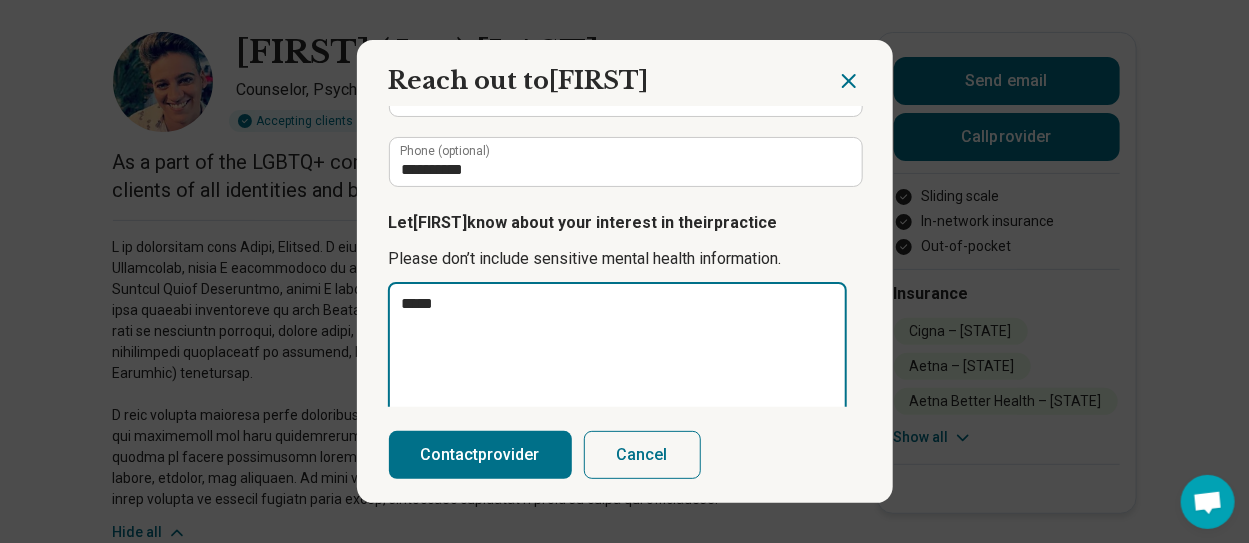 type on "*" 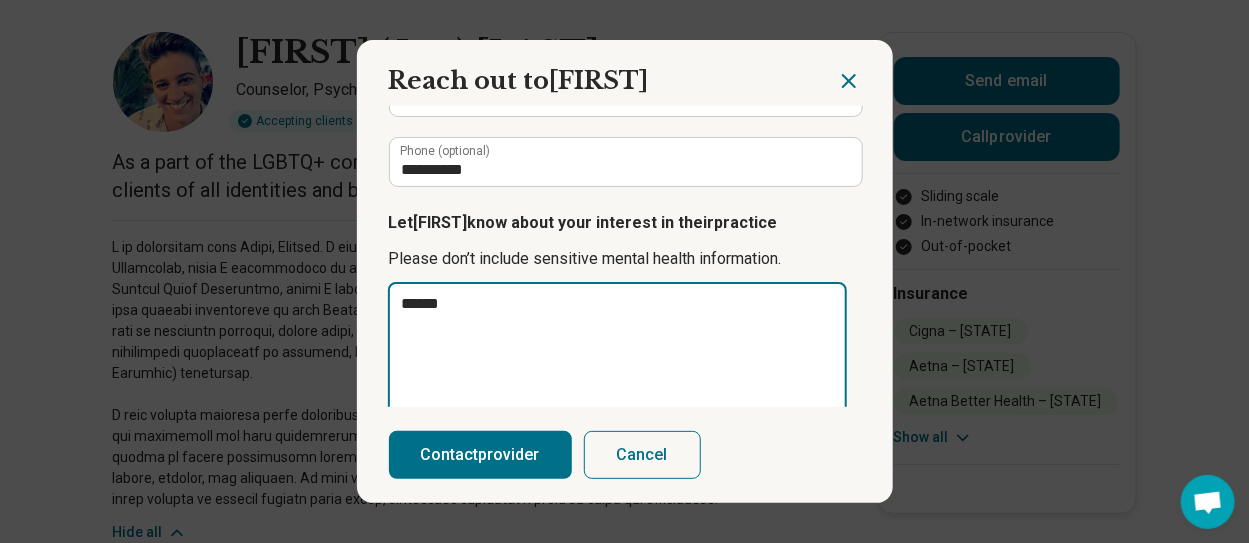 type on "*" 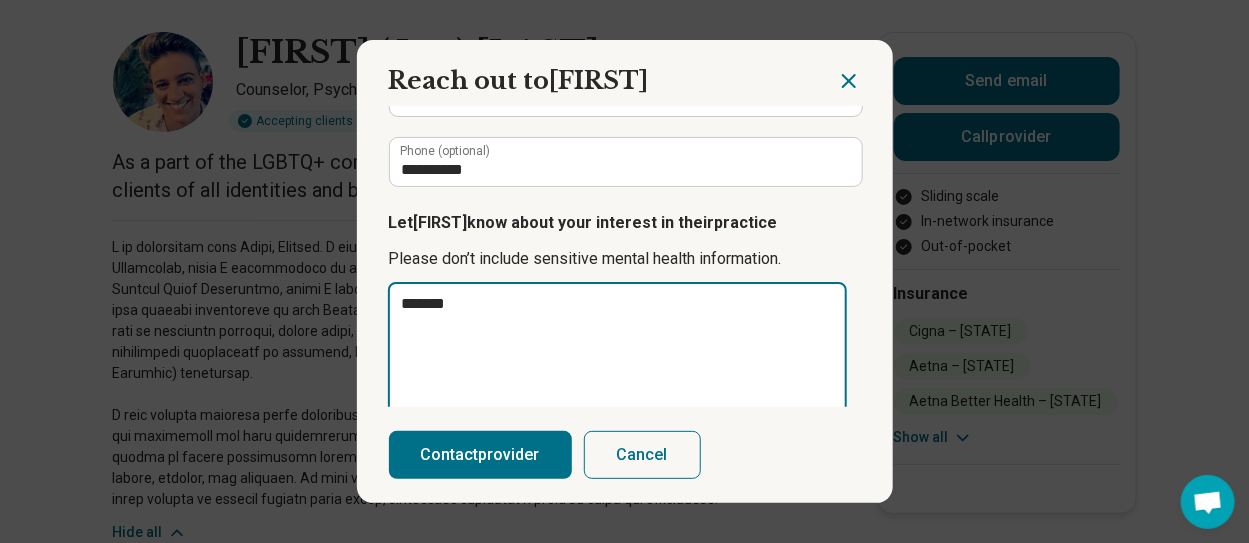 type on "*" 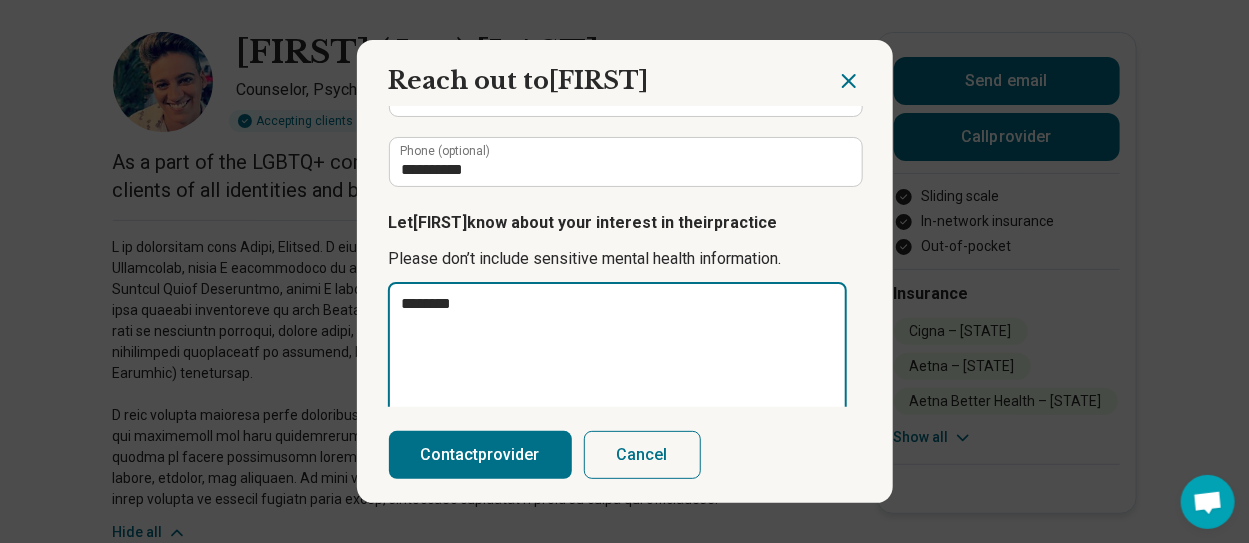 type on "*" 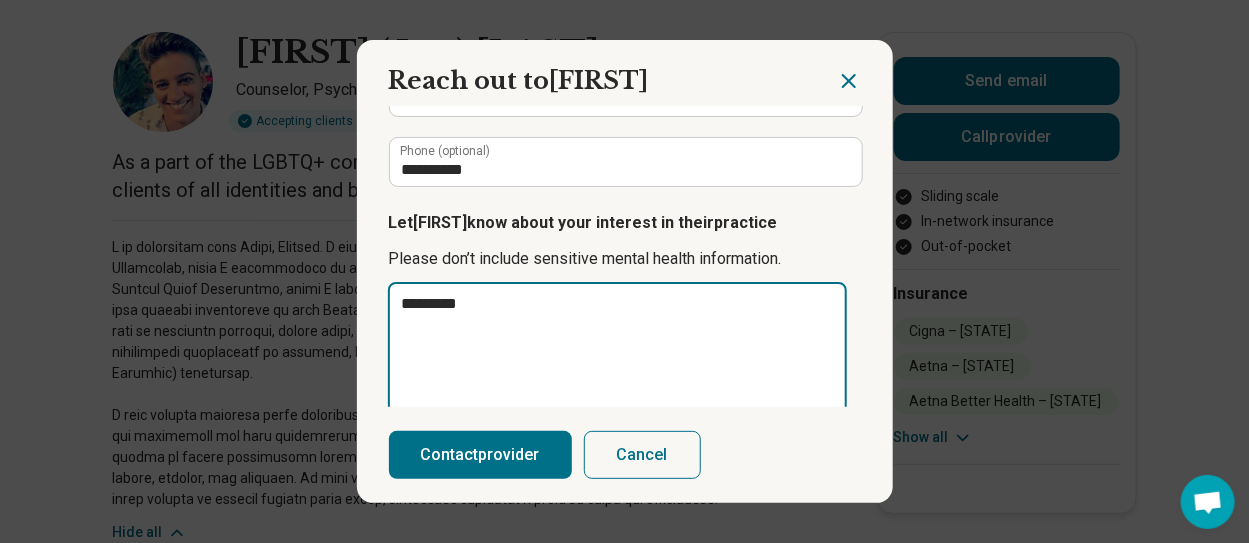 type on "*" 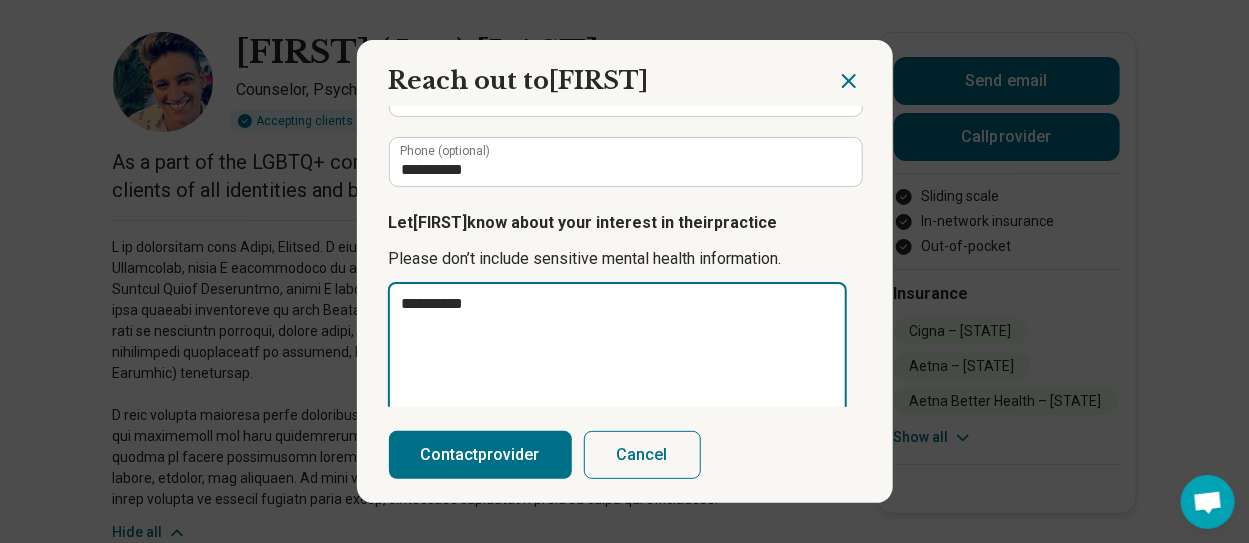 type on "*" 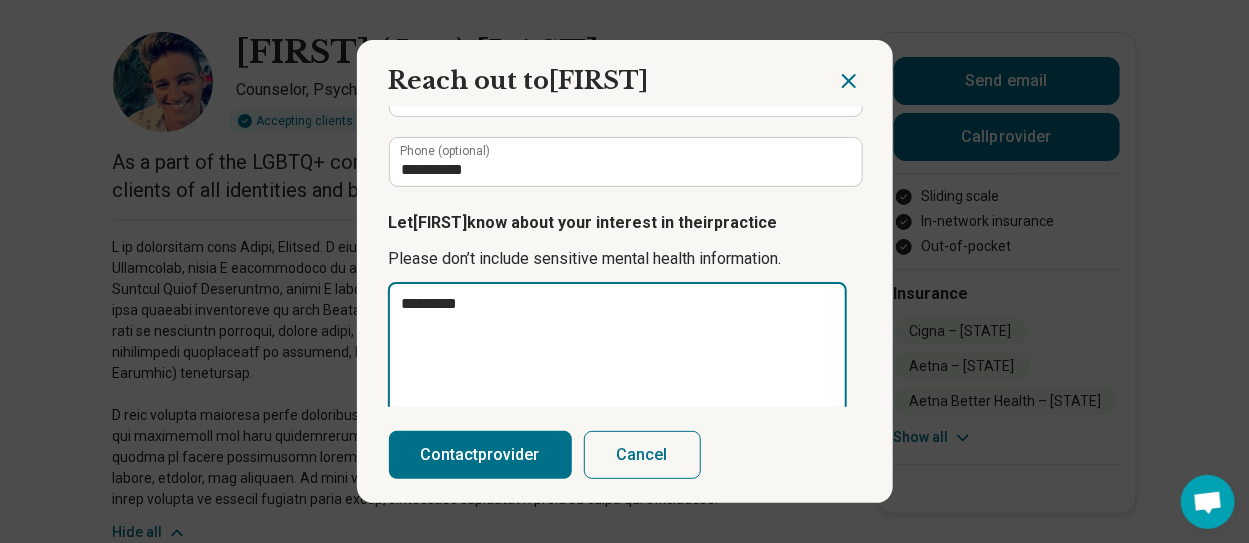 type on "*" 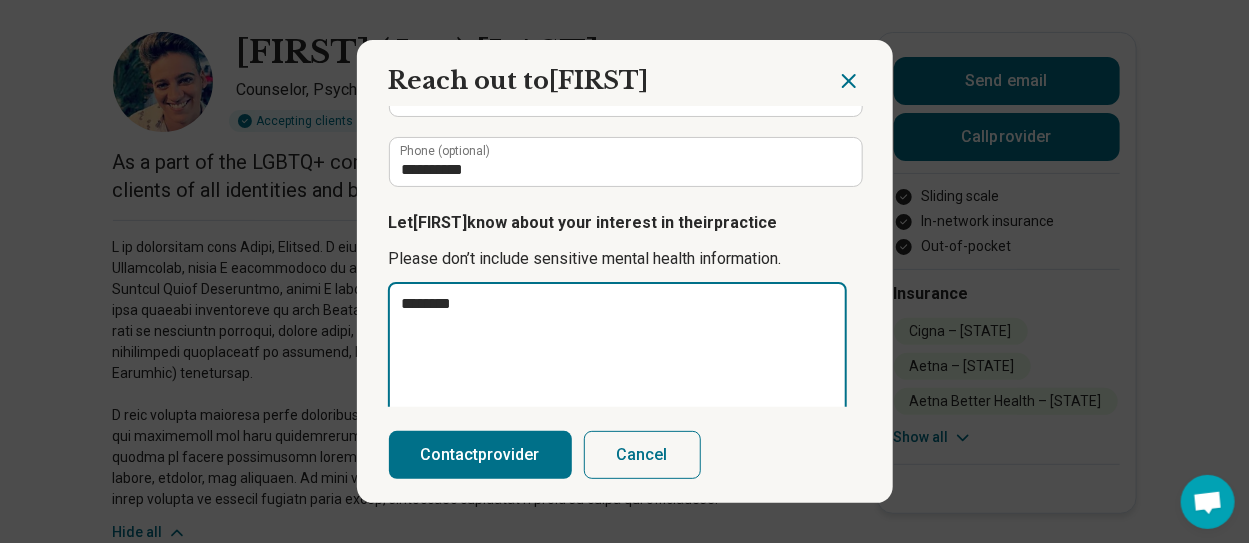 type on "*" 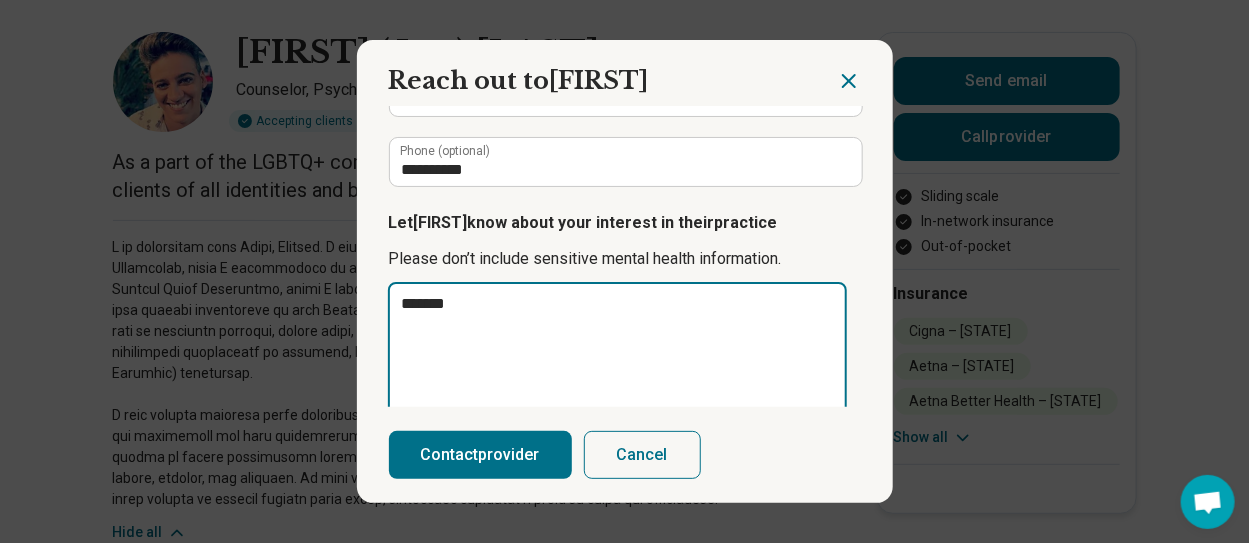 type on "*" 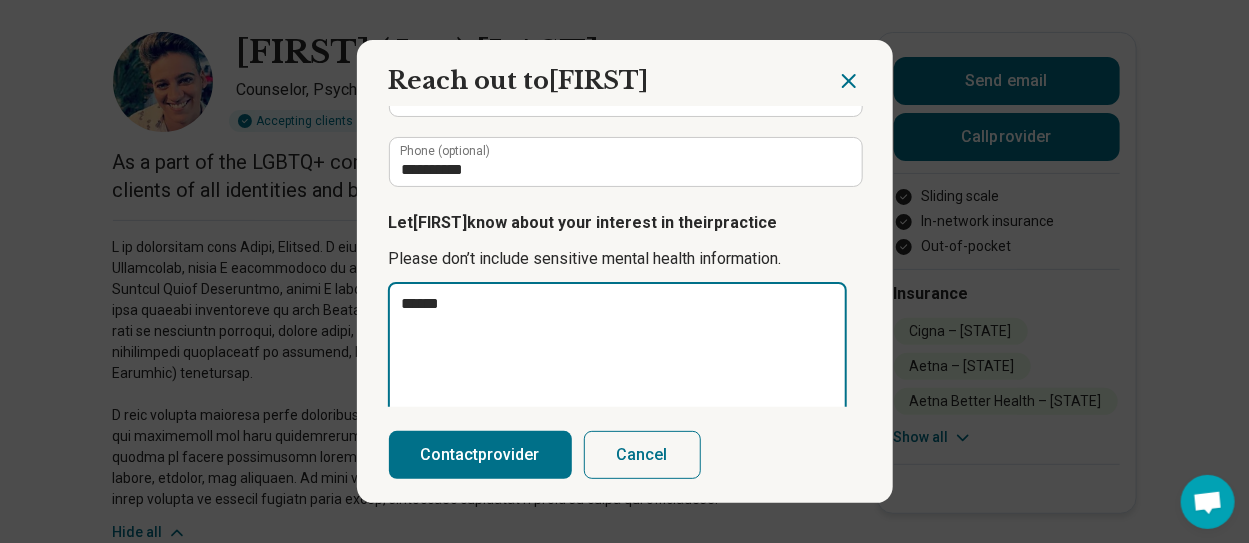 type on "*" 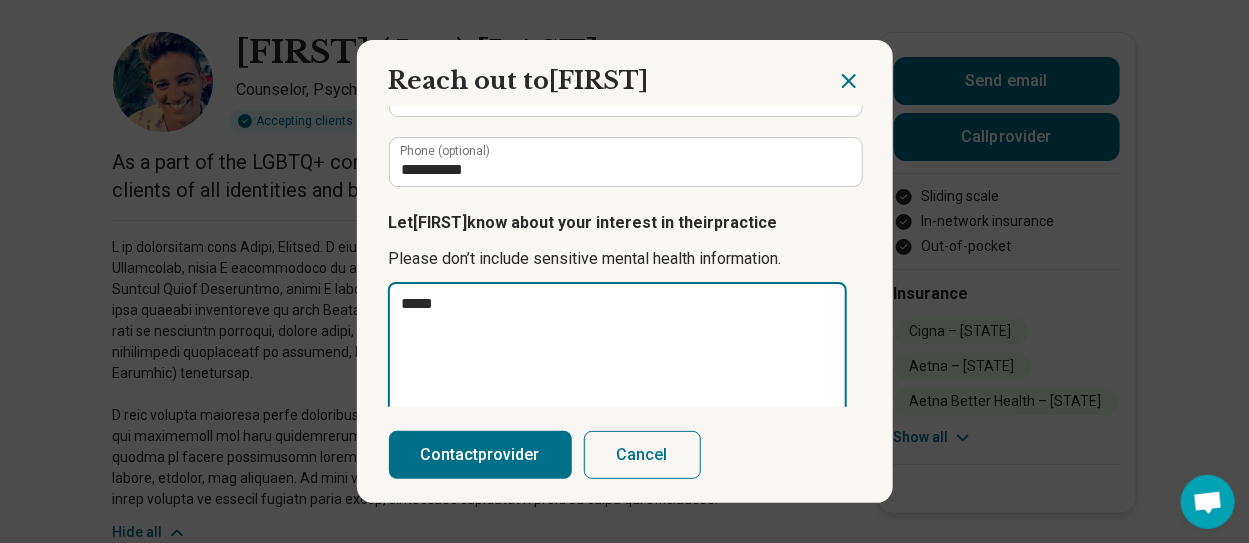 type on "*" 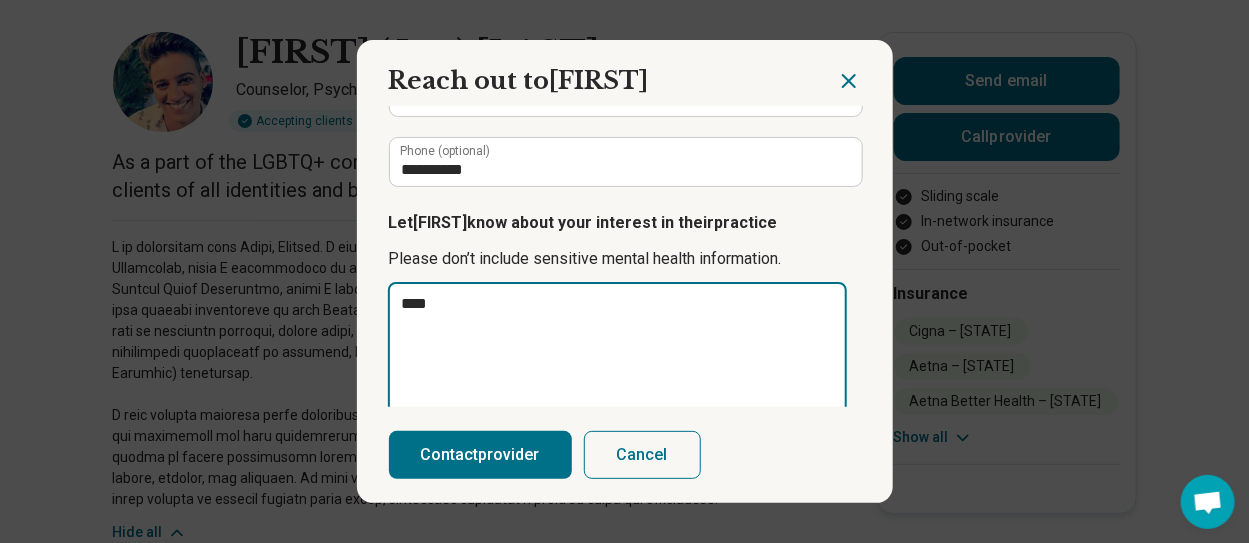 type on "*" 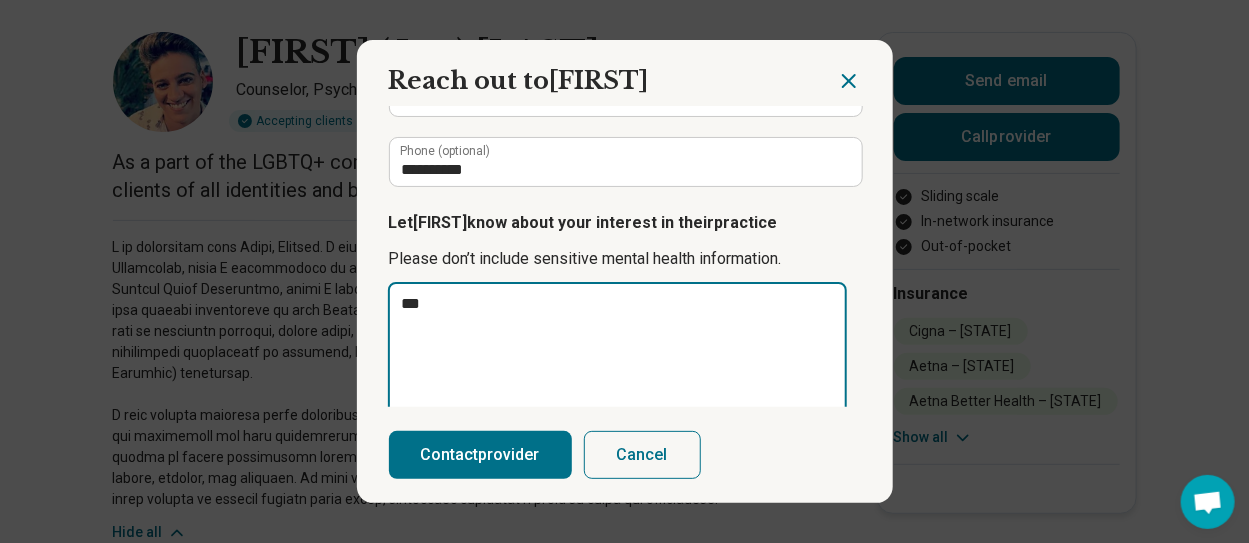 type on "*" 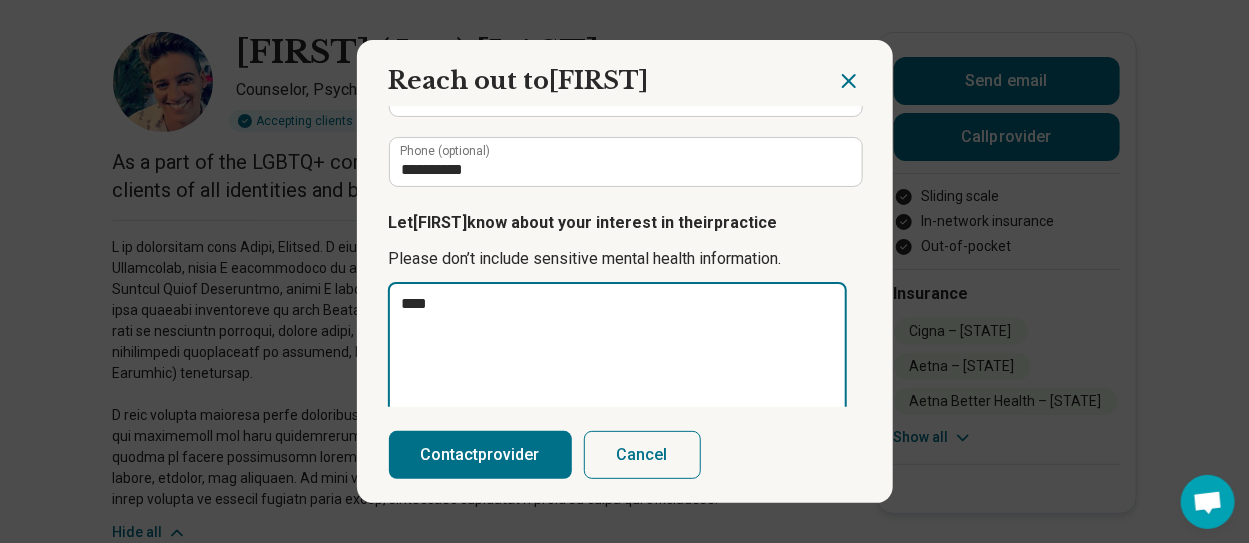 type on "*" 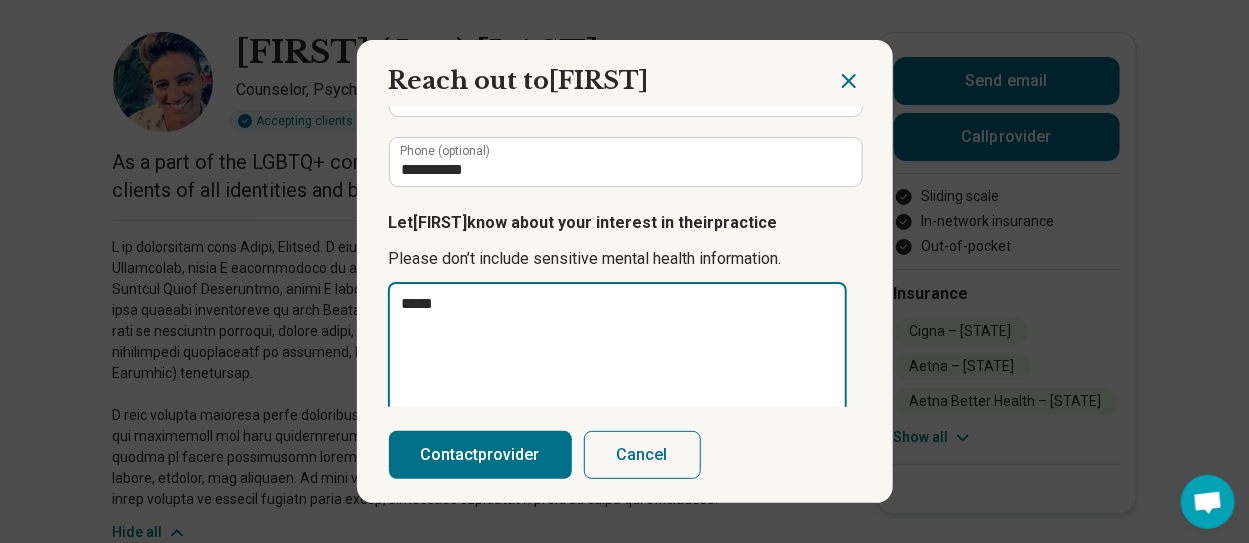 type on "*" 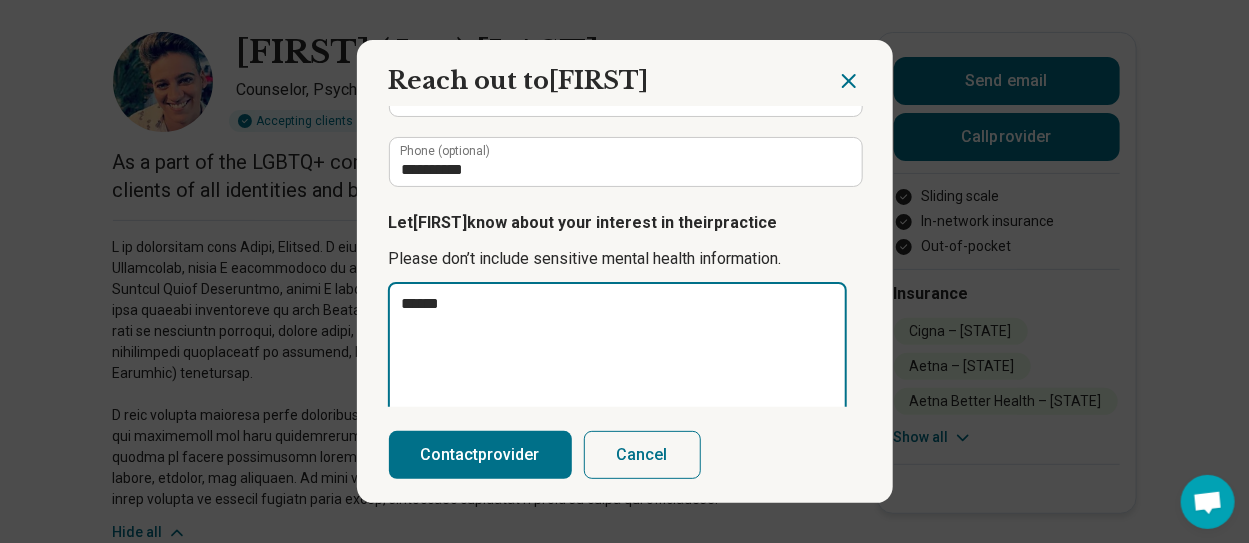 type on "*" 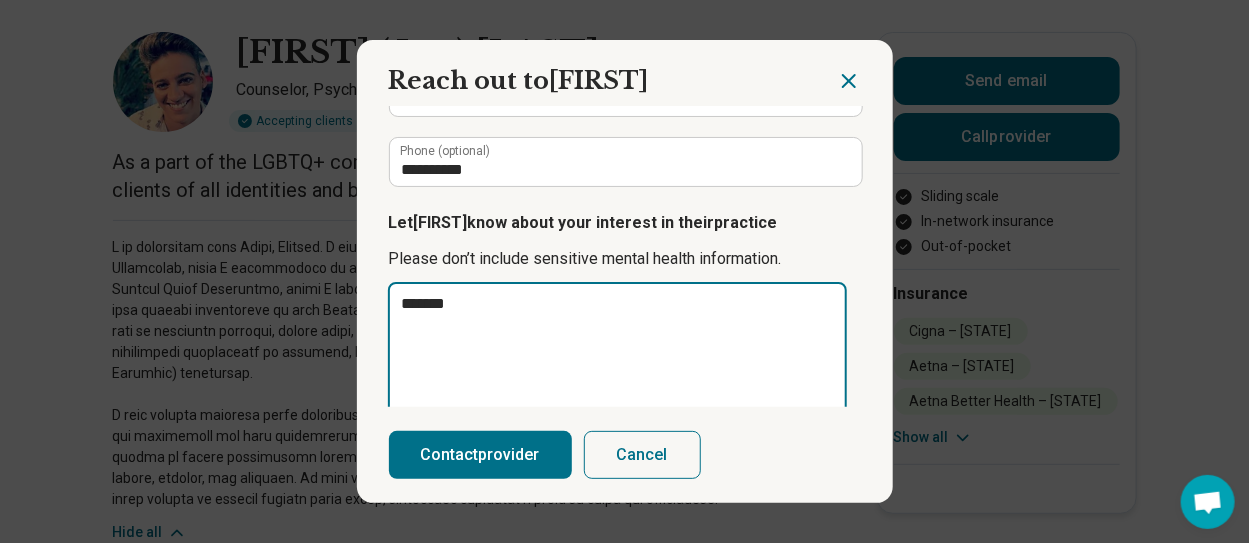 type on "*" 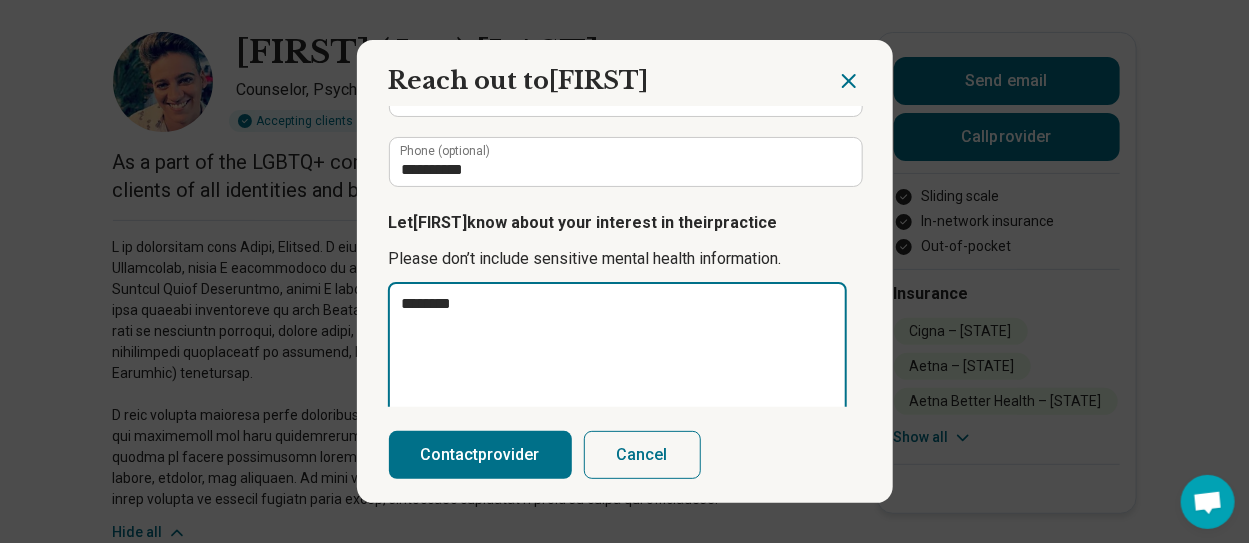 type on "*" 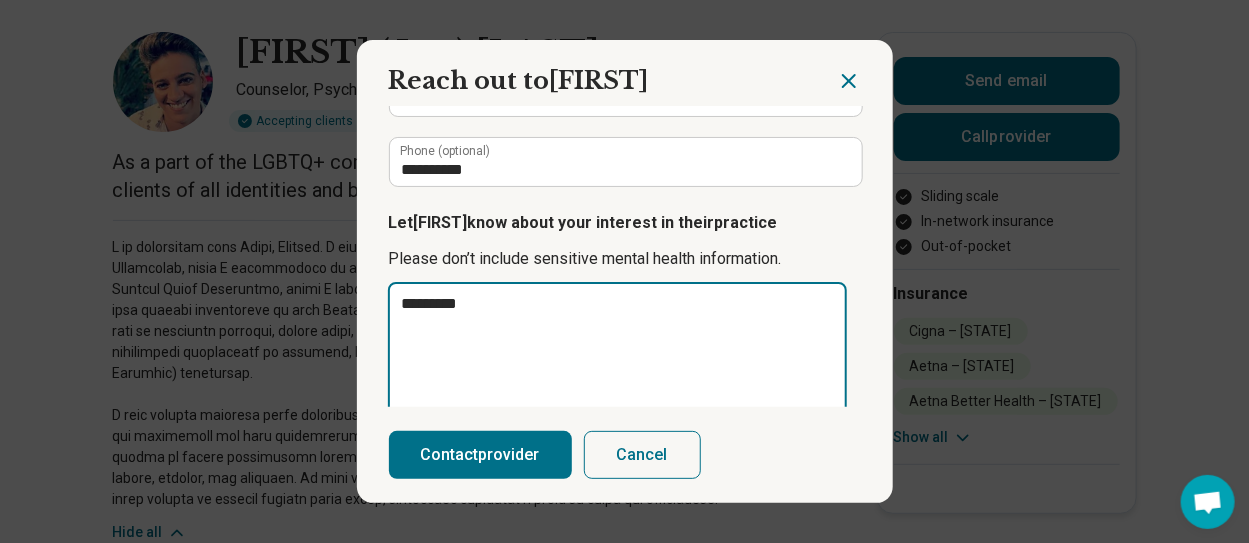 type on "*" 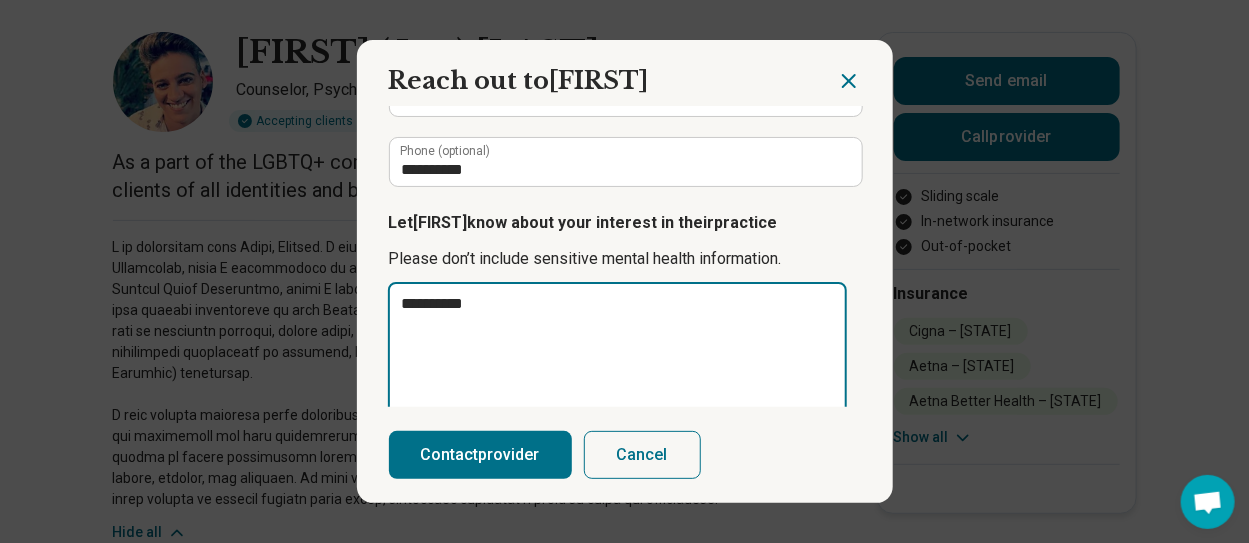 type on "*" 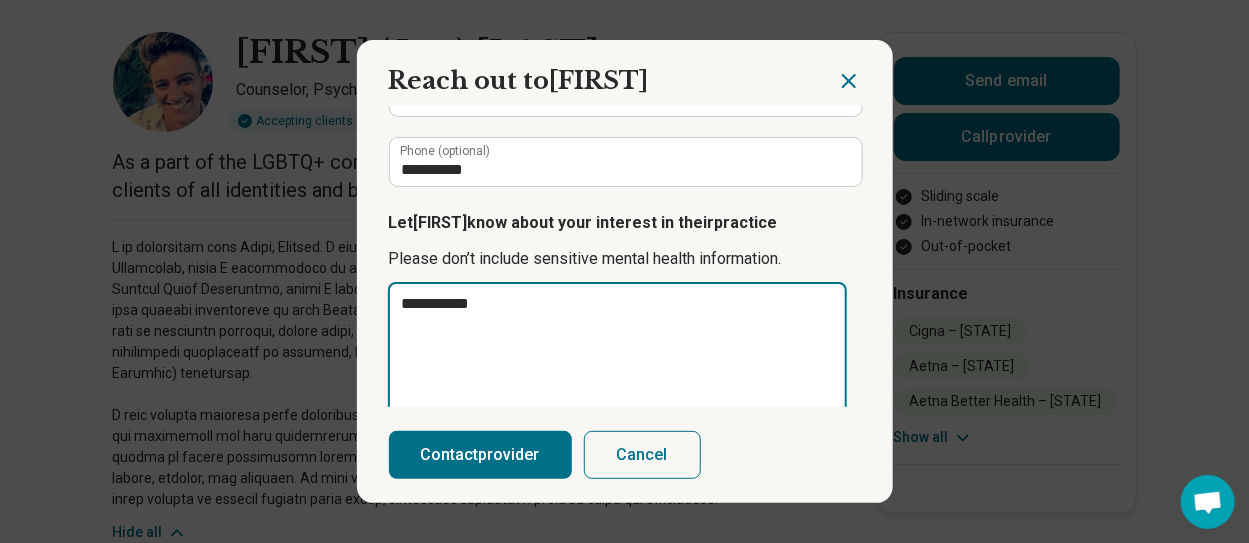 type on "*" 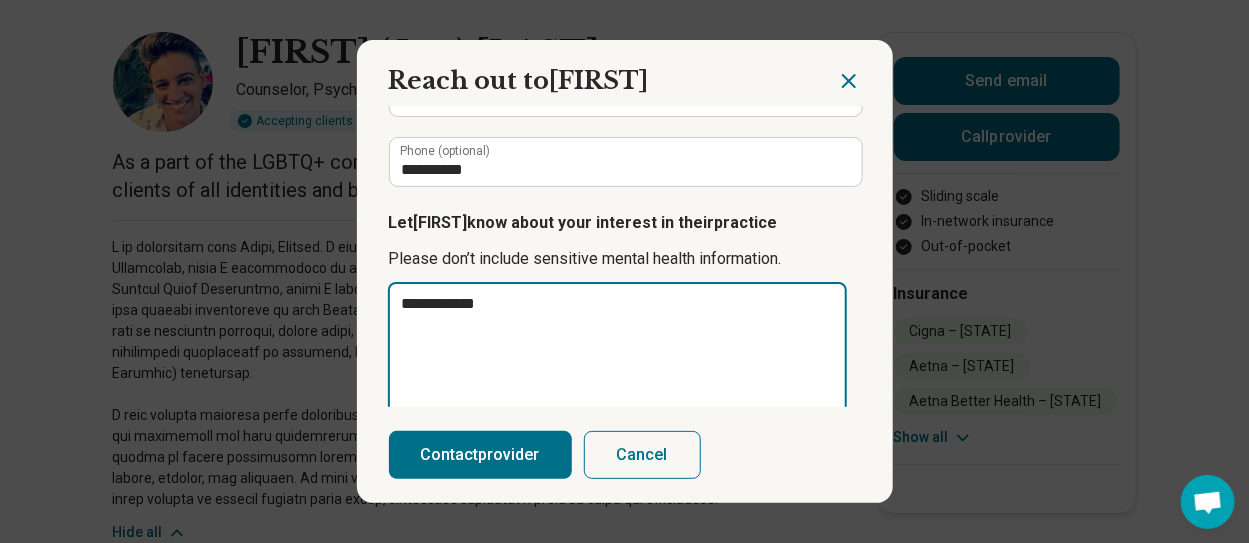 type on "**********" 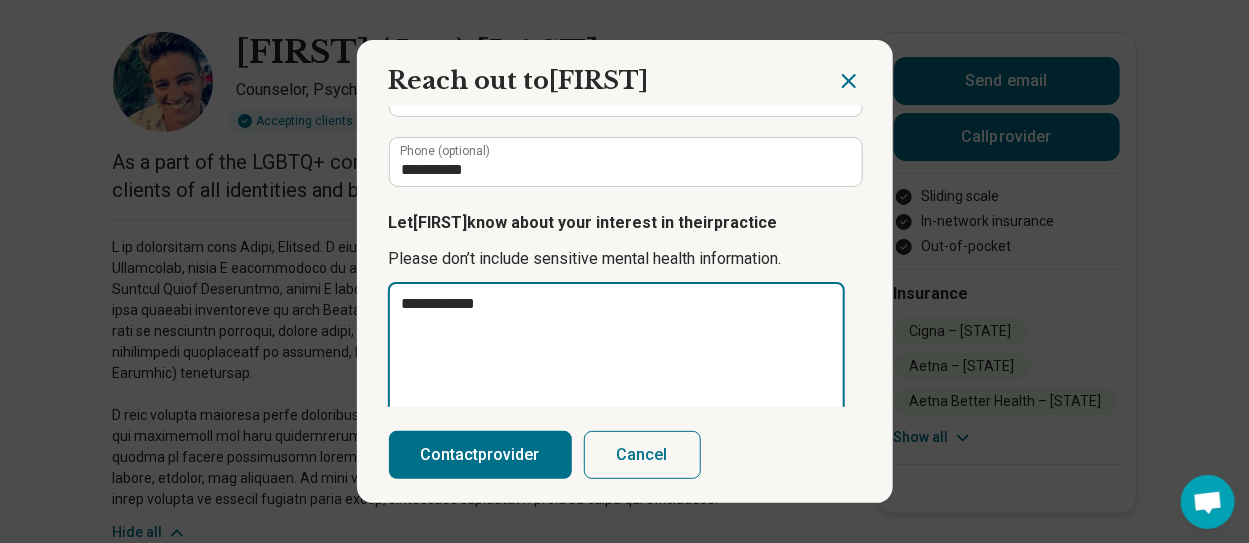 click on "**********" at bounding box center [616, 350] 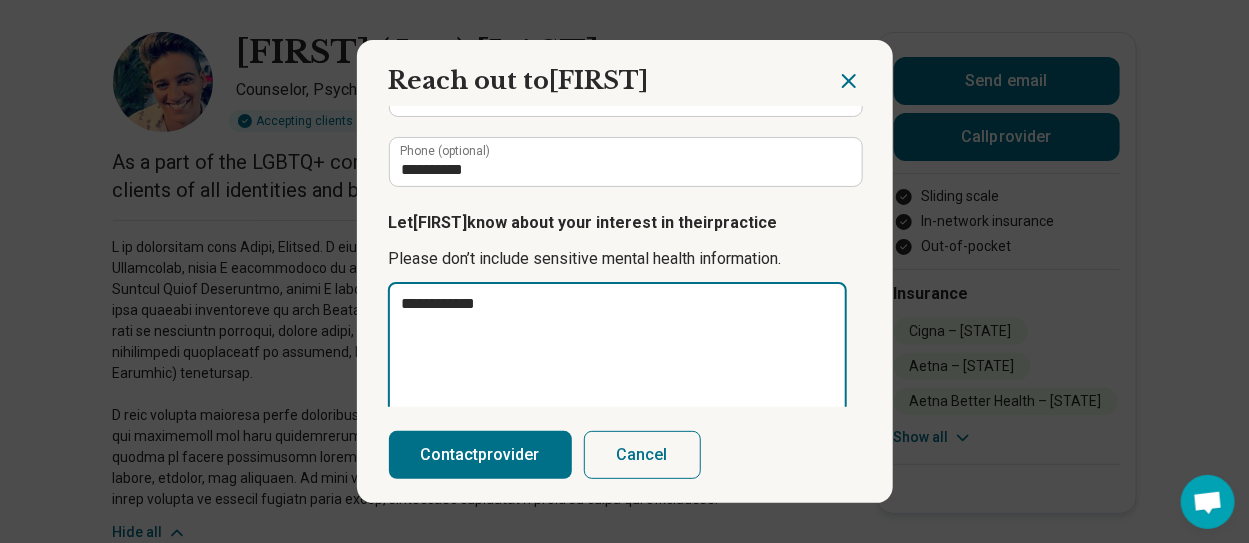 type on "*" 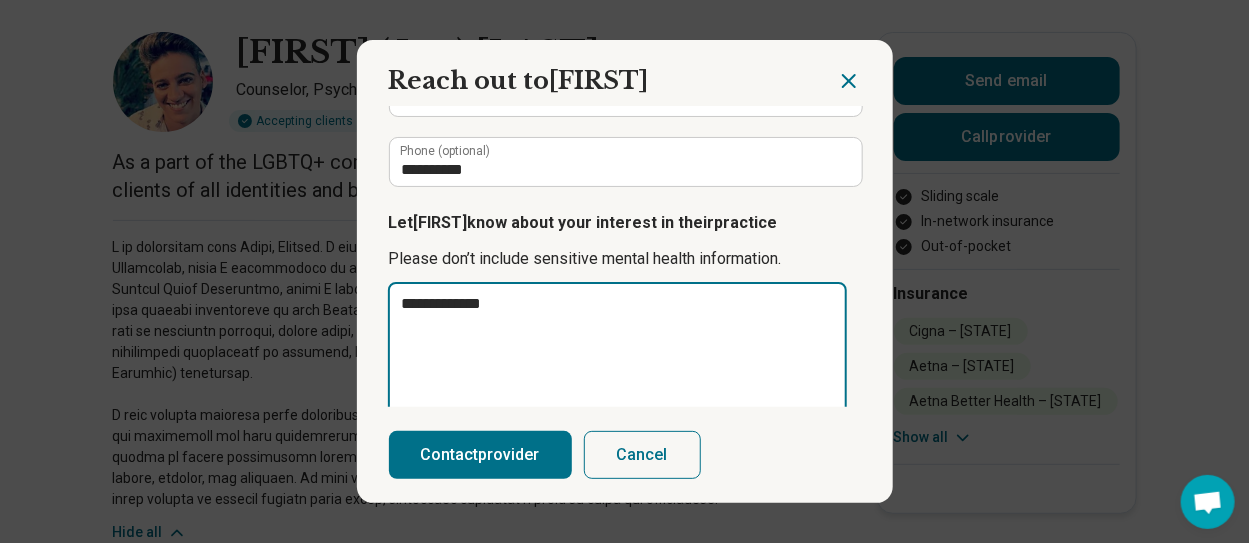 type on "*" 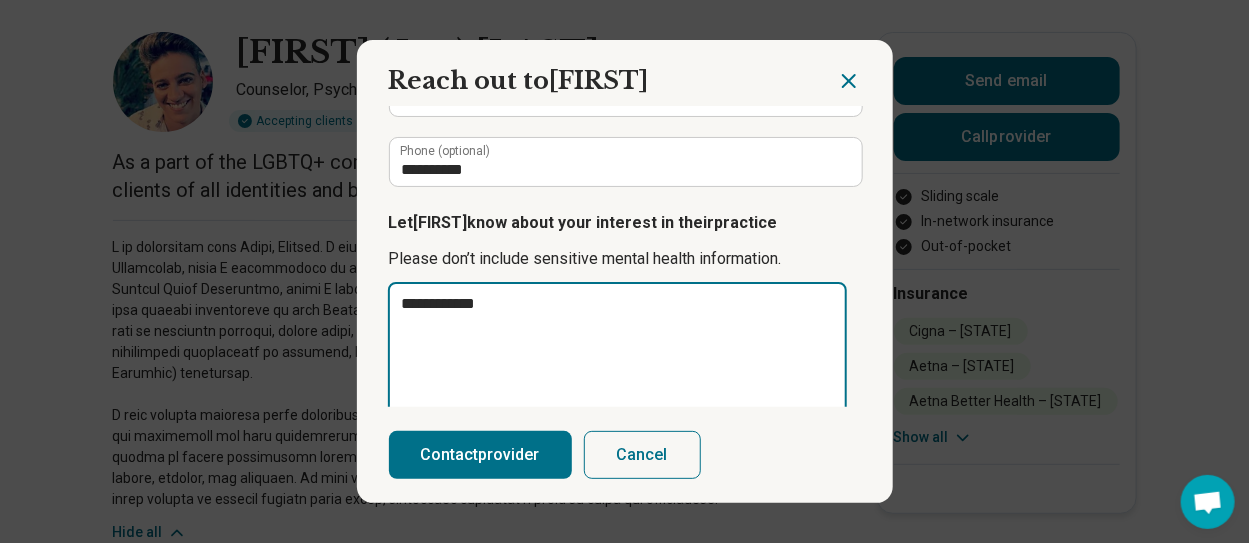 type on "*" 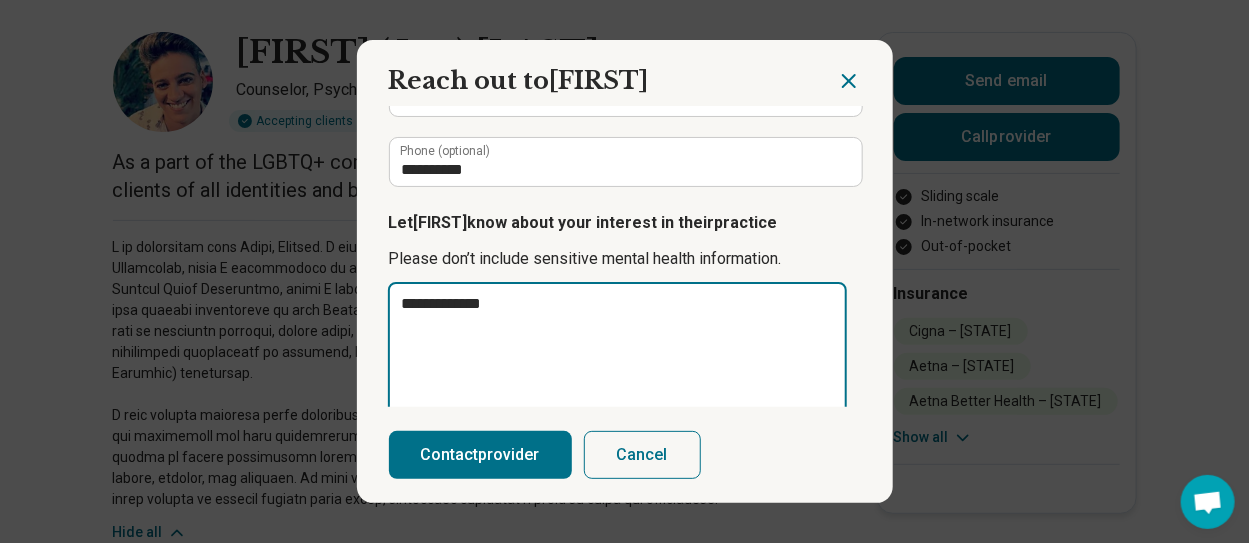 type on "*" 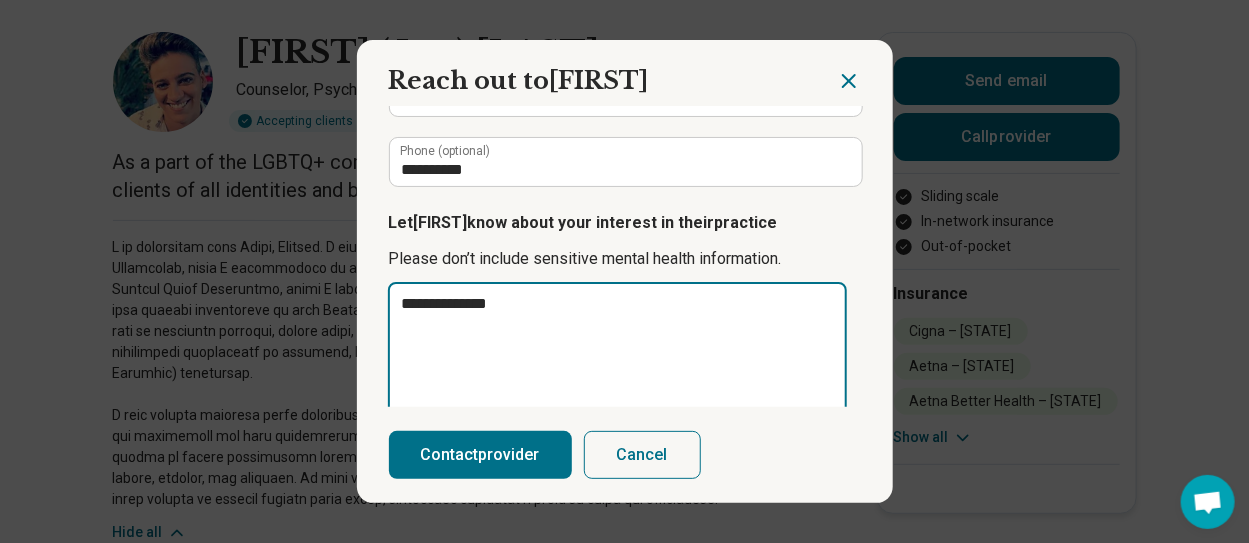 type on "*" 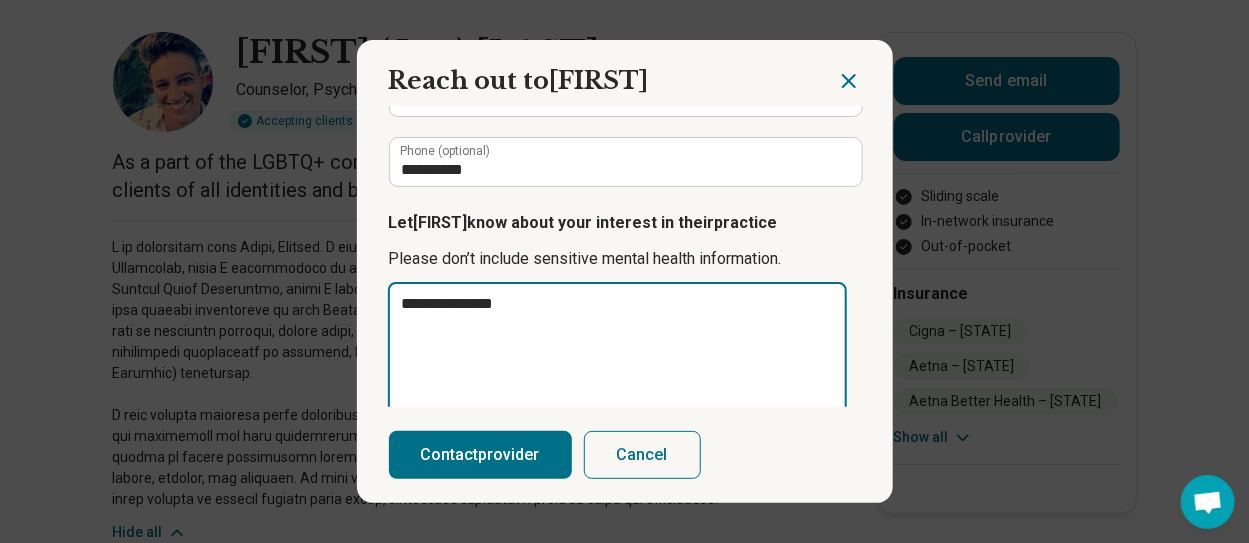type on "*" 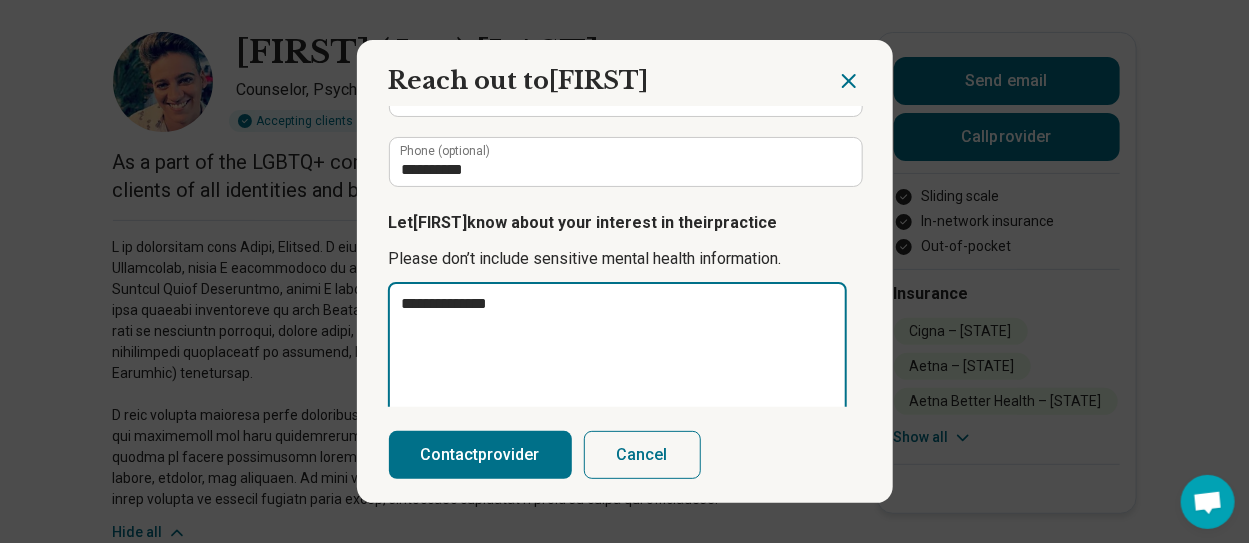 type on "*" 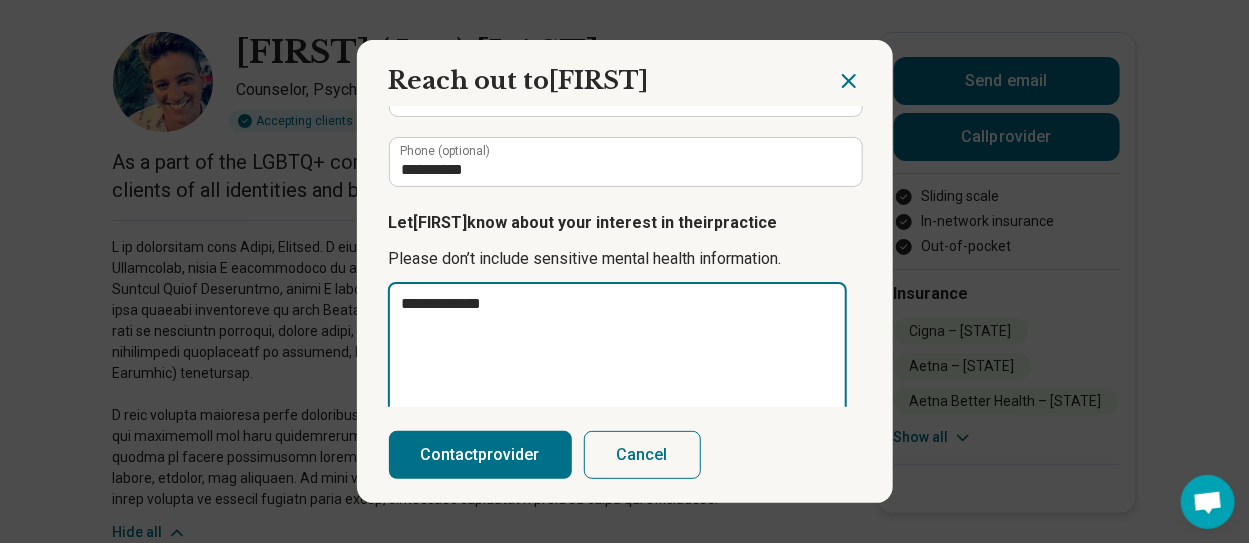 type on "*" 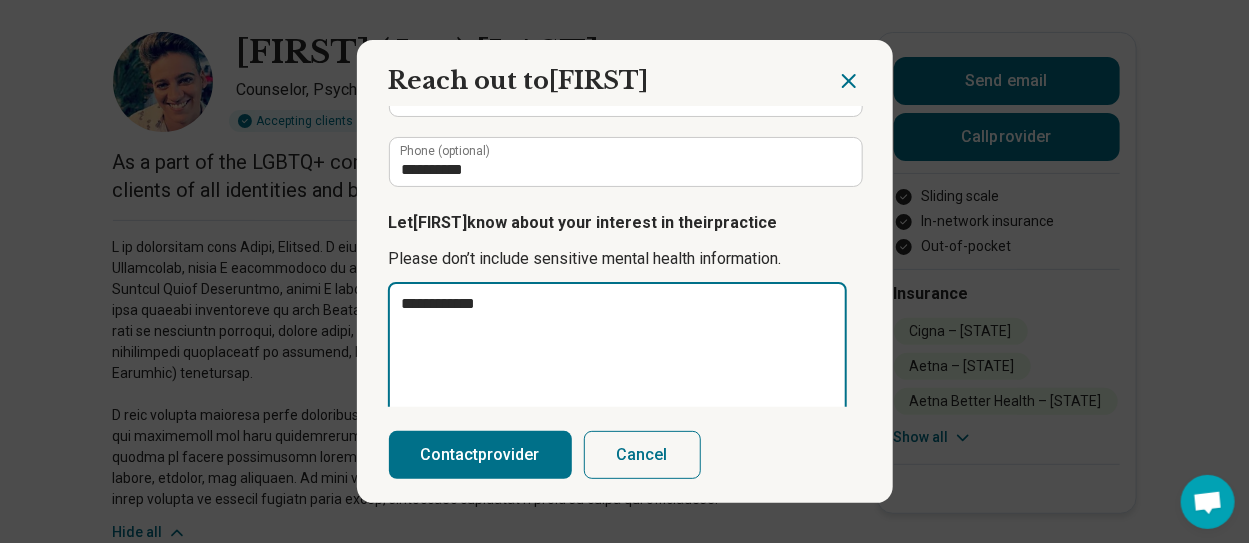 type on "*" 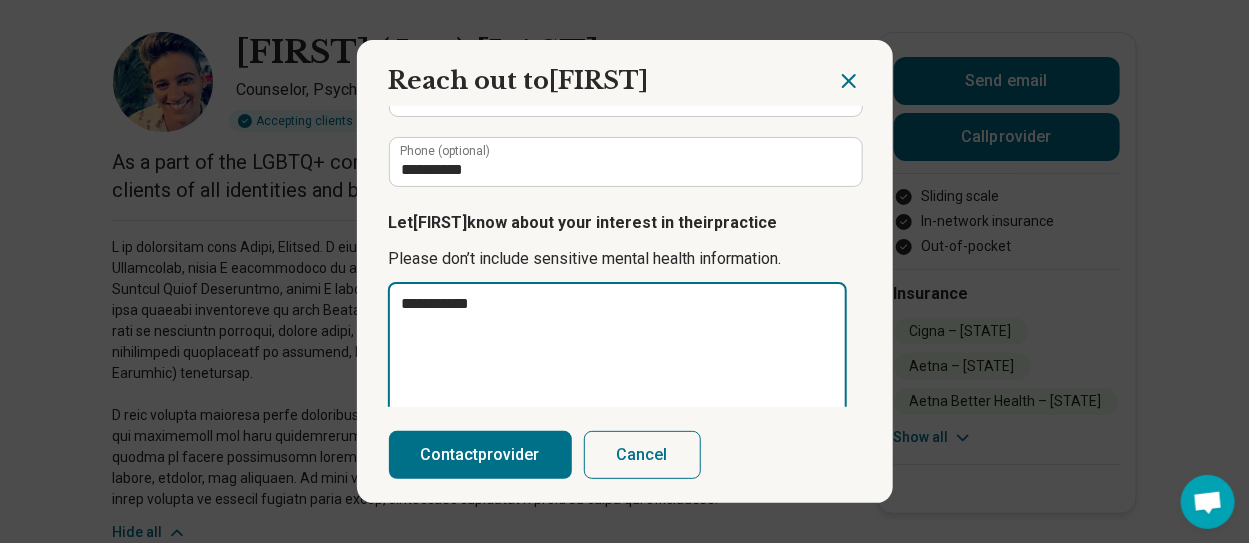 type on "*" 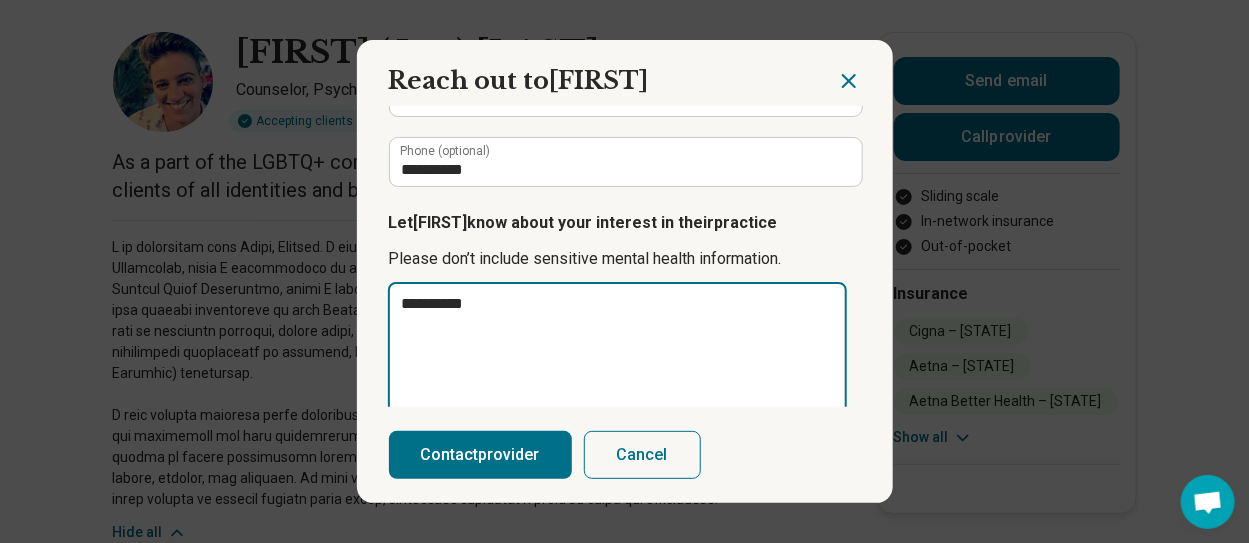 type on "*" 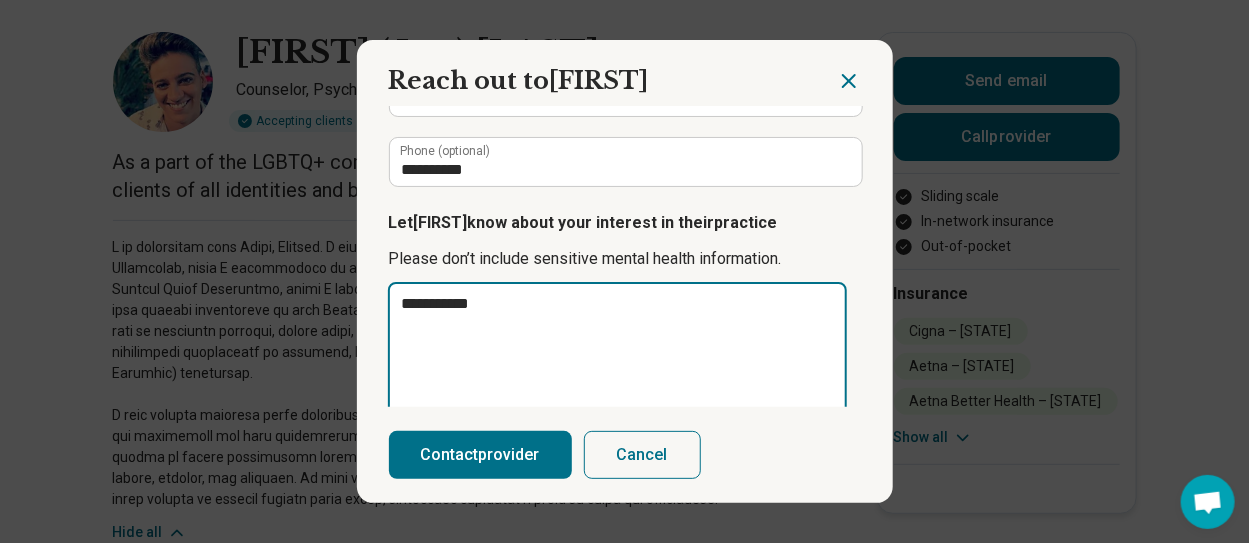 type on "*" 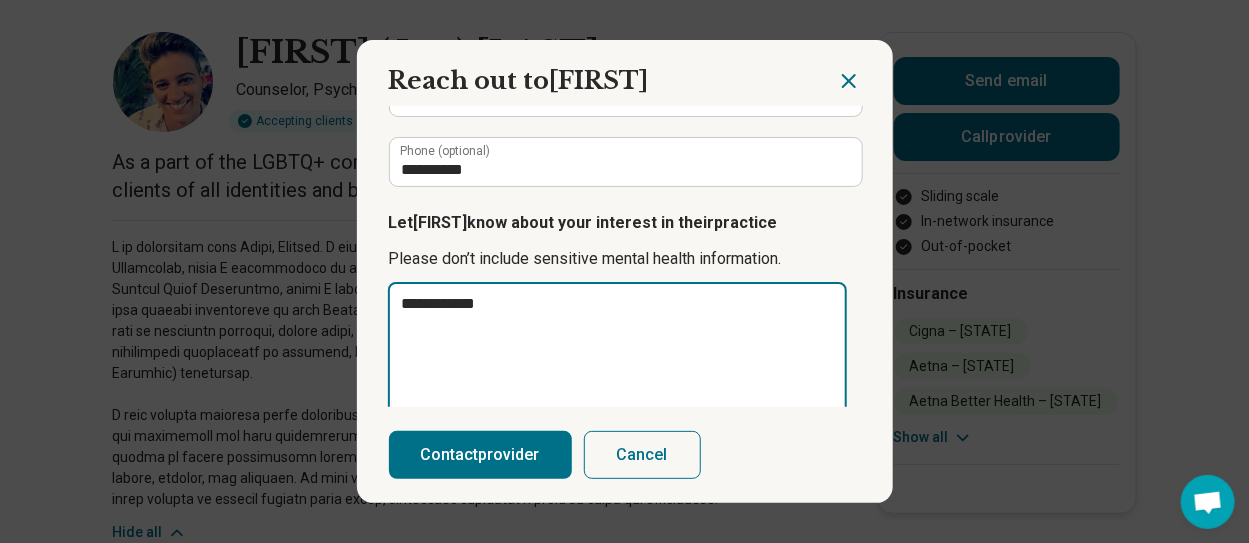 type on "*" 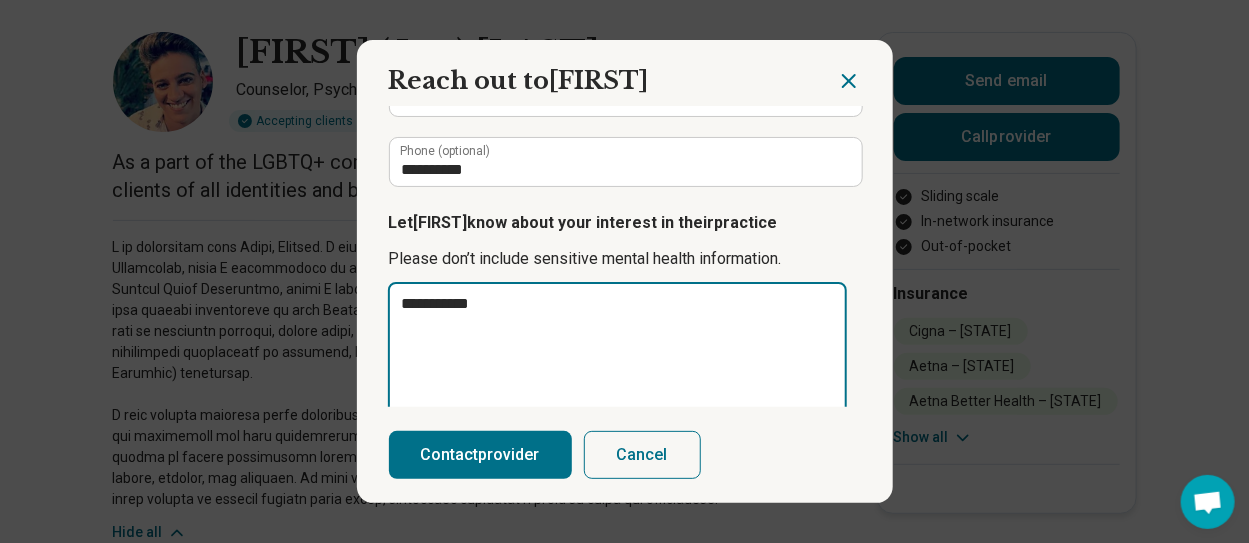 type on "*" 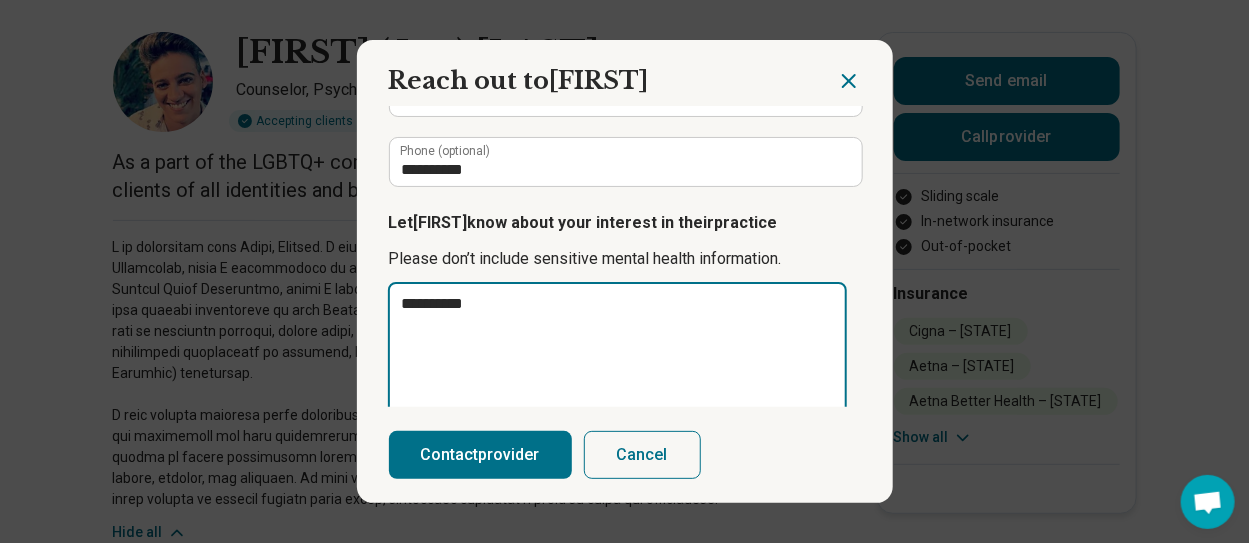 type on "*" 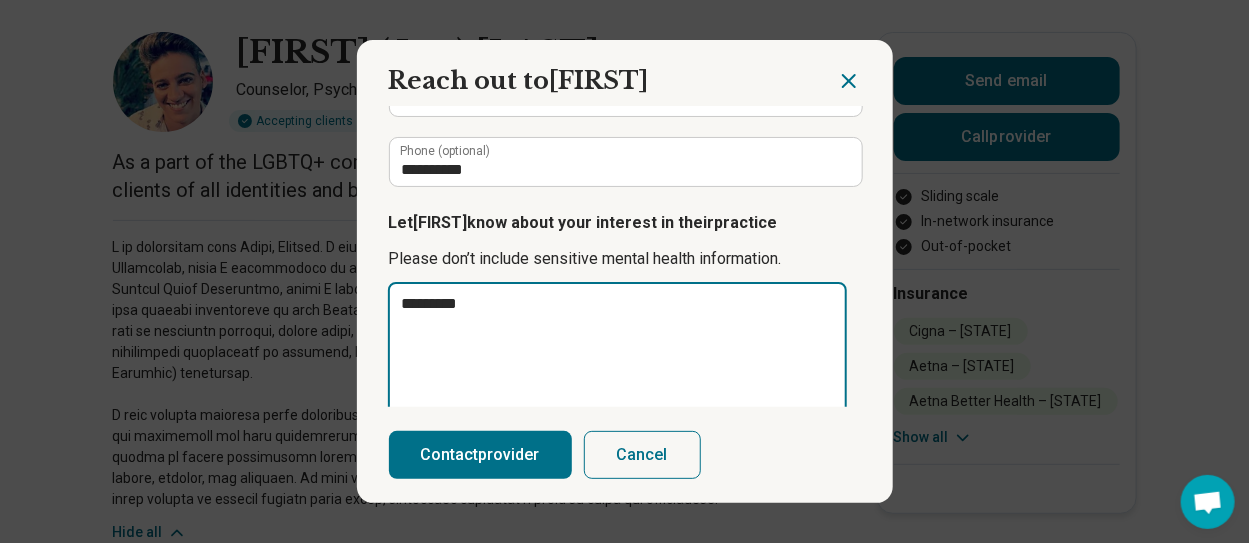type on "*" 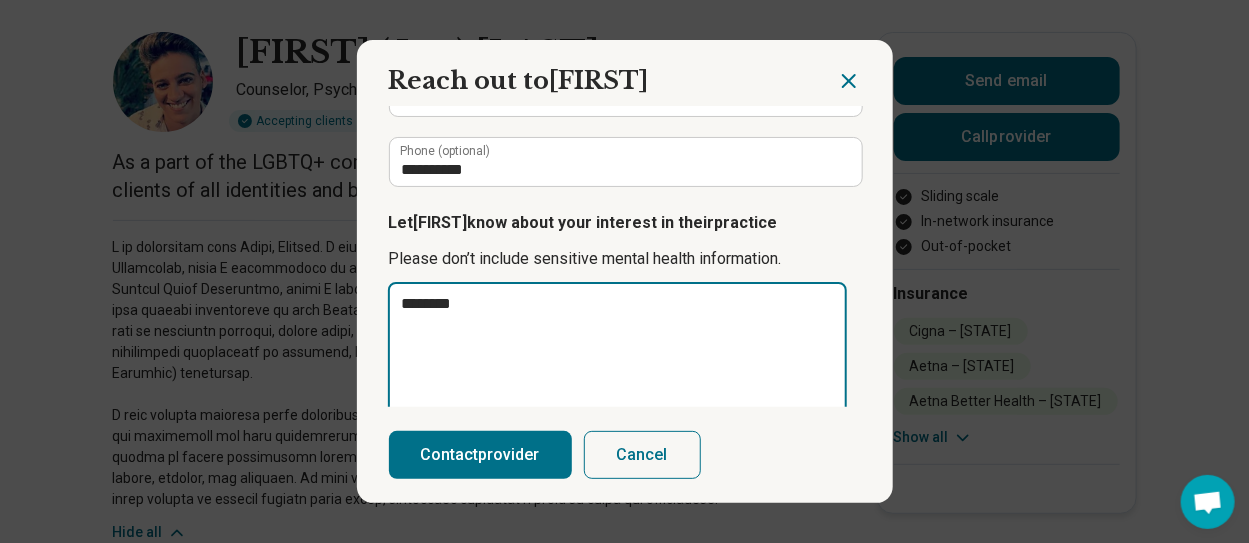type on "*" 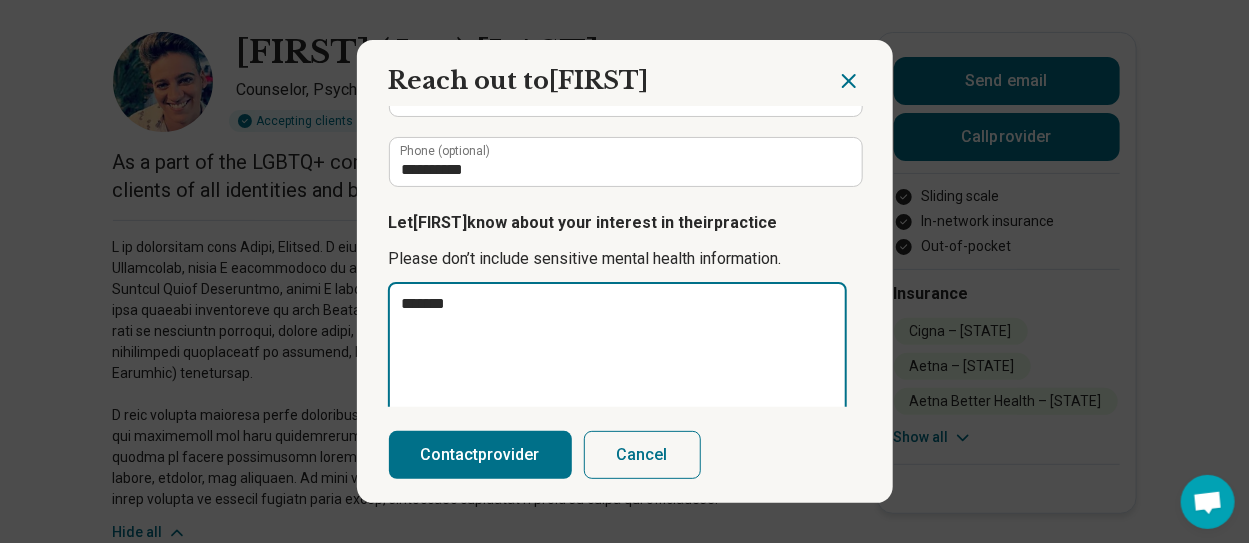 type on "*" 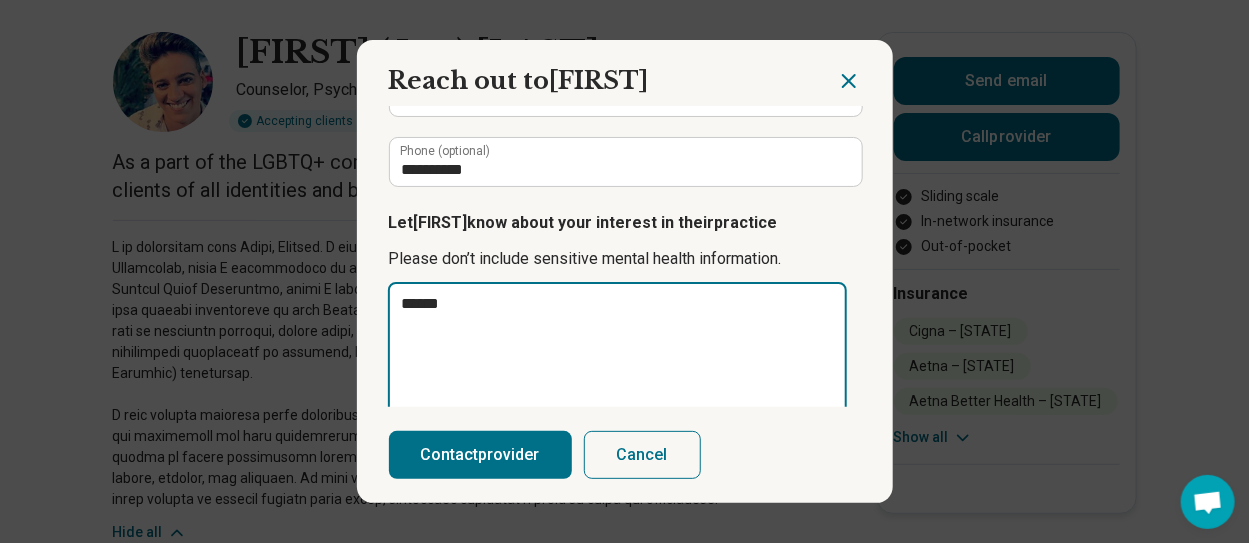 type on "*" 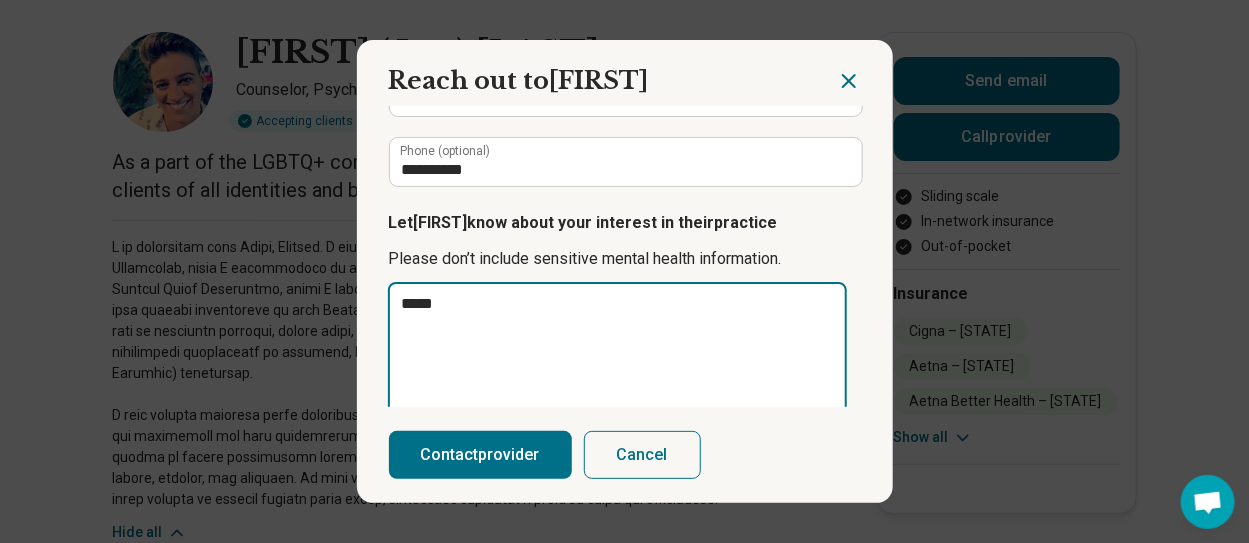 type on "*" 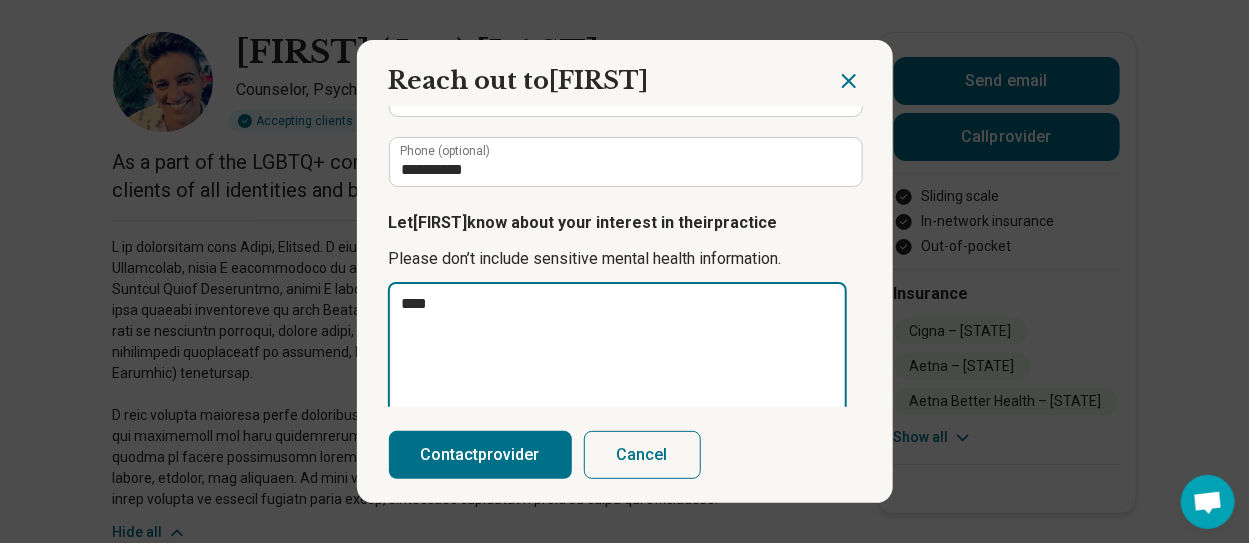 type on "*" 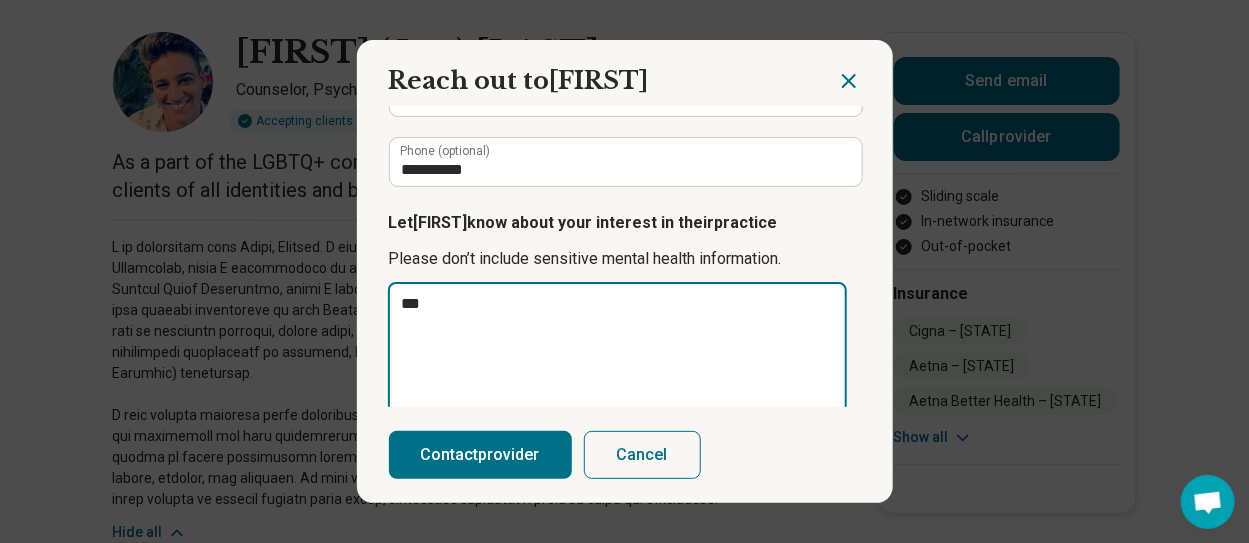 type on "*" 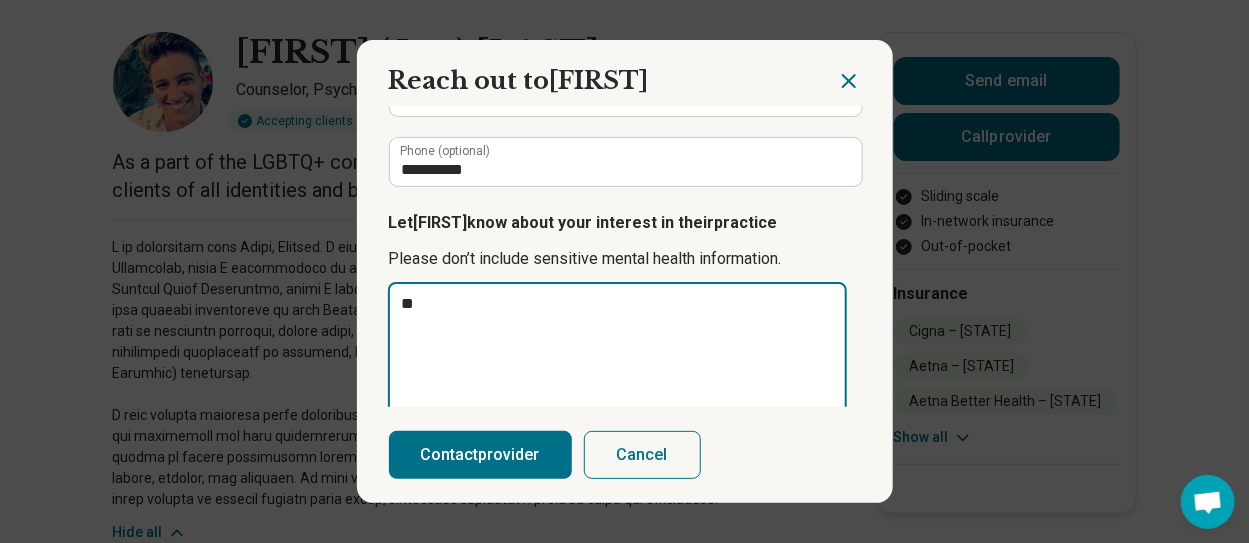 type on "*" 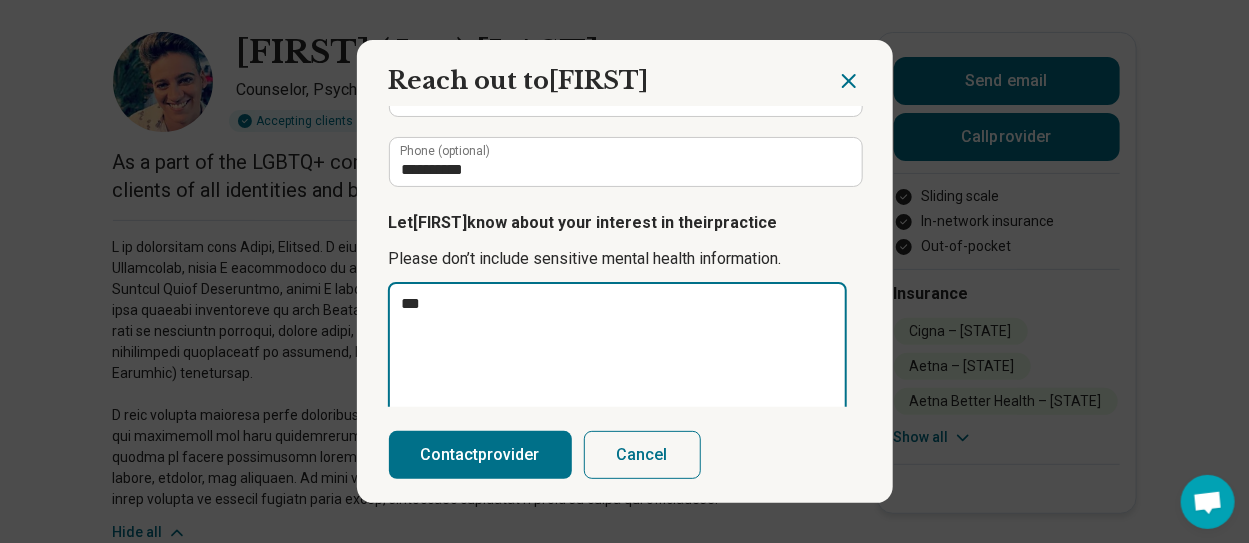 type on "*" 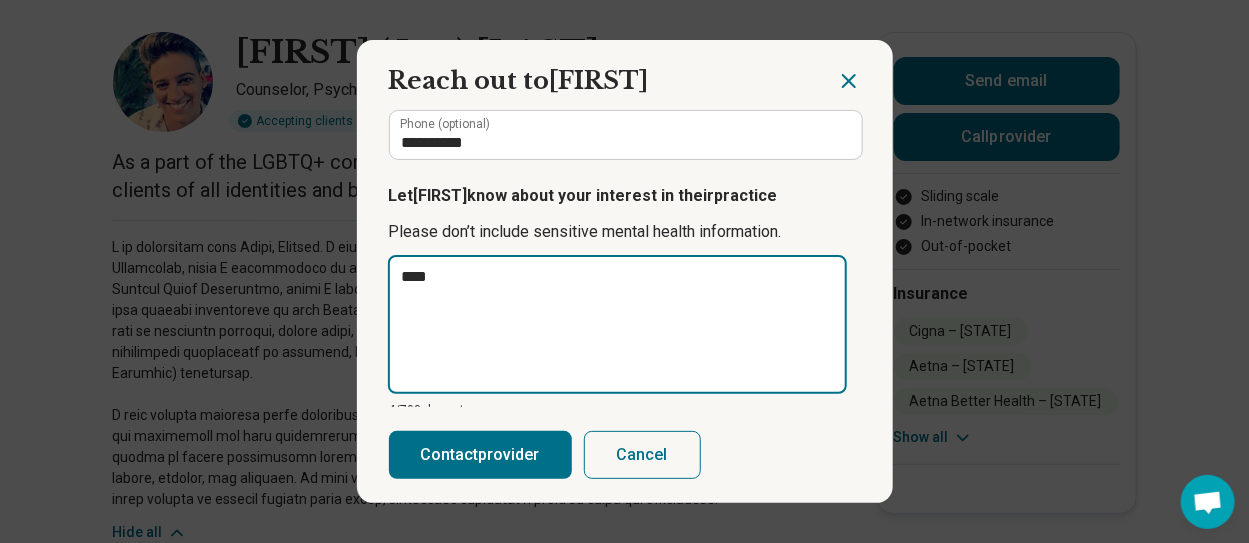 scroll, scrollTop: 327, scrollLeft: 0, axis: vertical 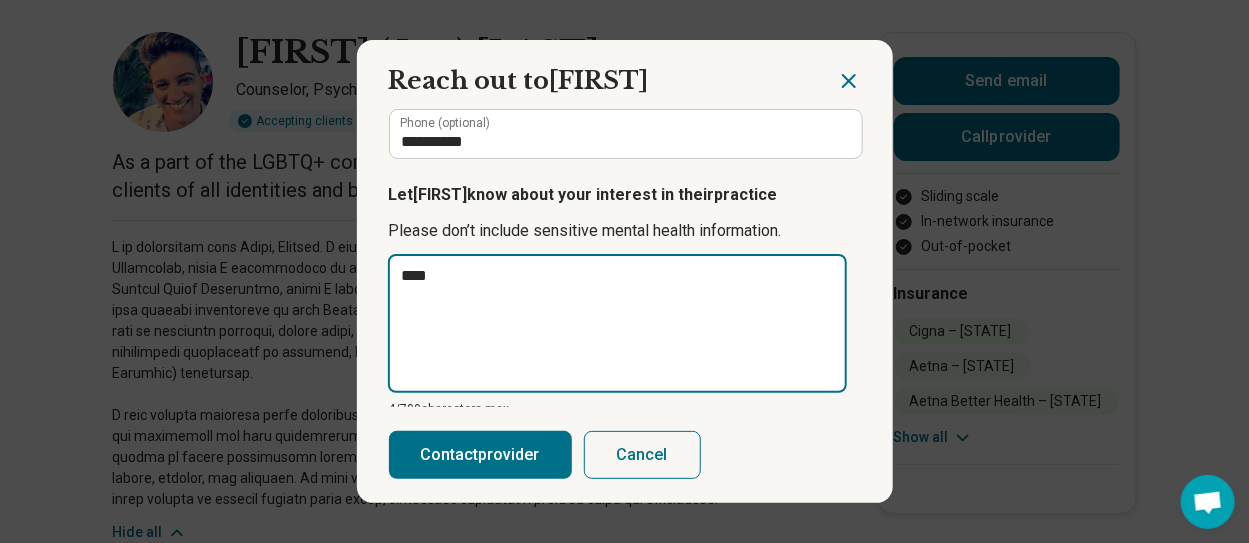 type on "*" 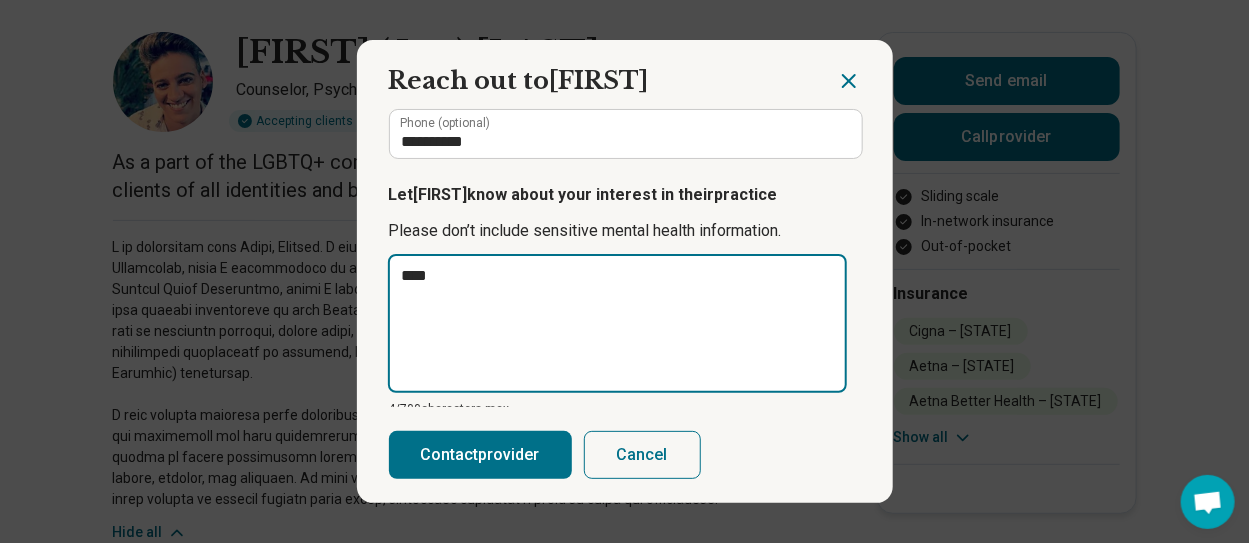 type on "*****" 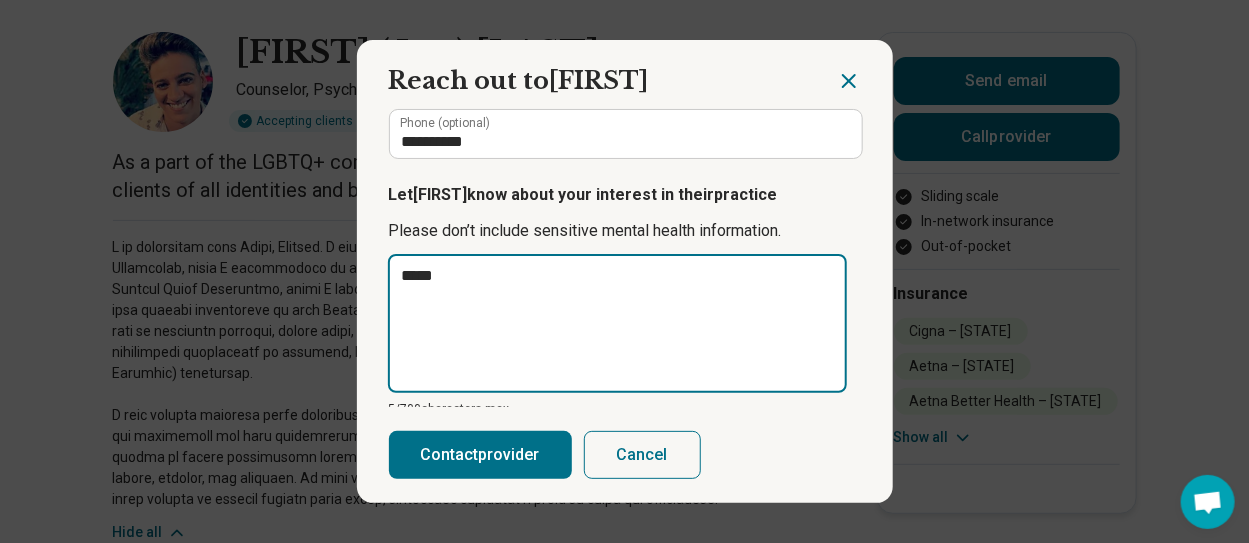 type on "*" 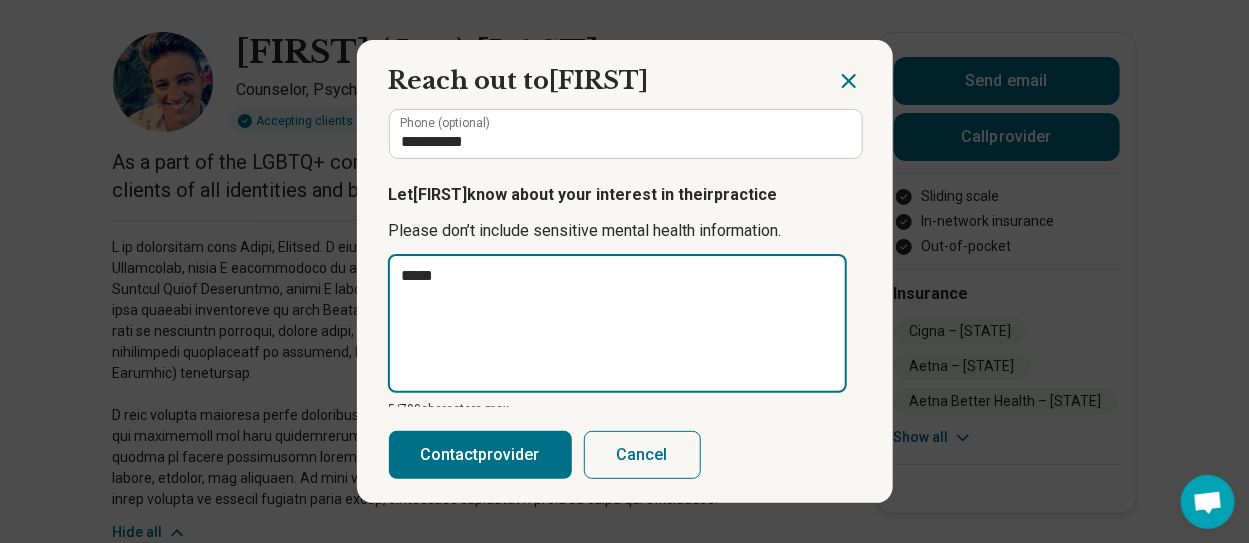 type on "*****" 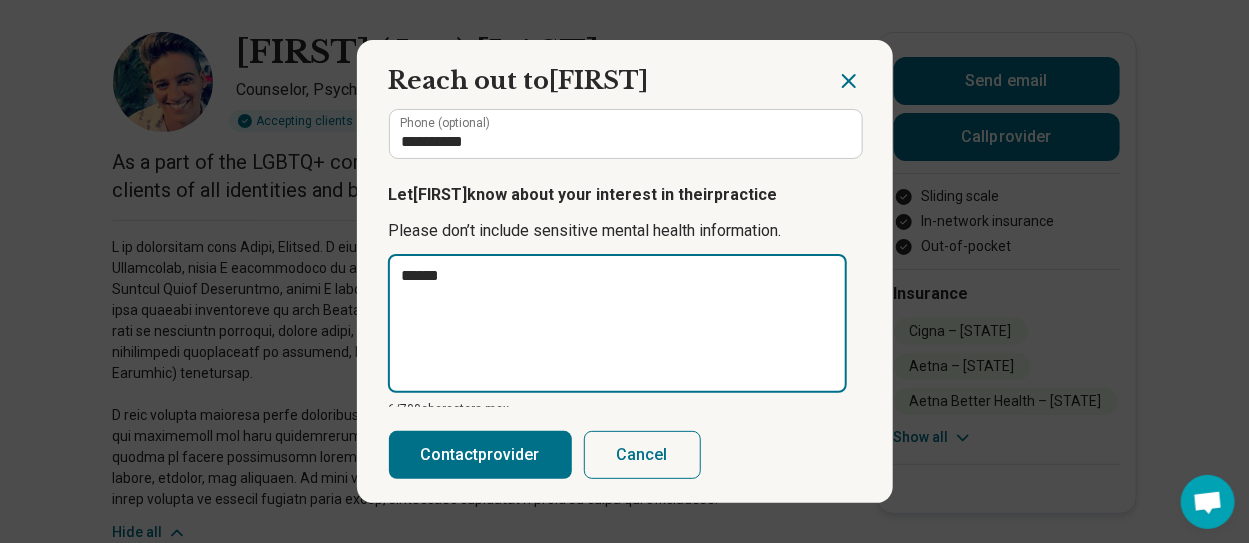 type on "*" 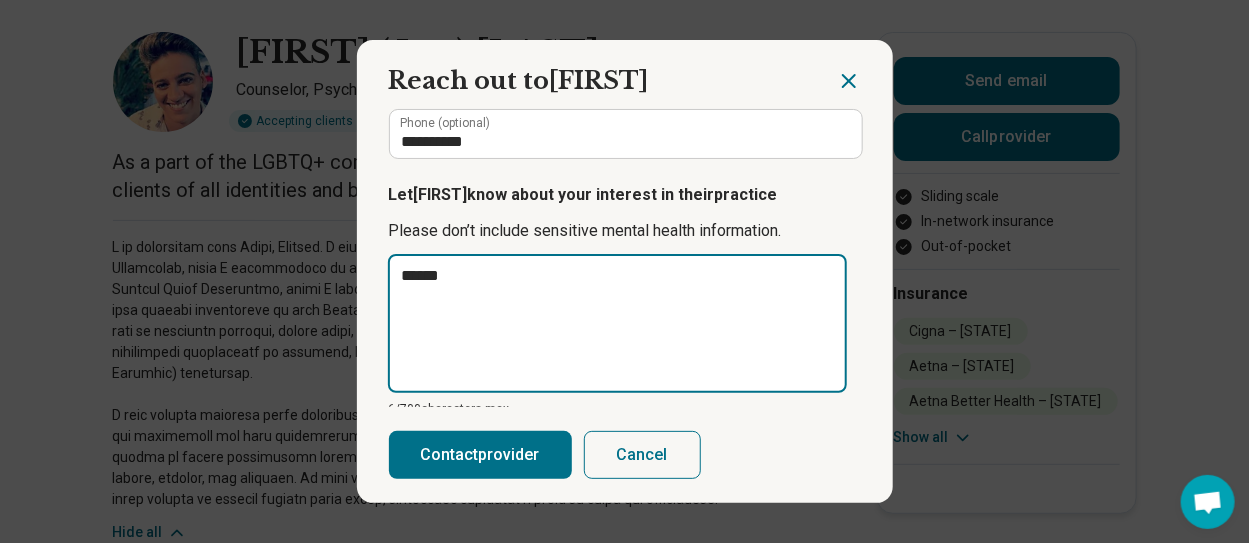 type on "*******" 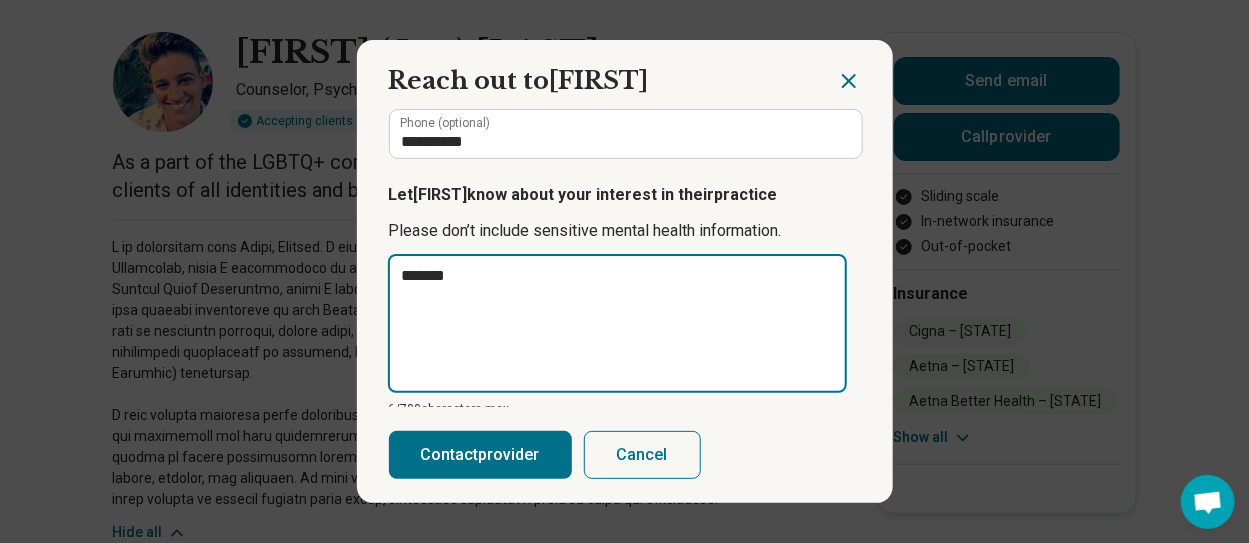 type on "*" 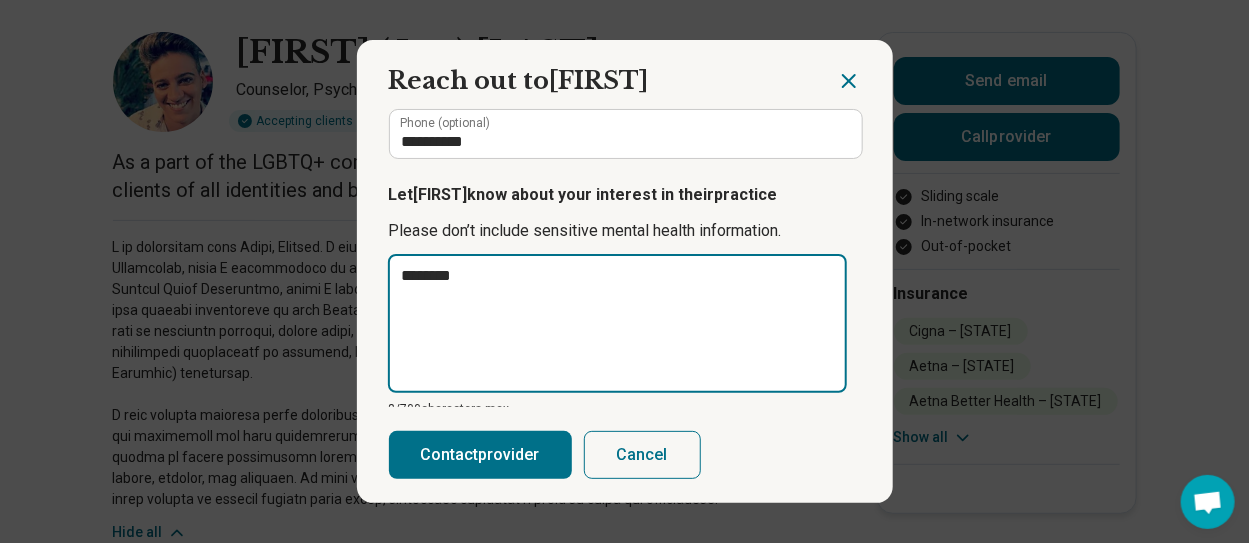 type on "*" 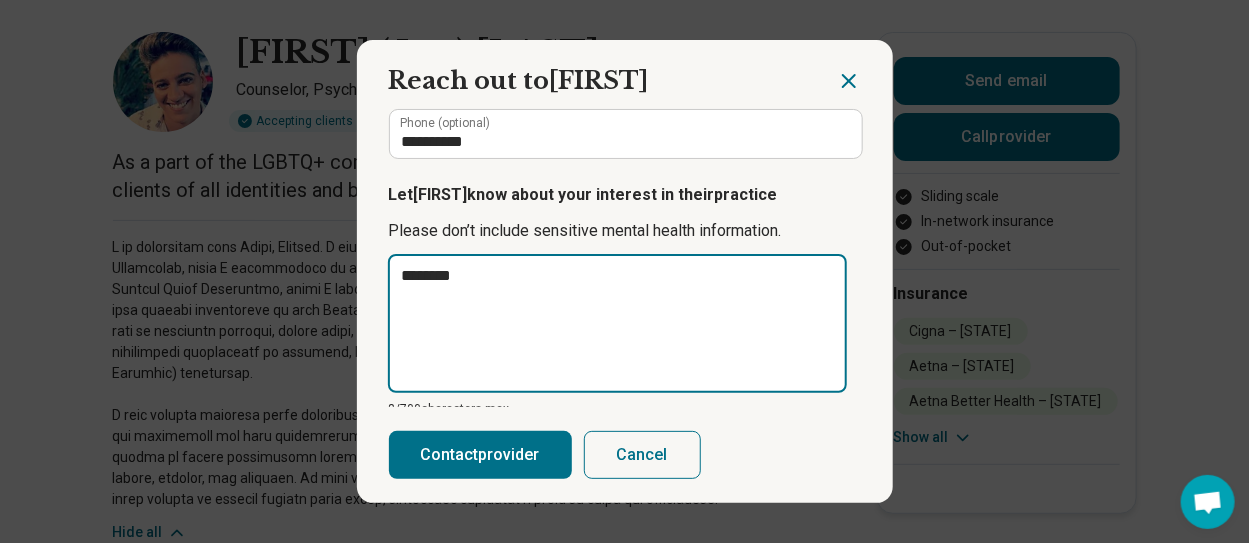 type on "*******" 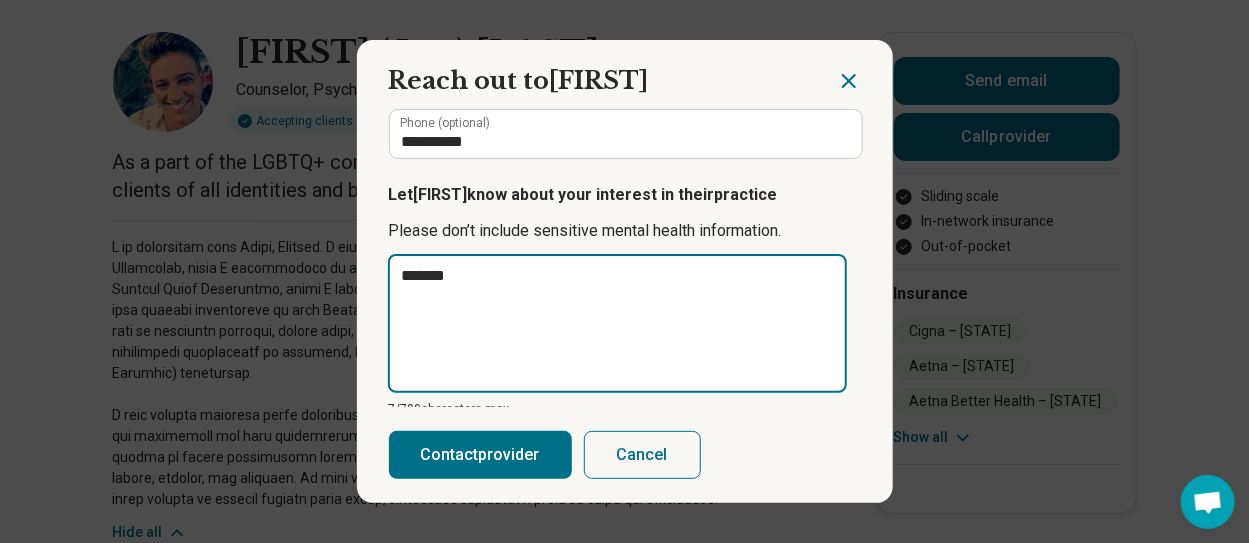 type on "*" 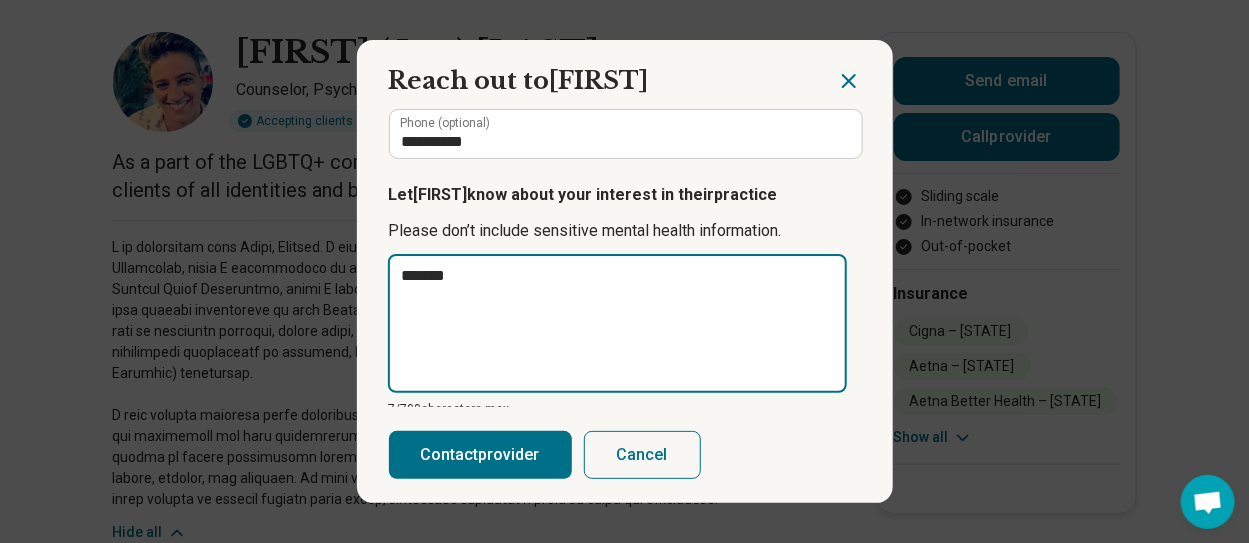 type on "*****" 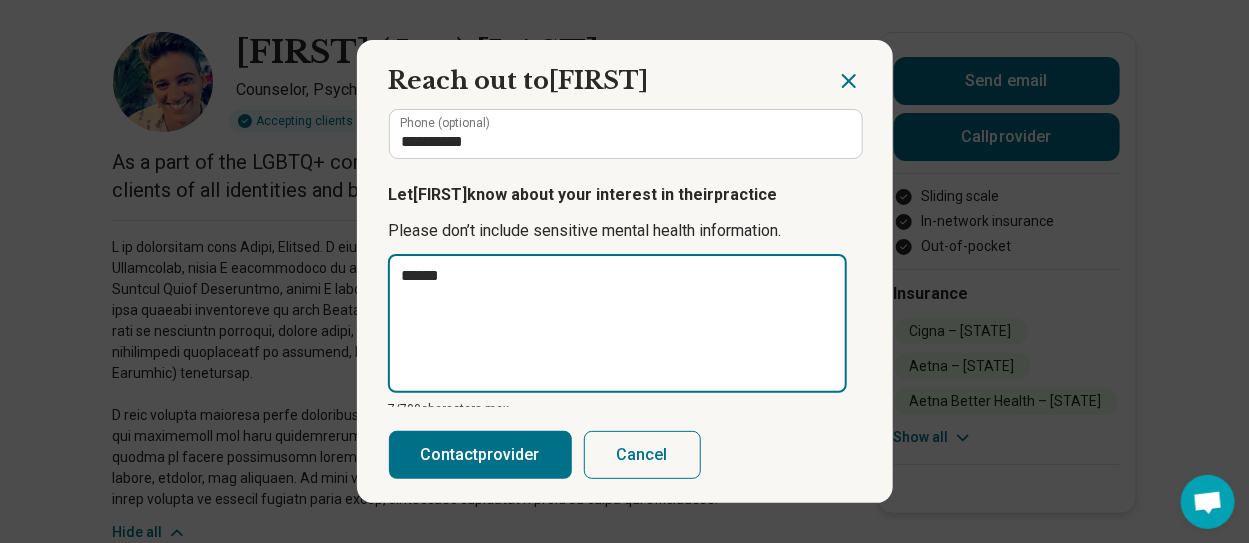 type on "*" 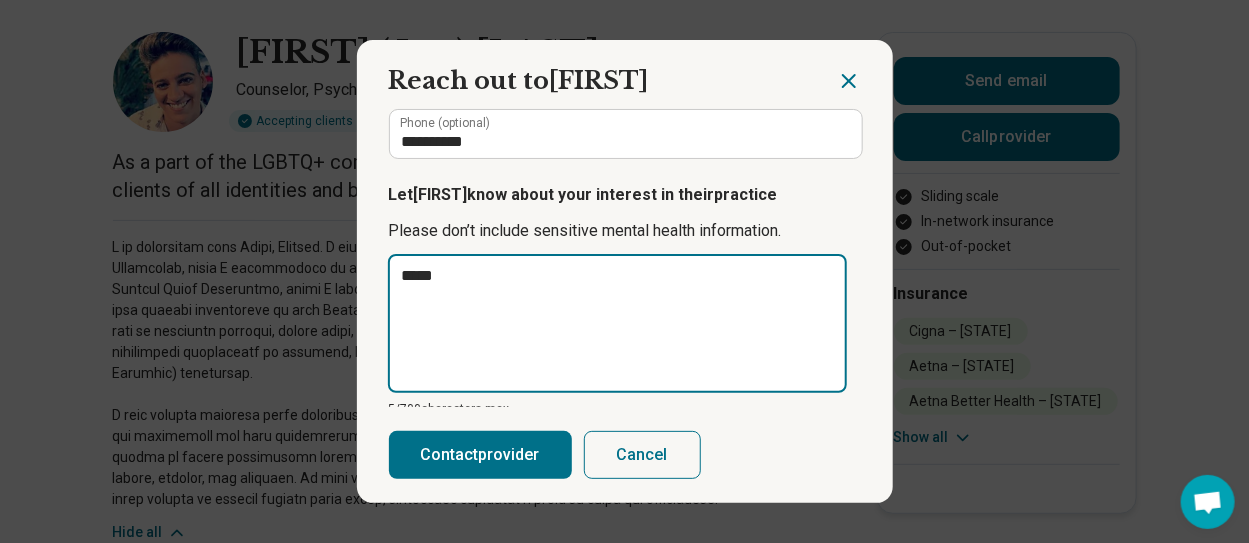 type on "*" 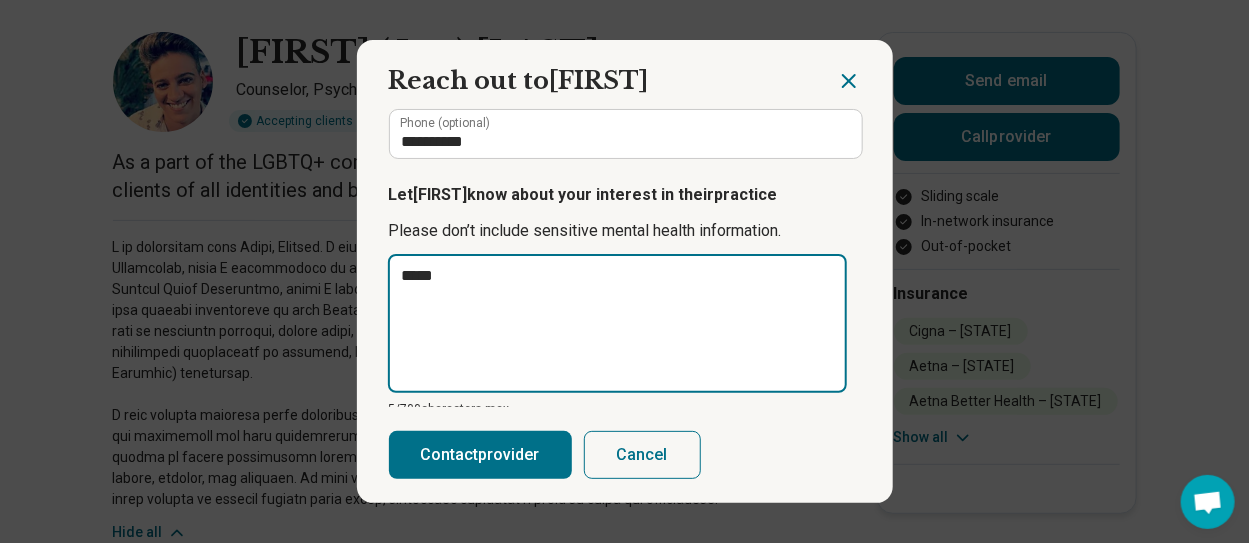 type on "***" 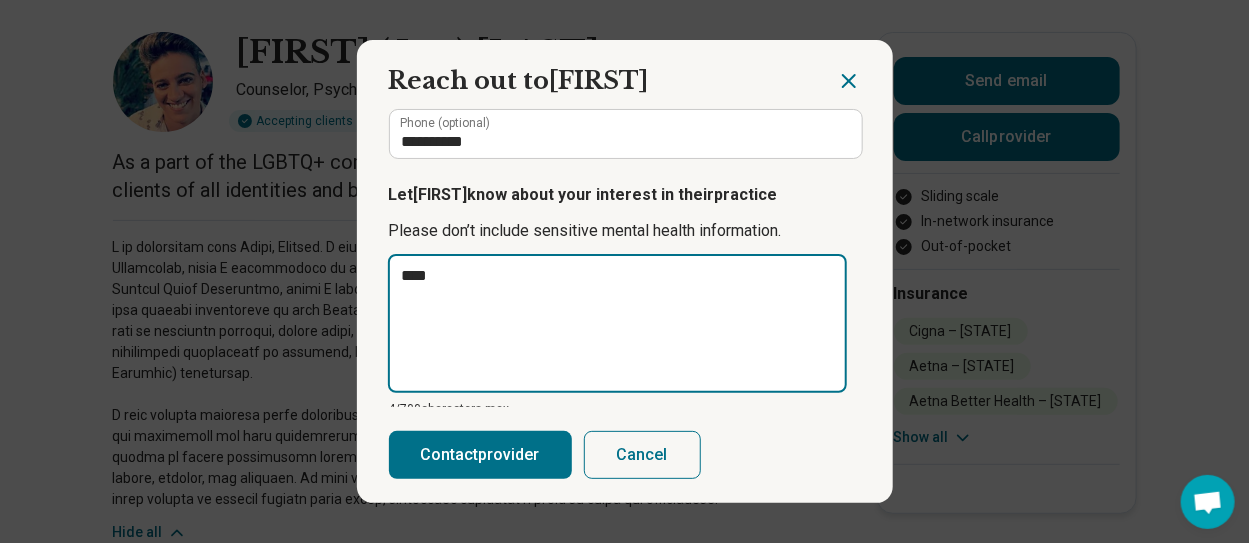 type on "*" 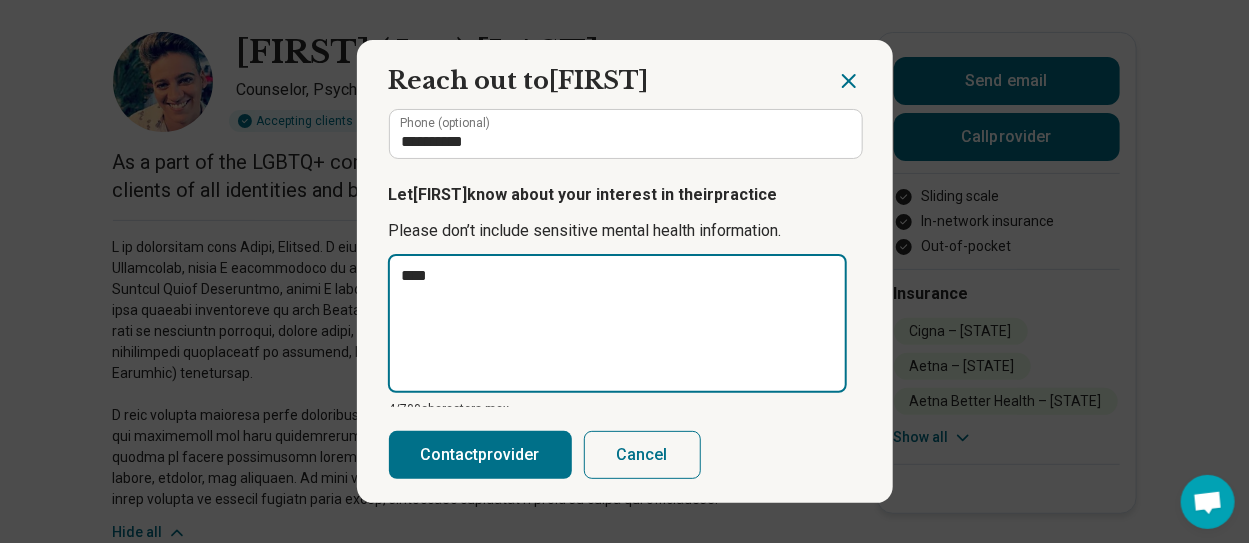 type on "*****" 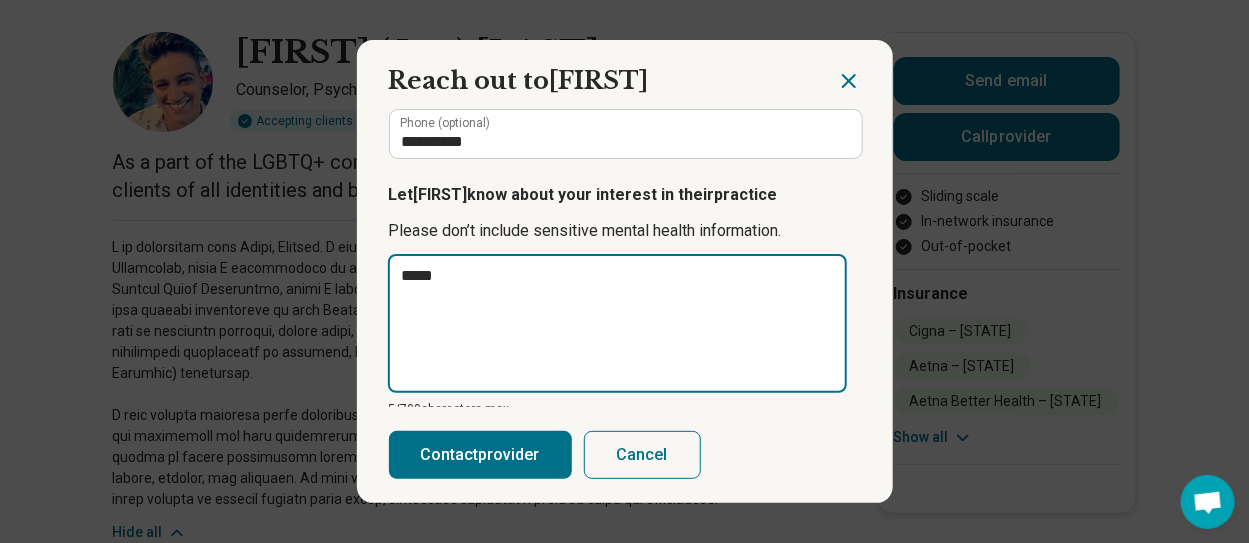 type on "*" 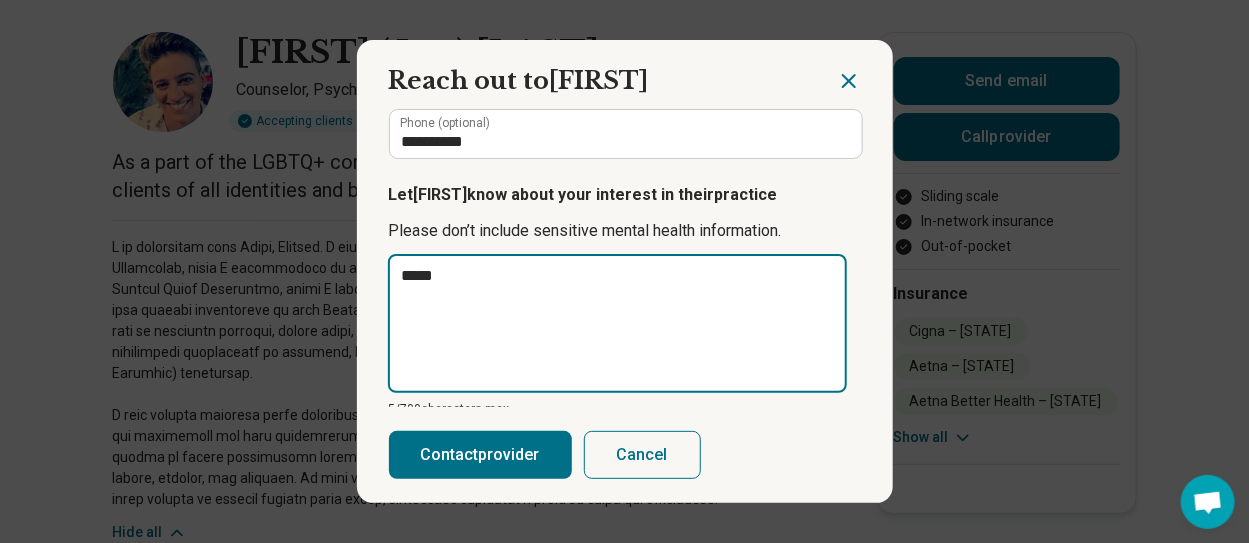 type on "*****" 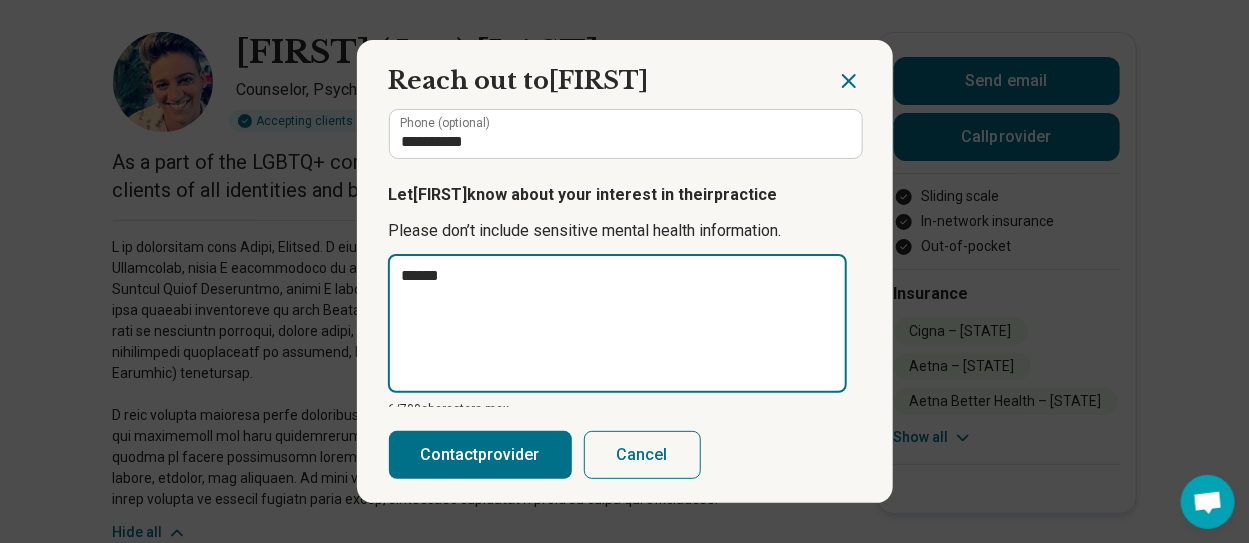 type on "*" 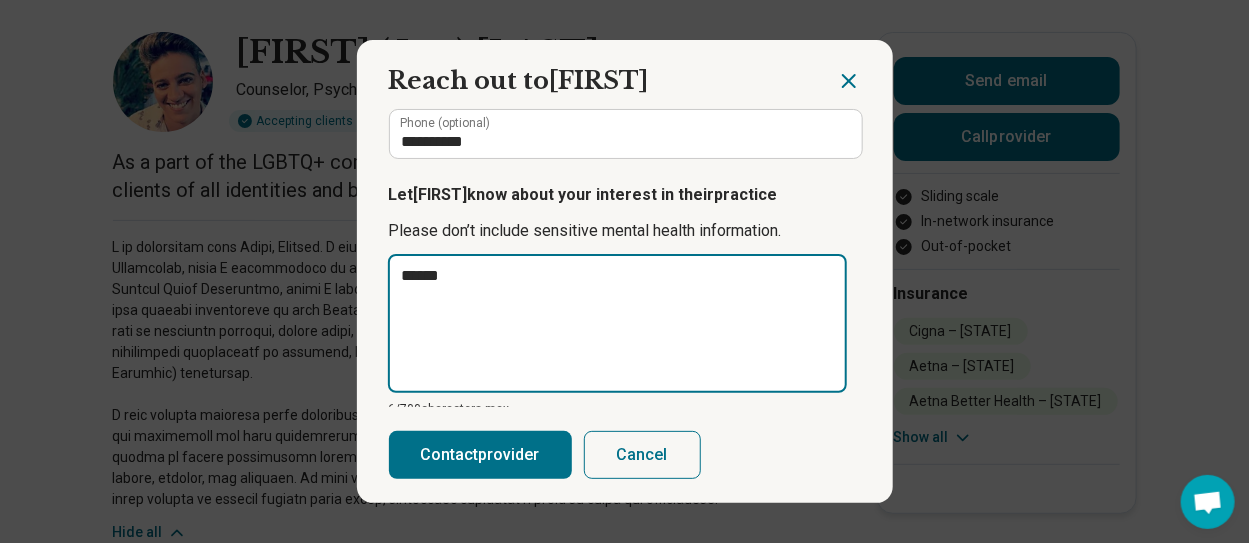 type on "*******" 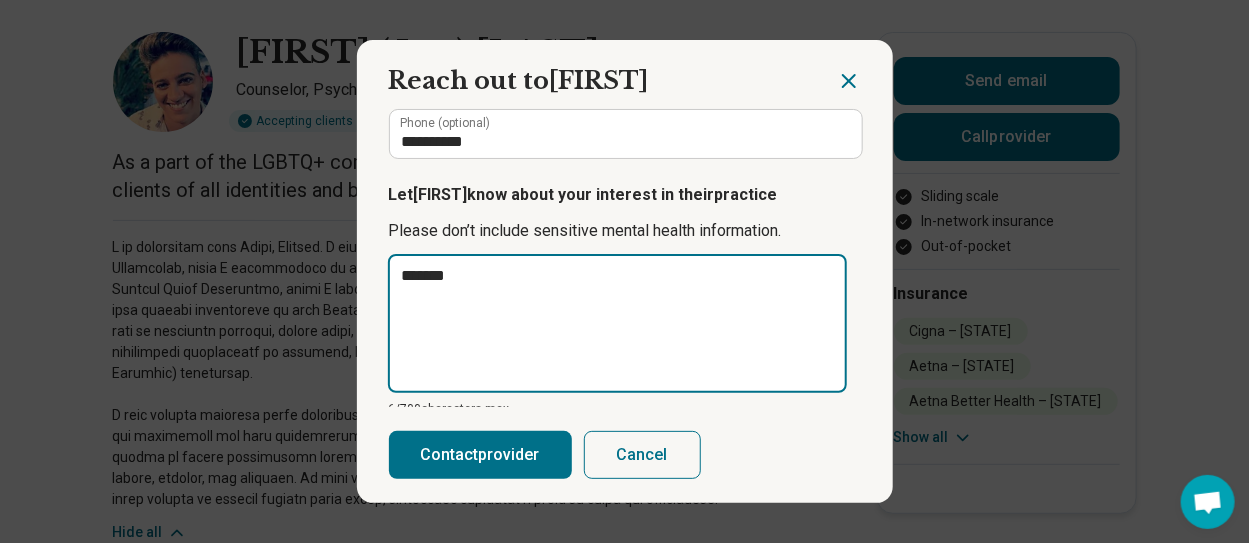type on "*" 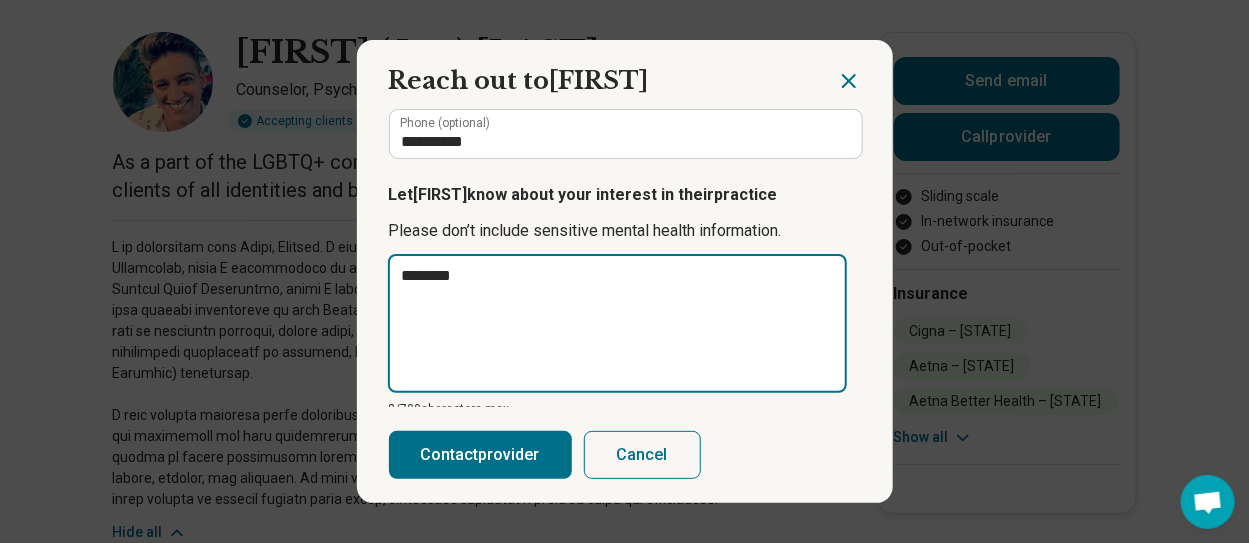 type on "*" 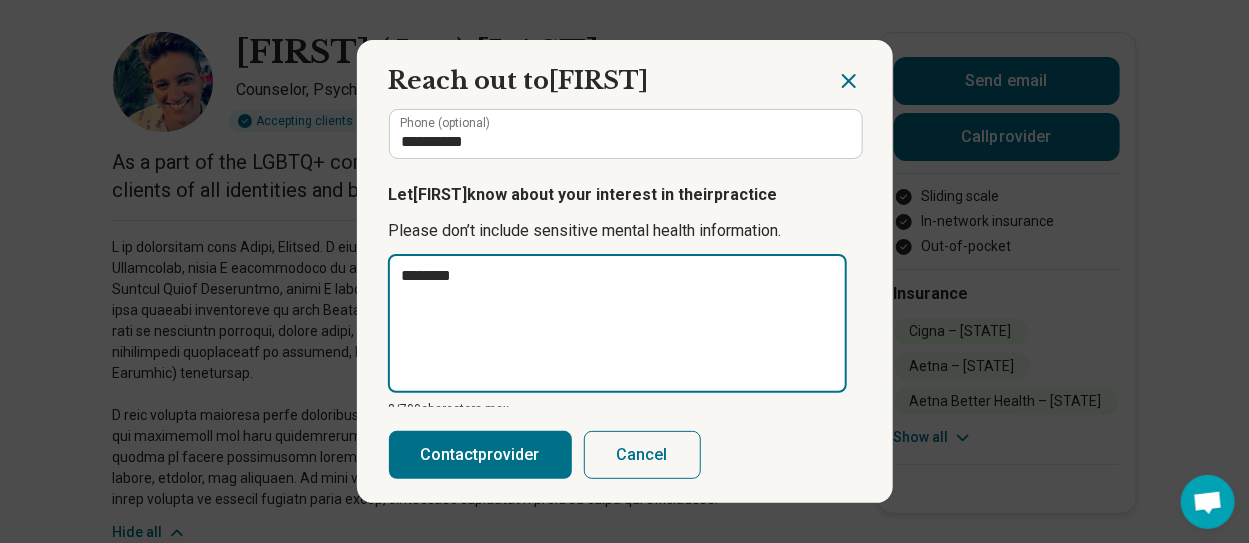type on "*********" 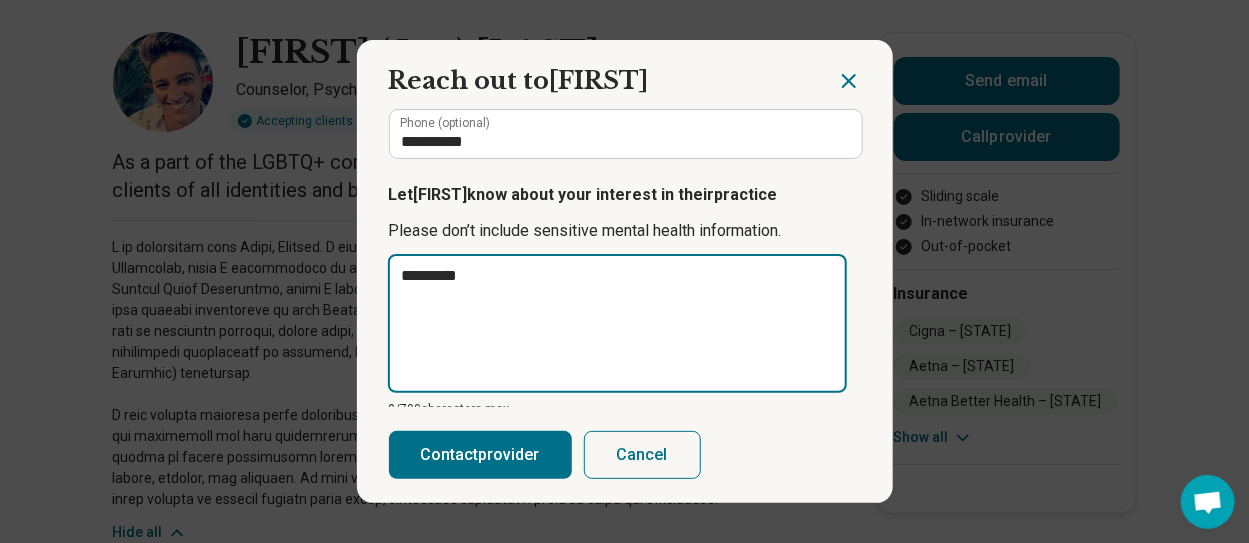 type on "*" 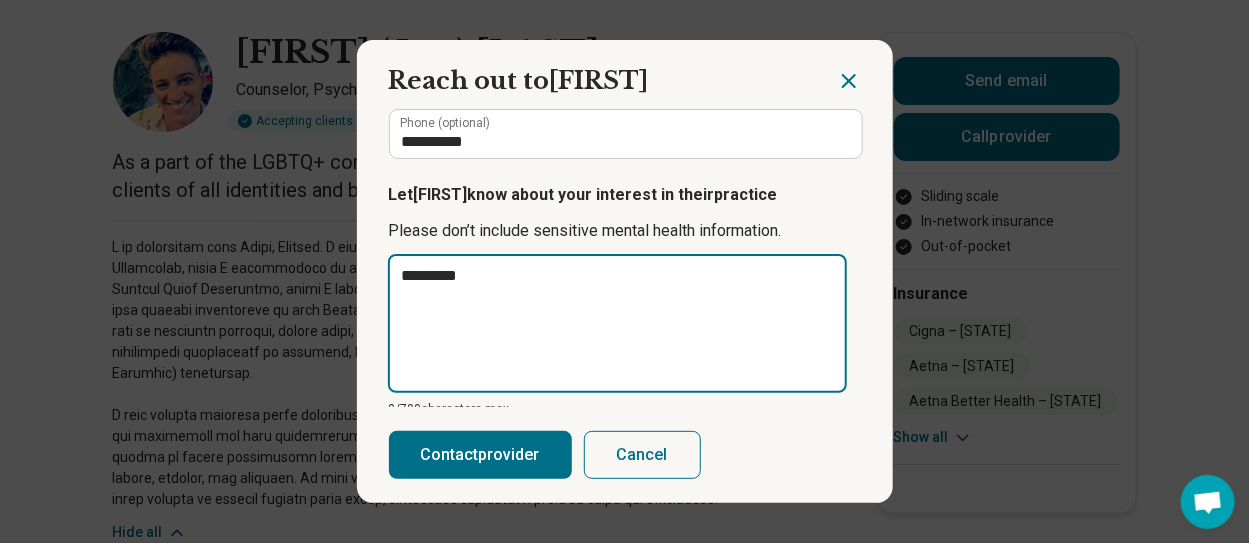 type on "**********" 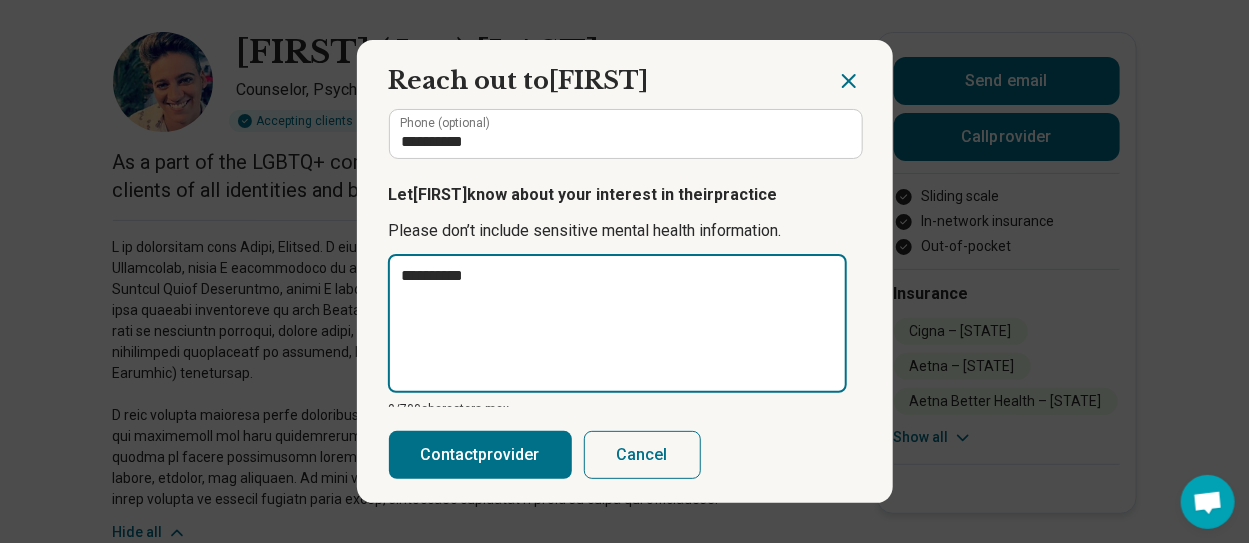 type on "*" 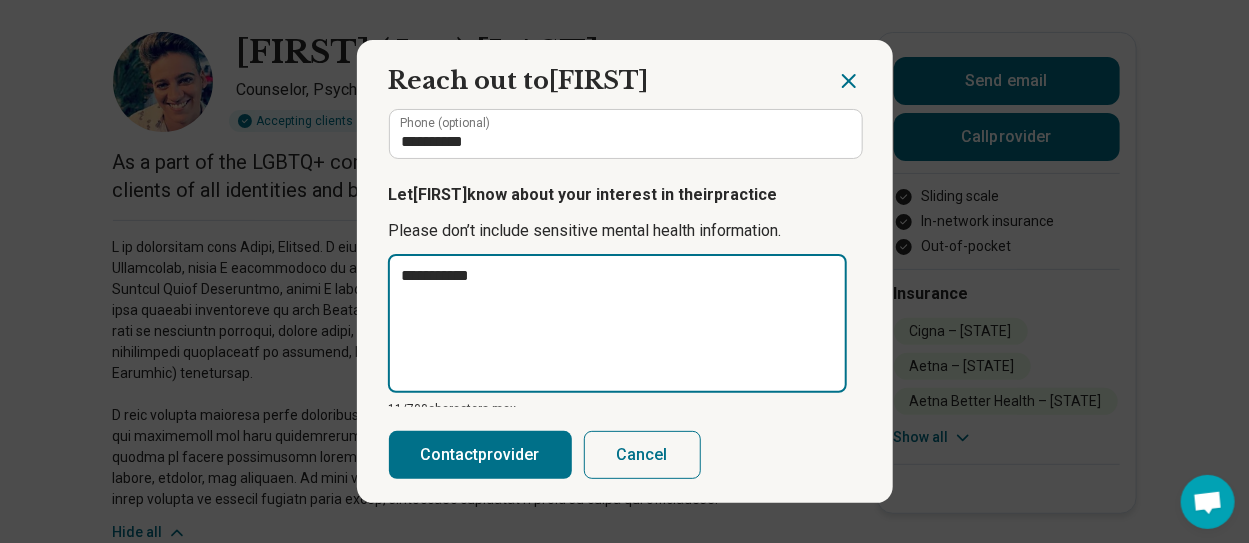 type on "*" 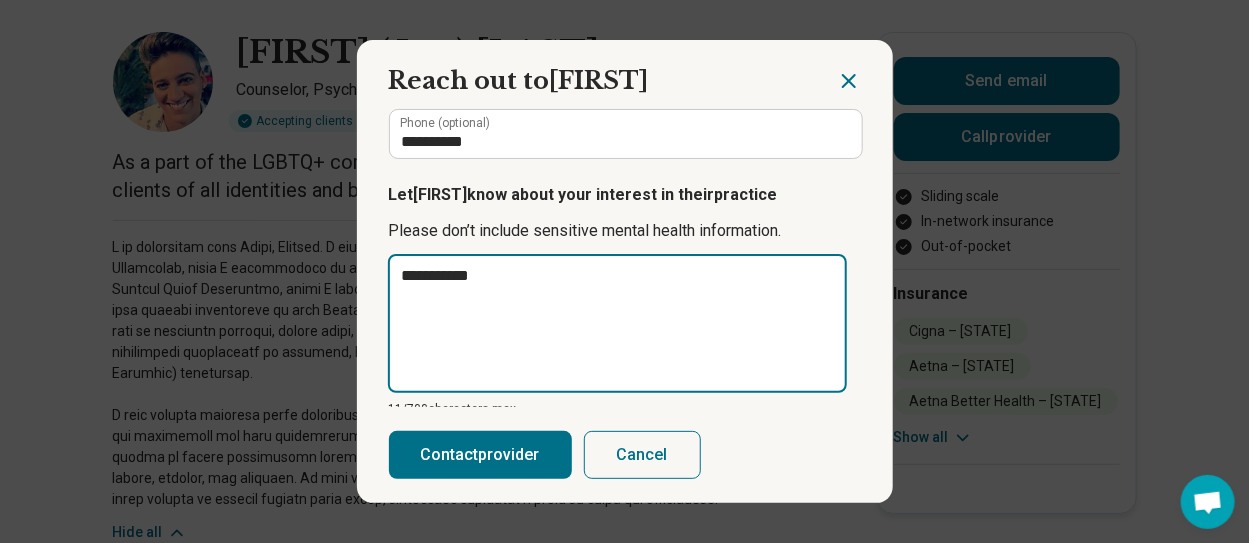 type on "**********" 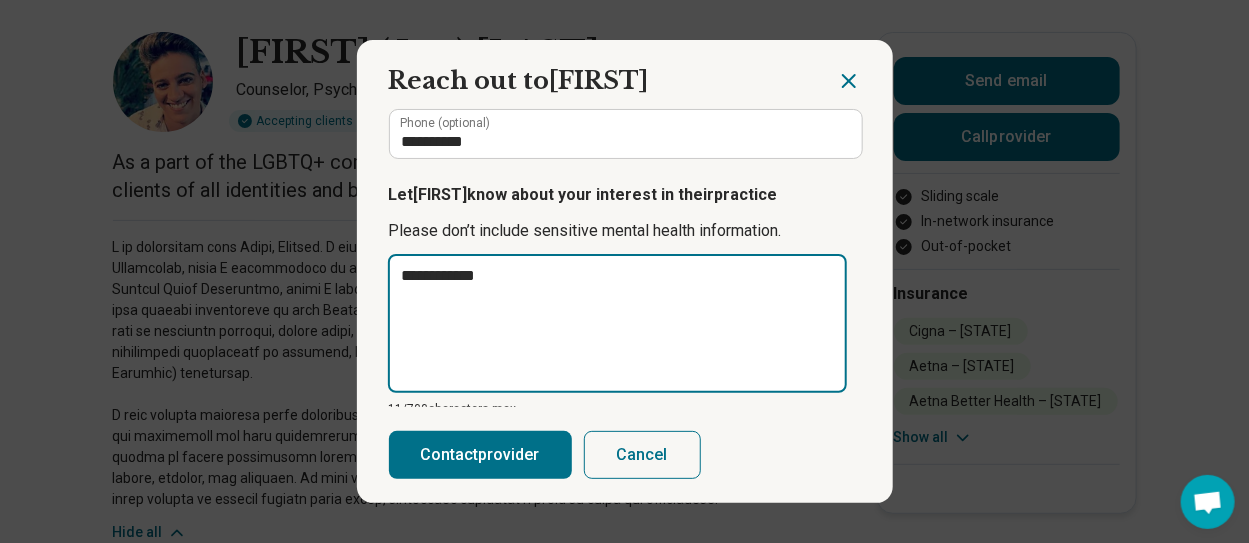 type on "*" 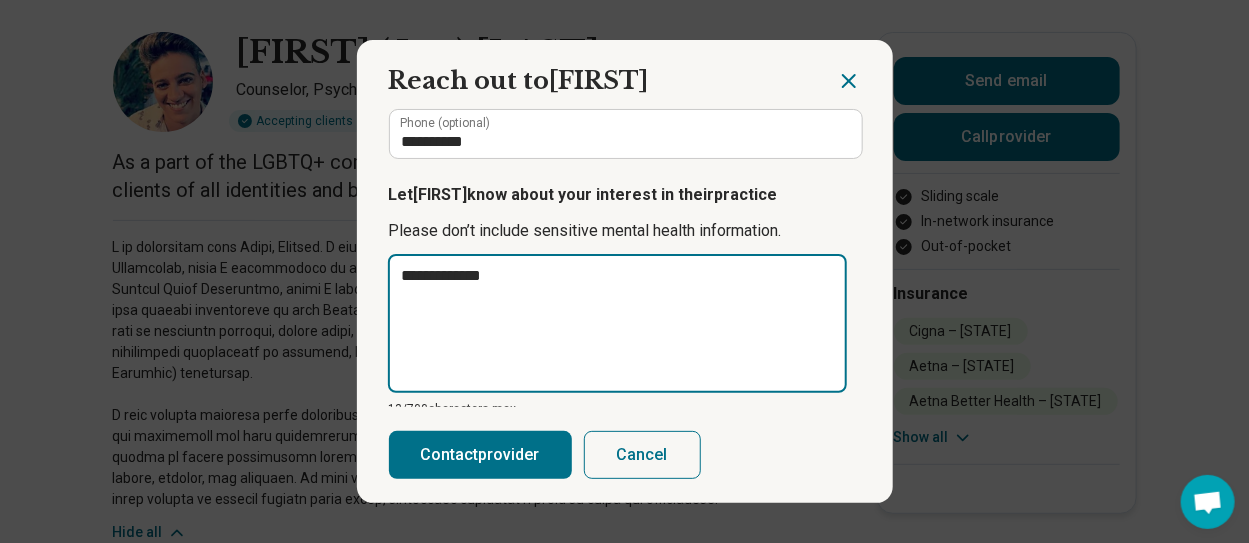 type 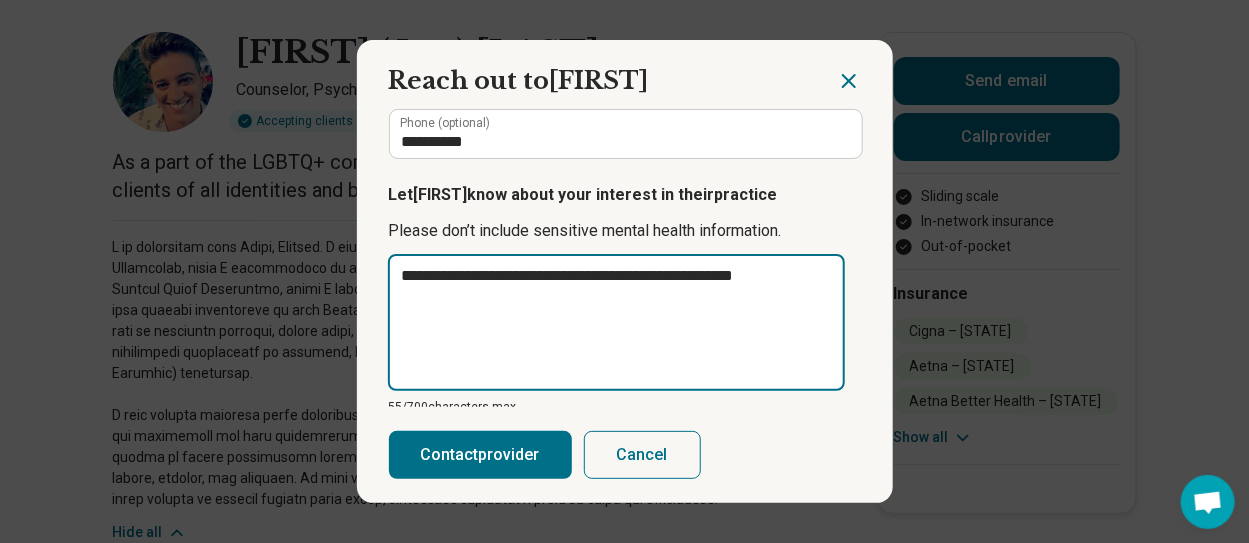 click on "**********" at bounding box center [616, 322] 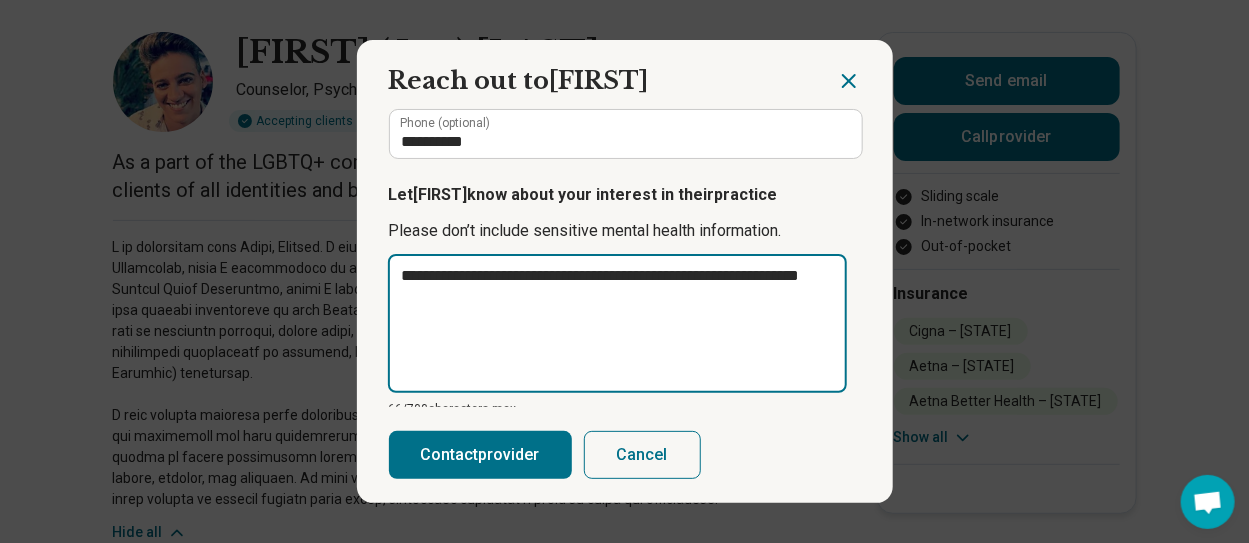 scroll, scrollTop: 362, scrollLeft: 0, axis: vertical 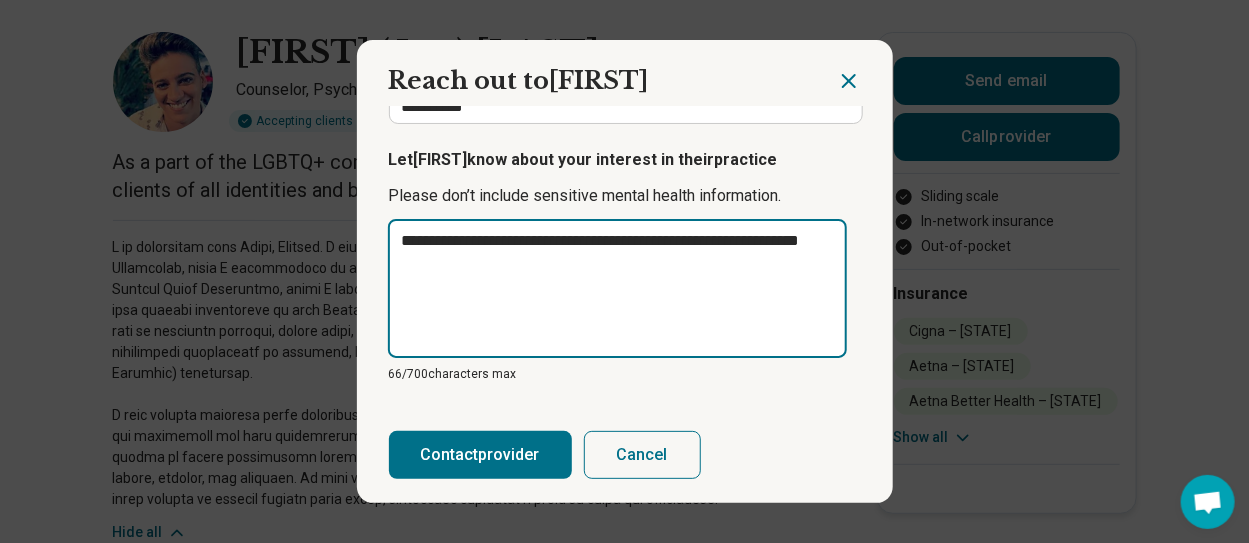 click on "**********" at bounding box center [617, 289] 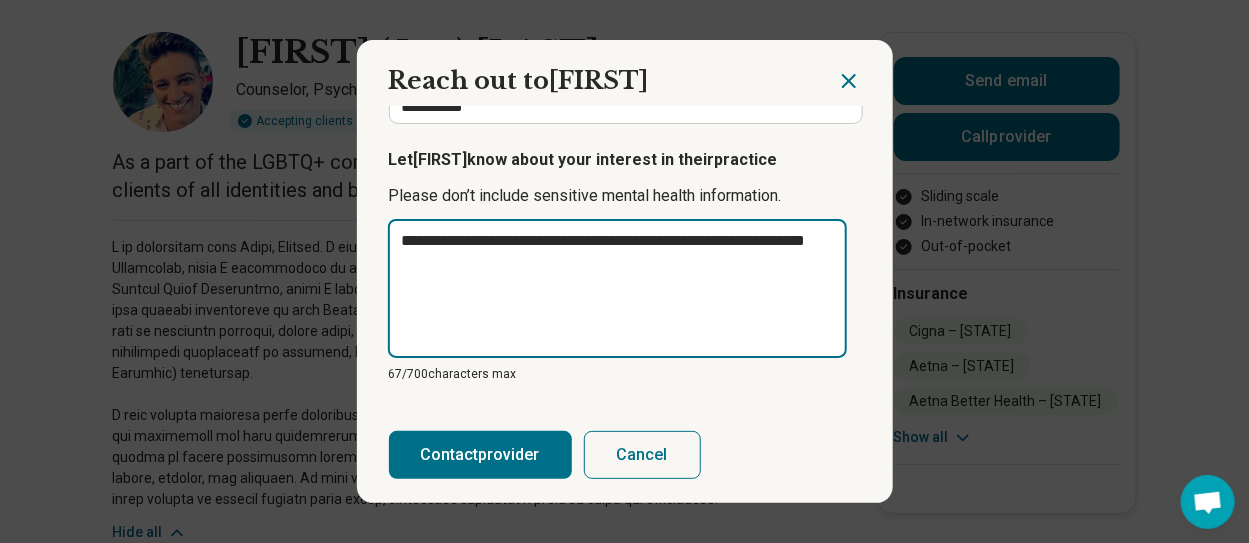 click on "**********" at bounding box center [617, 289] 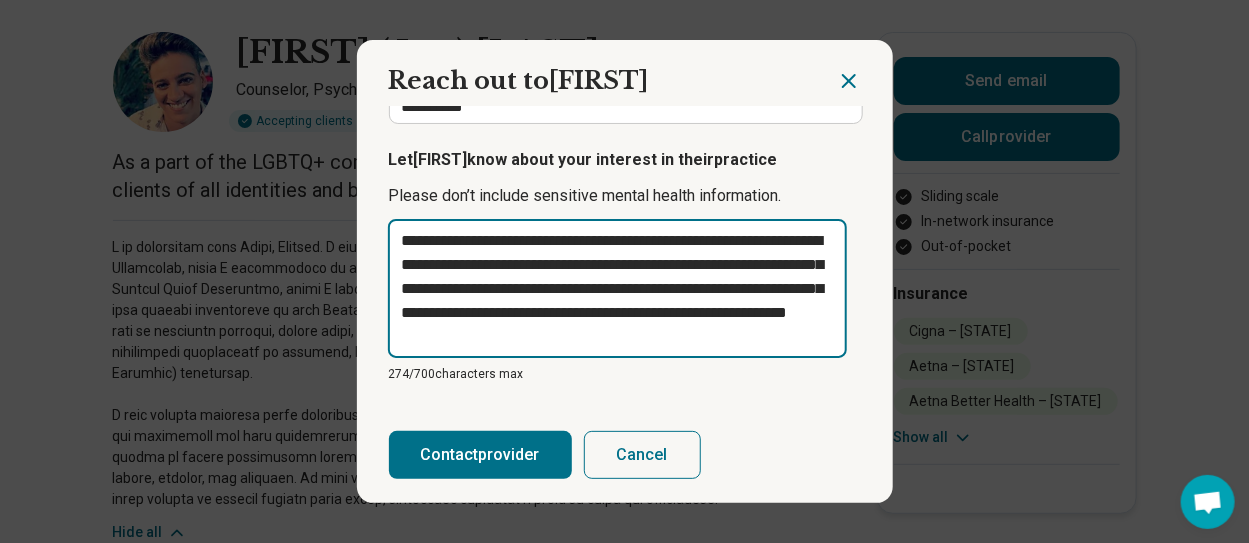 click on "**********" at bounding box center [617, 289] 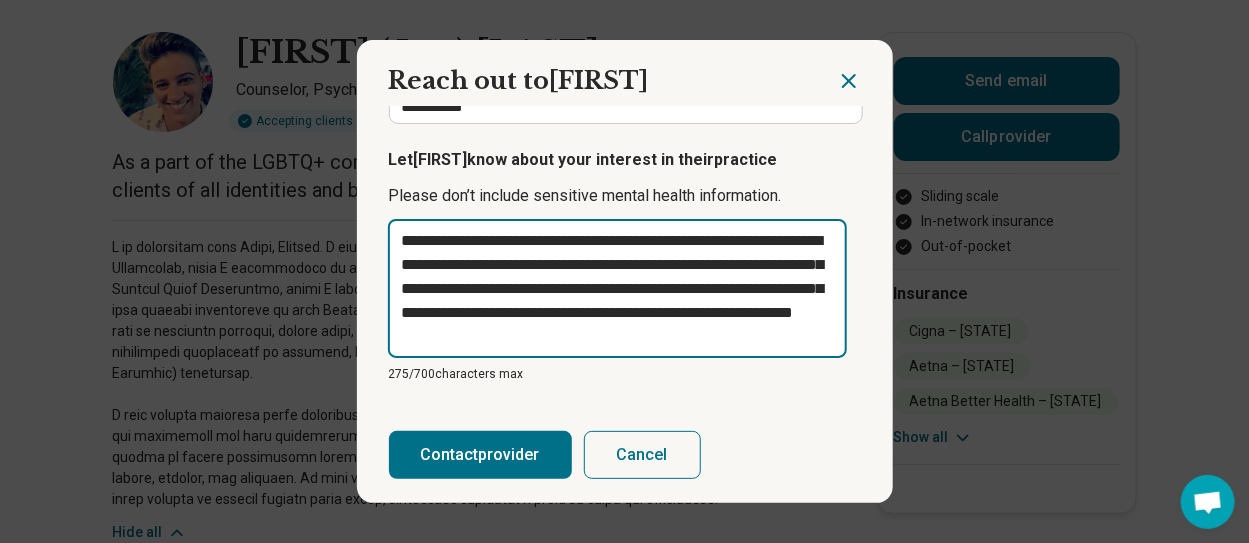 click on "**********" at bounding box center (617, 289) 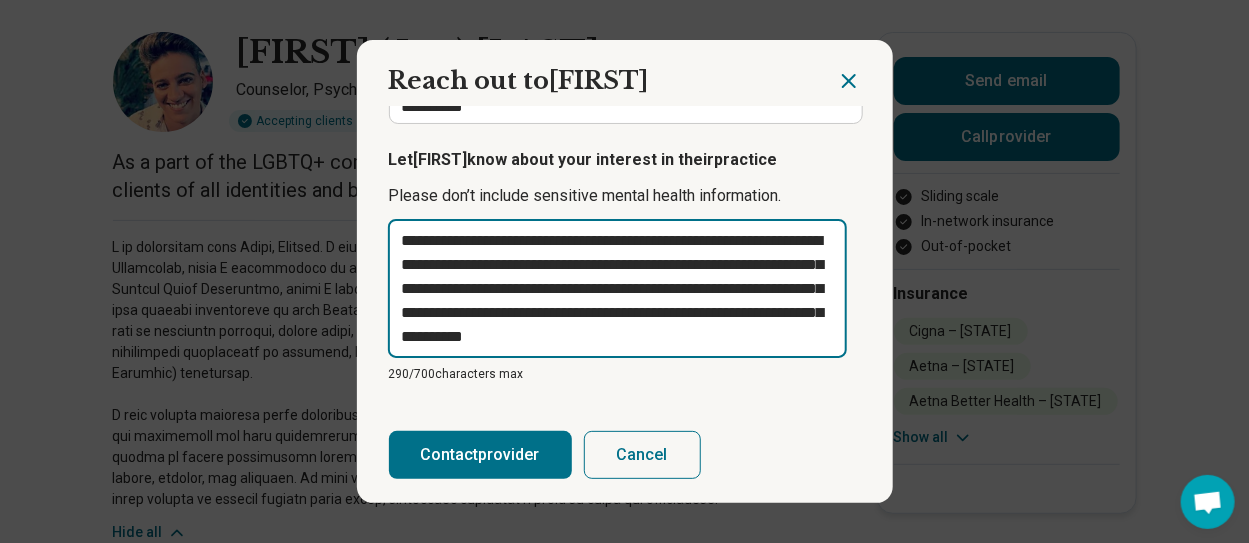 click on "**********" at bounding box center (617, 289) 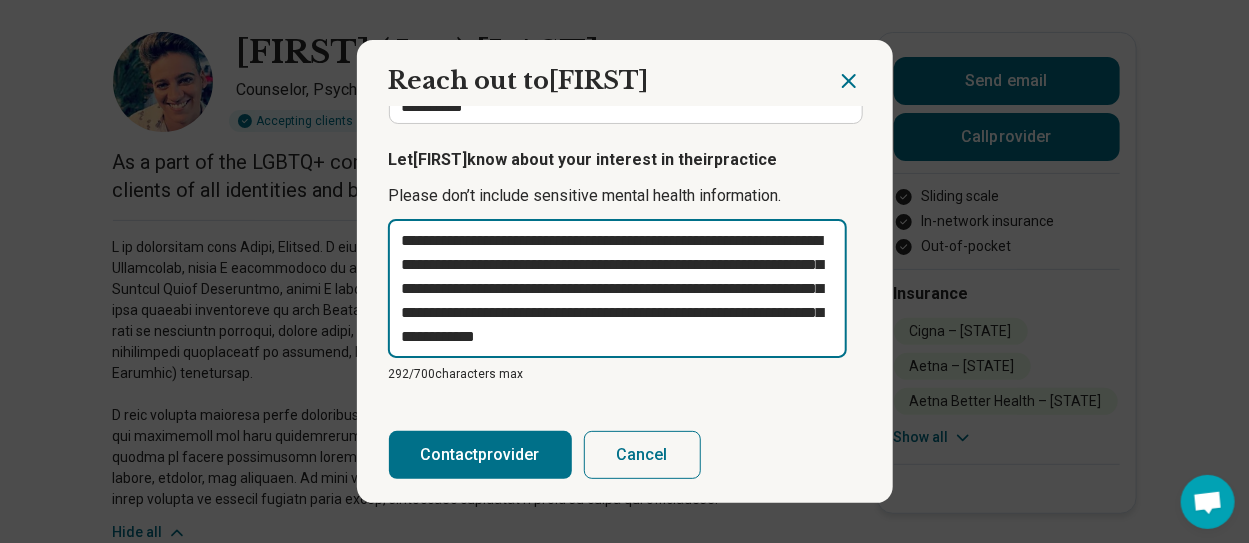 click on "**********" at bounding box center (617, 289) 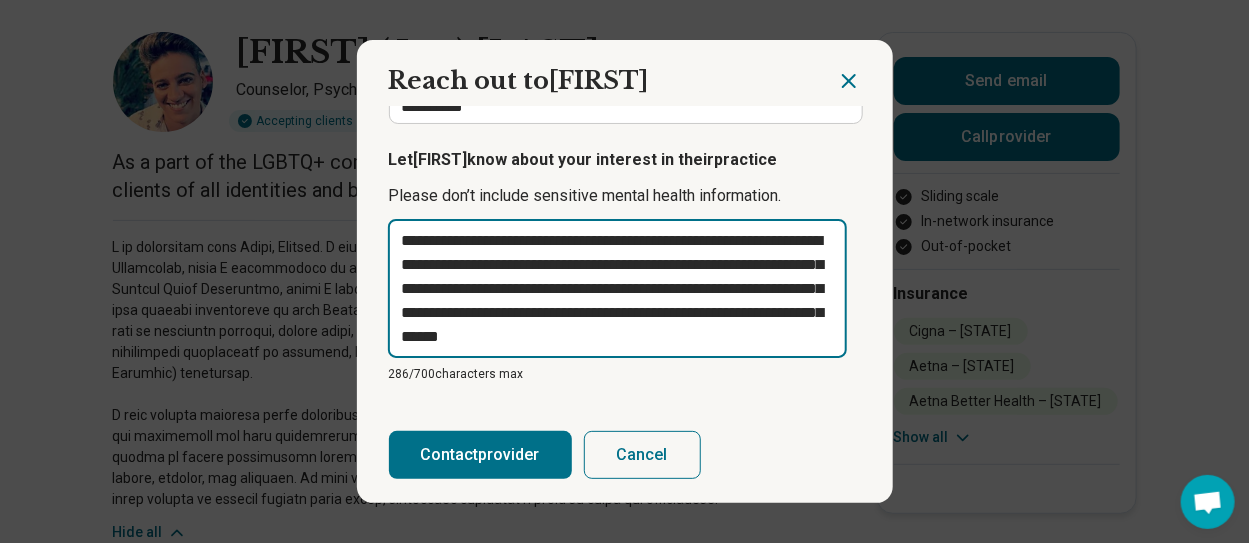 click on "**********" at bounding box center [617, 289] 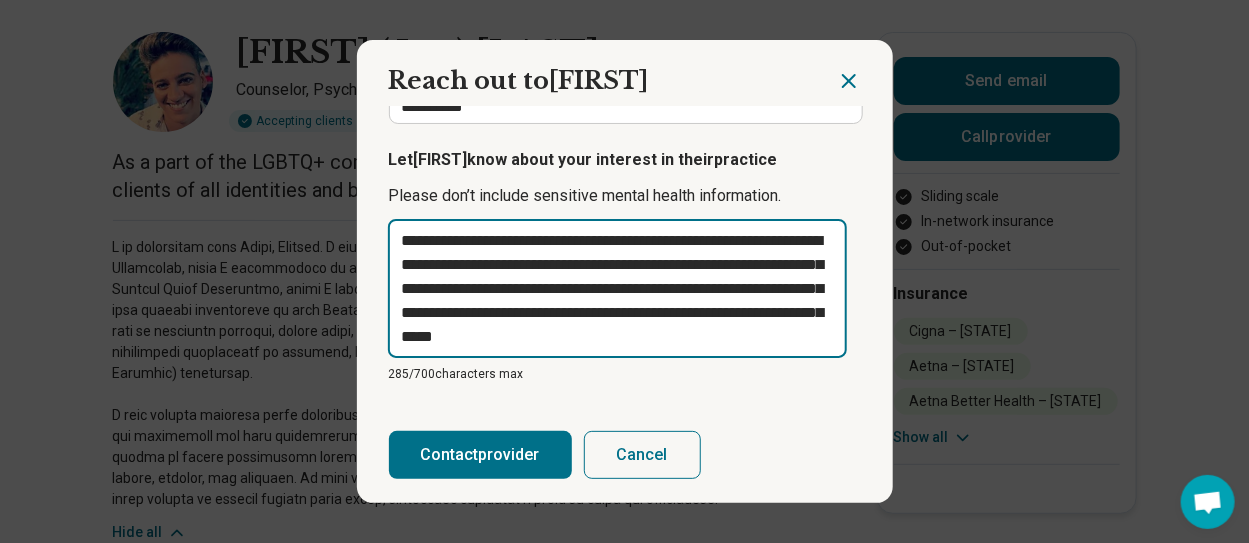 click on "**********" at bounding box center [617, 289] 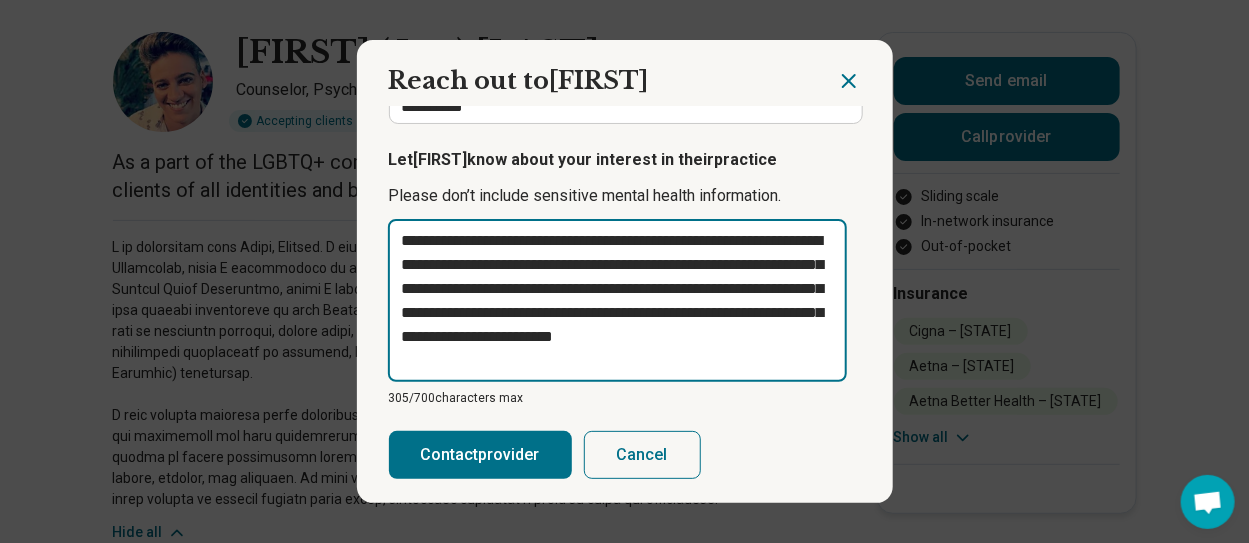 click on "**********" at bounding box center (617, 301) 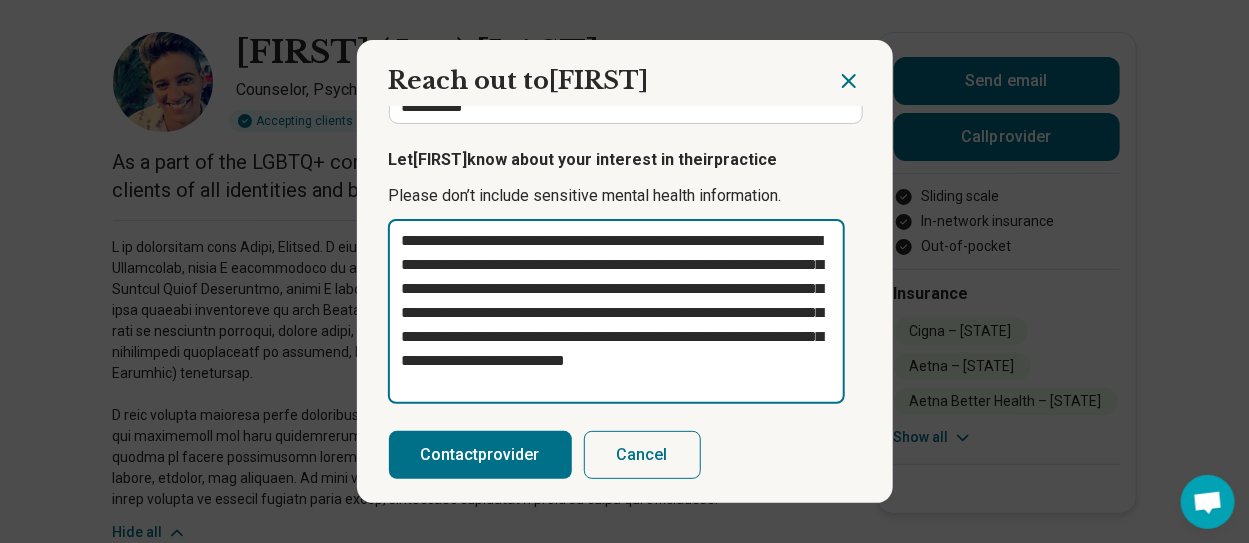 click on "**********" at bounding box center [616, 311] 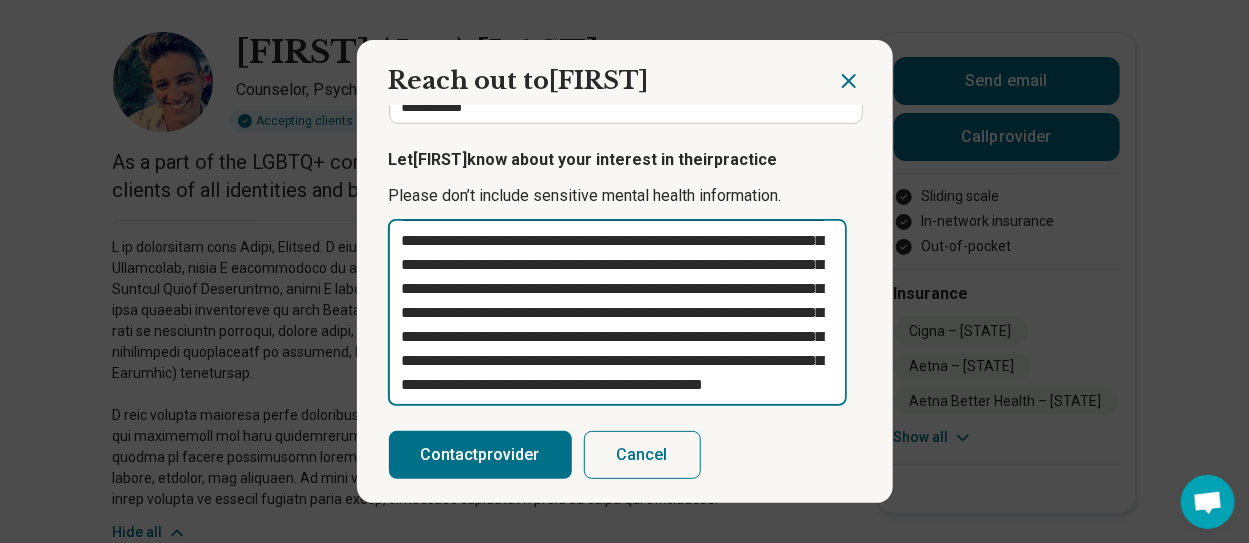 scroll, scrollTop: 72, scrollLeft: 0, axis: vertical 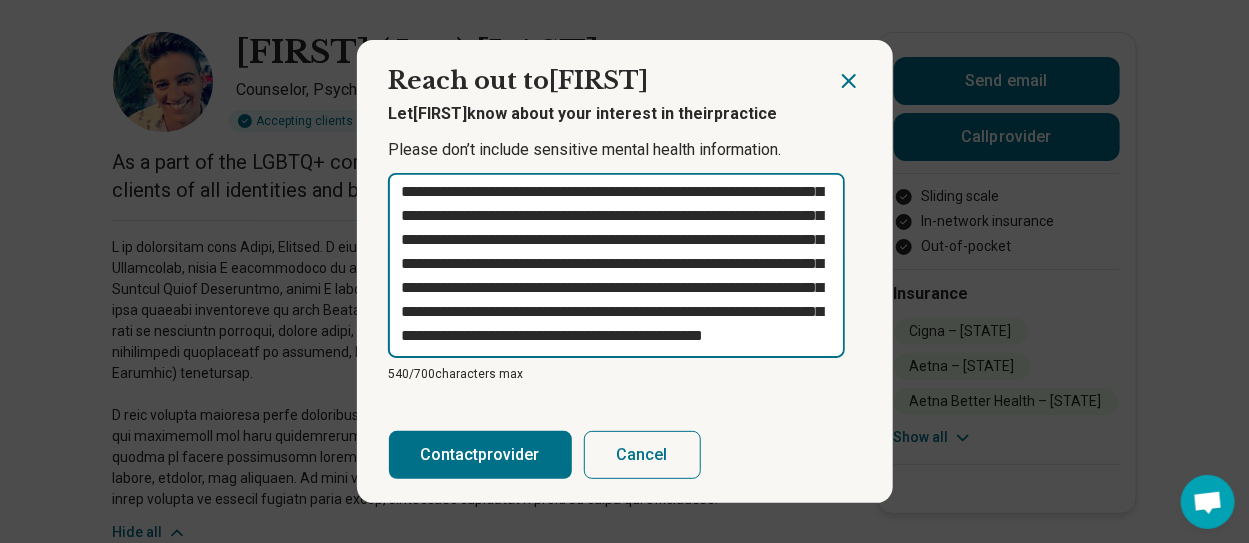 click on "**********" at bounding box center [616, 265] 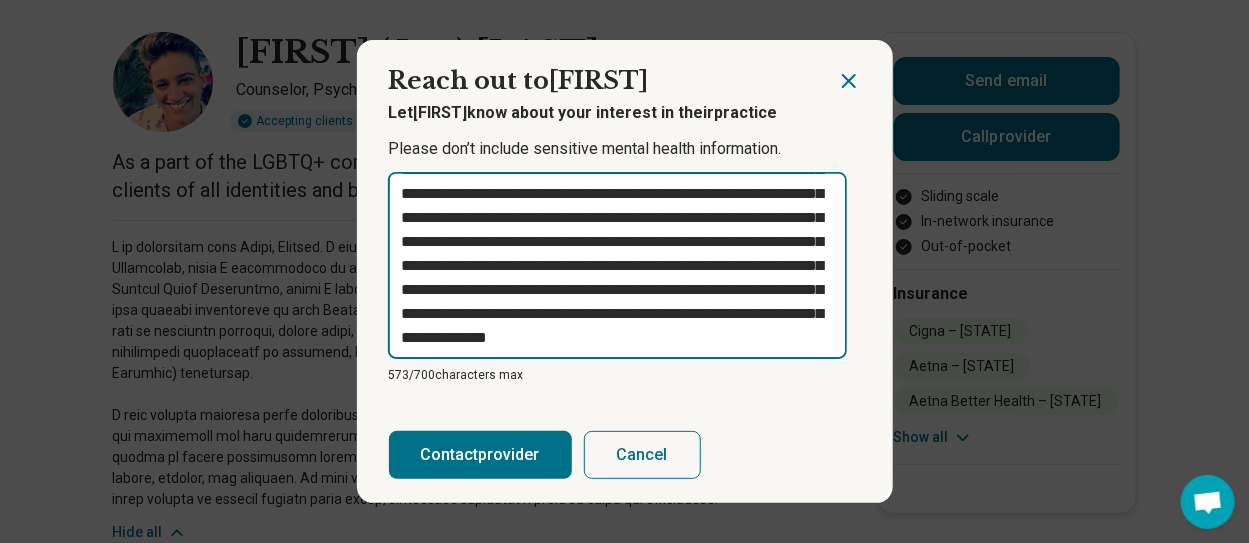 scroll, scrollTop: 85, scrollLeft: 0, axis: vertical 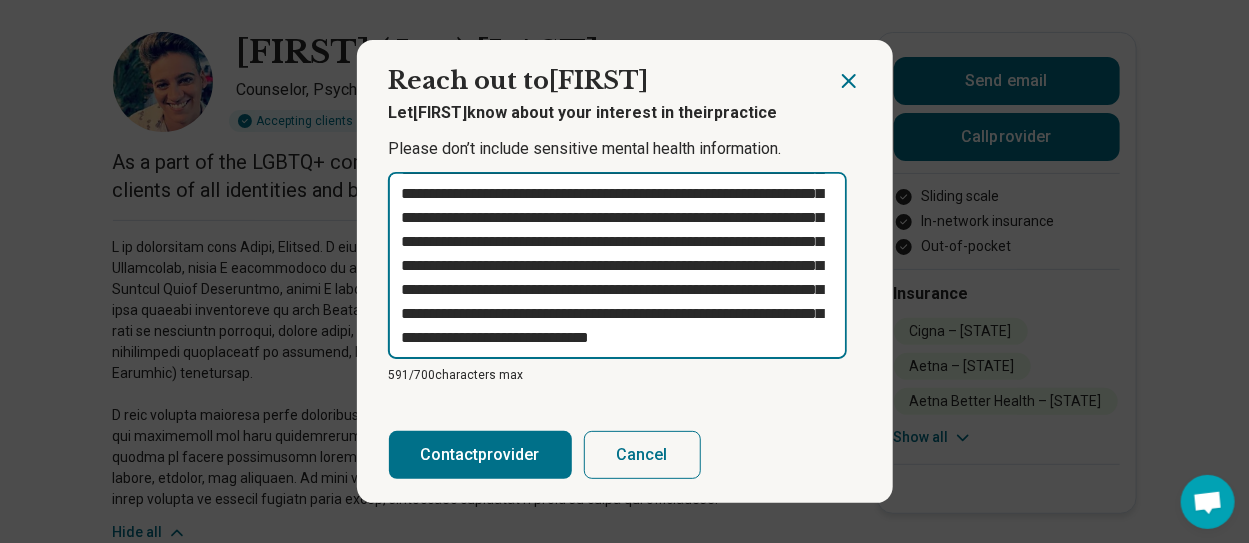 click on "**********" at bounding box center [617, 266] 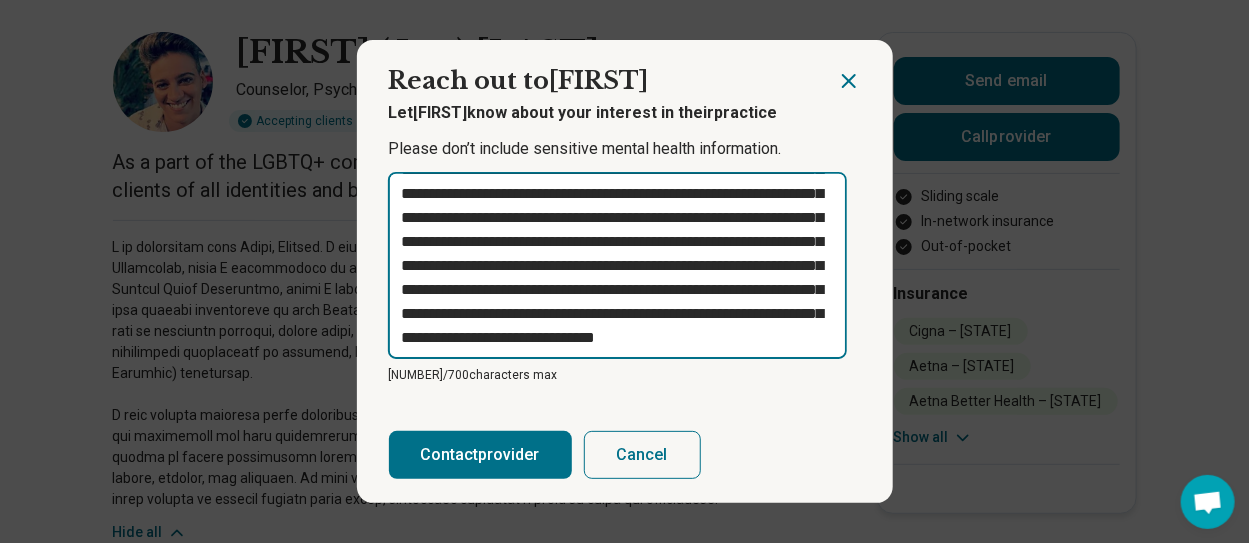 click on "**********" at bounding box center (617, 266) 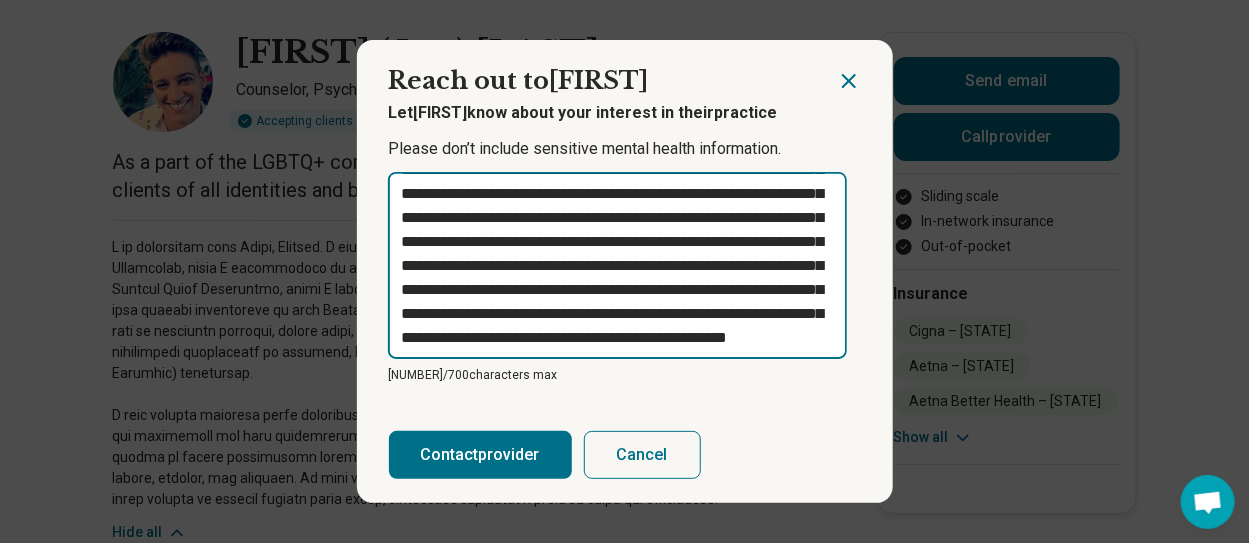 scroll, scrollTop: 133, scrollLeft: 0, axis: vertical 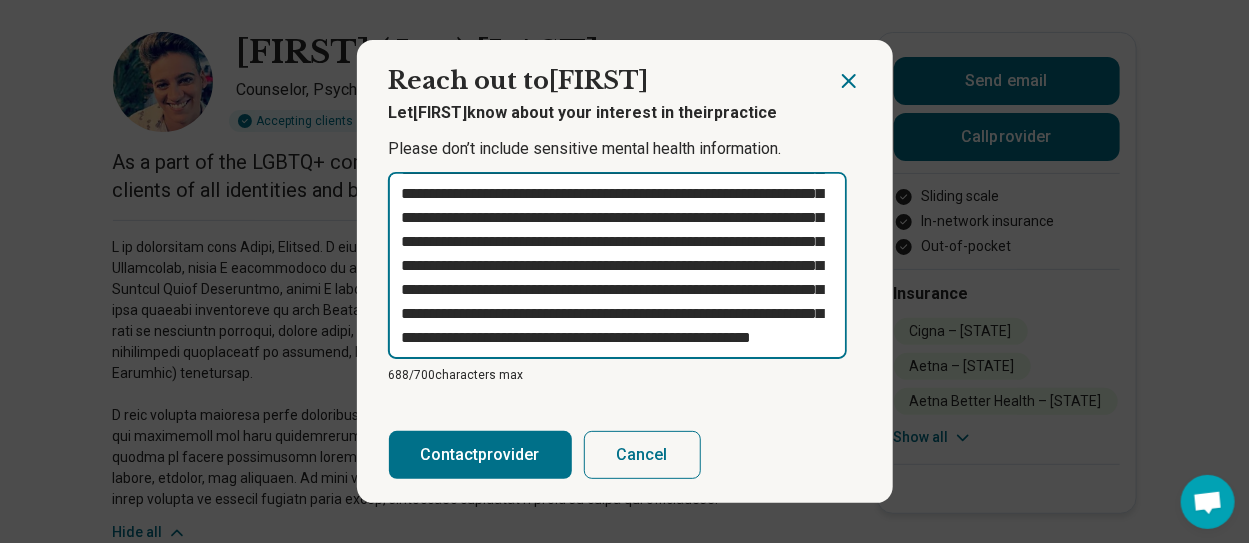 click on "**********" at bounding box center [617, 266] 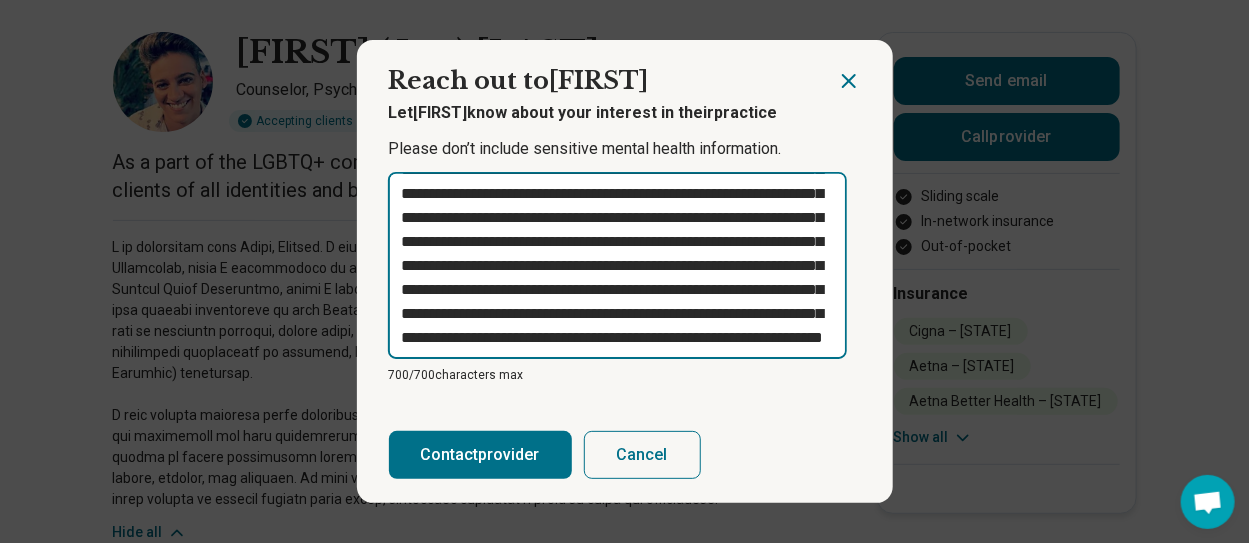 click on "**********" at bounding box center (617, 266) 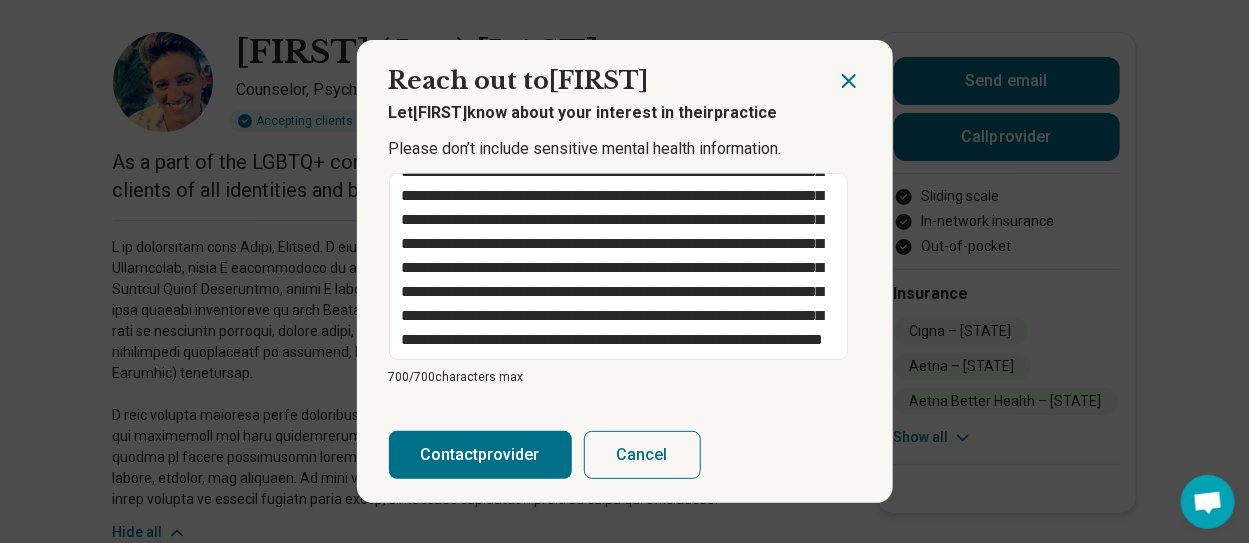 scroll, scrollTop: 409, scrollLeft: 0, axis: vertical 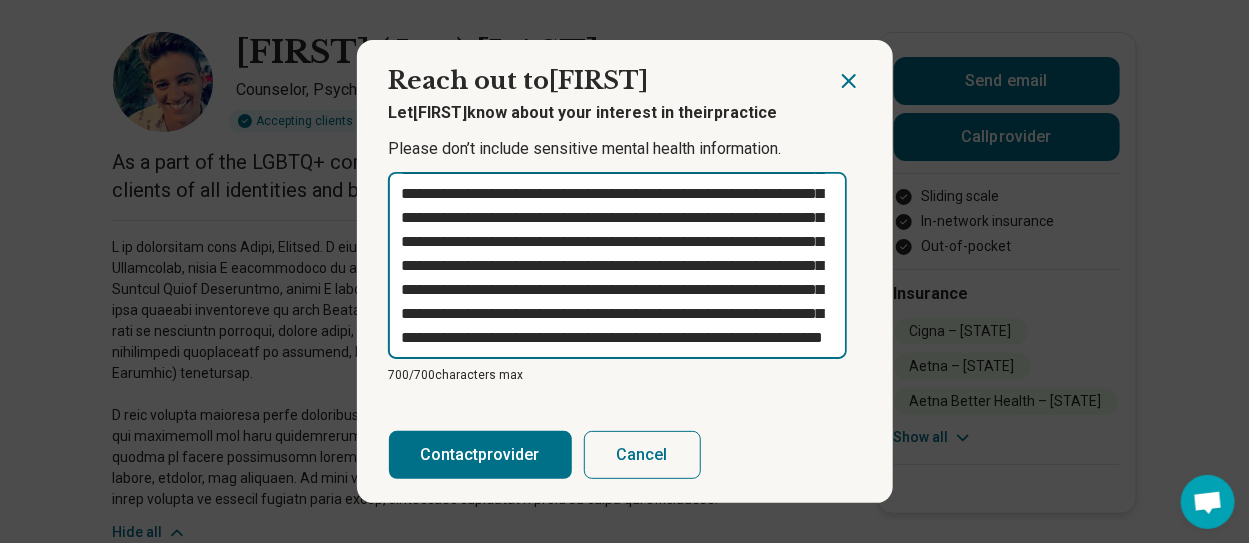 drag, startPoint x: 434, startPoint y: 348, endPoint x: 427, endPoint y: 309, distance: 39.623226 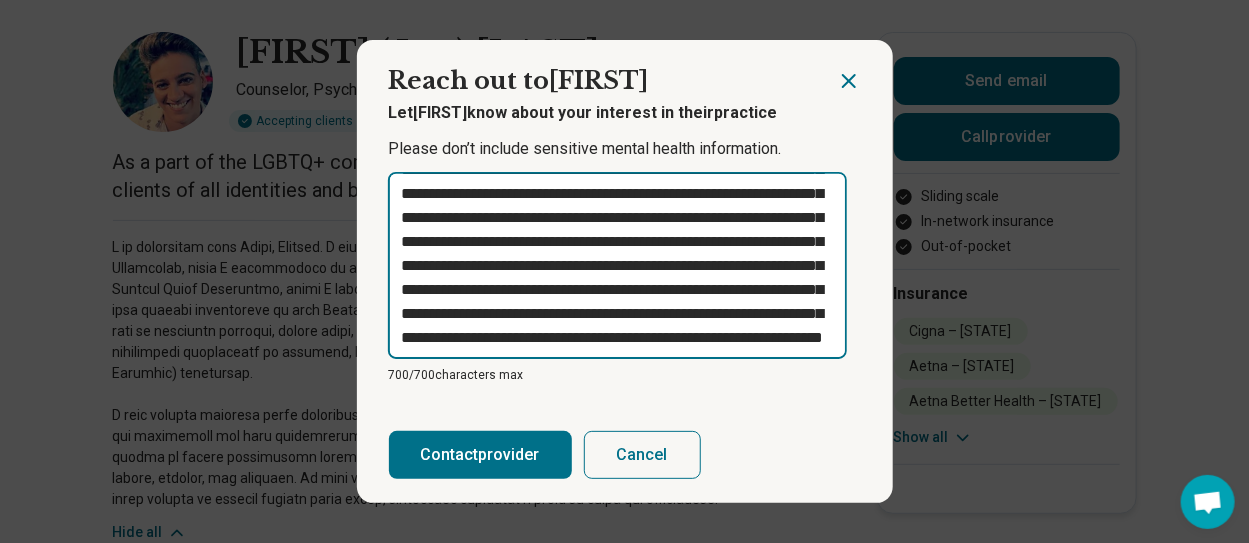 click on "**********" at bounding box center [617, 266] 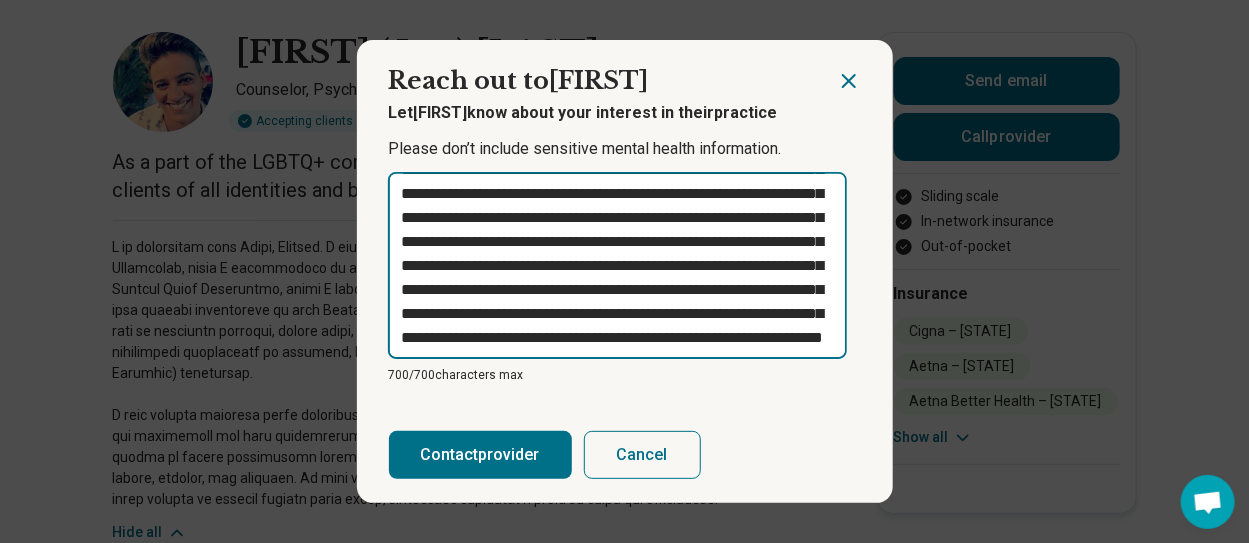 drag, startPoint x: 426, startPoint y: 314, endPoint x: 435, endPoint y: 340, distance: 27.513634 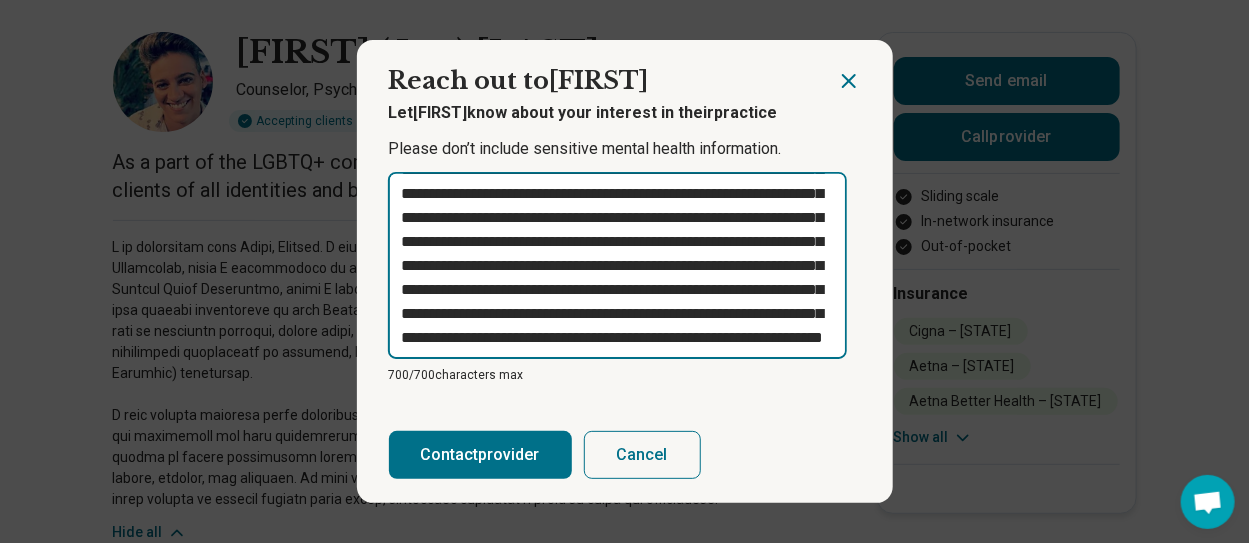 click on "**********" at bounding box center [617, 266] 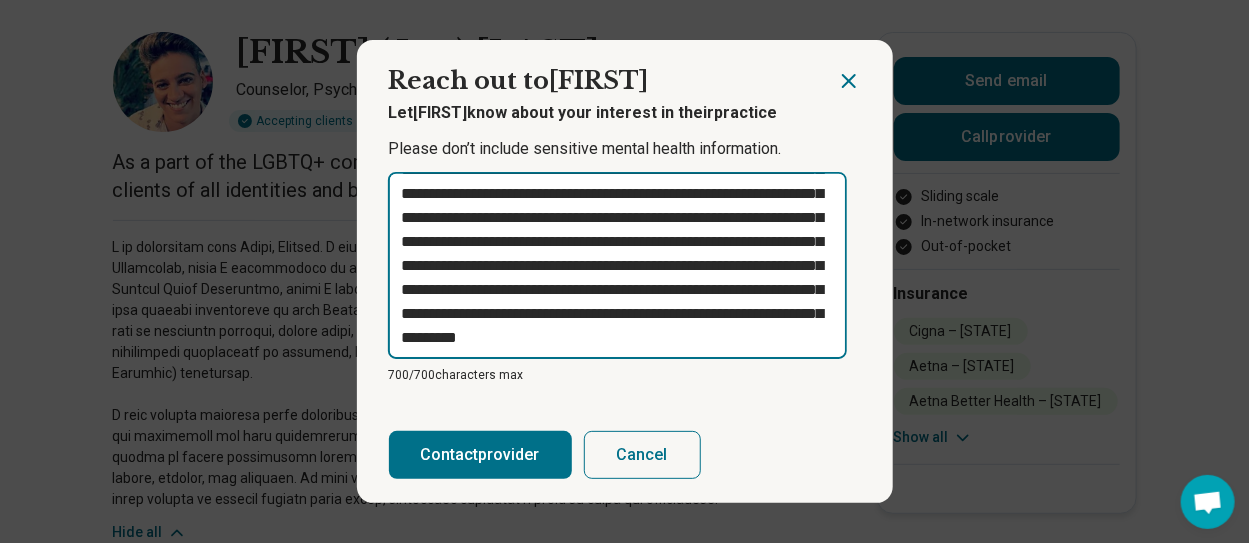 scroll, scrollTop: 119, scrollLeft: 0, axis: vertical 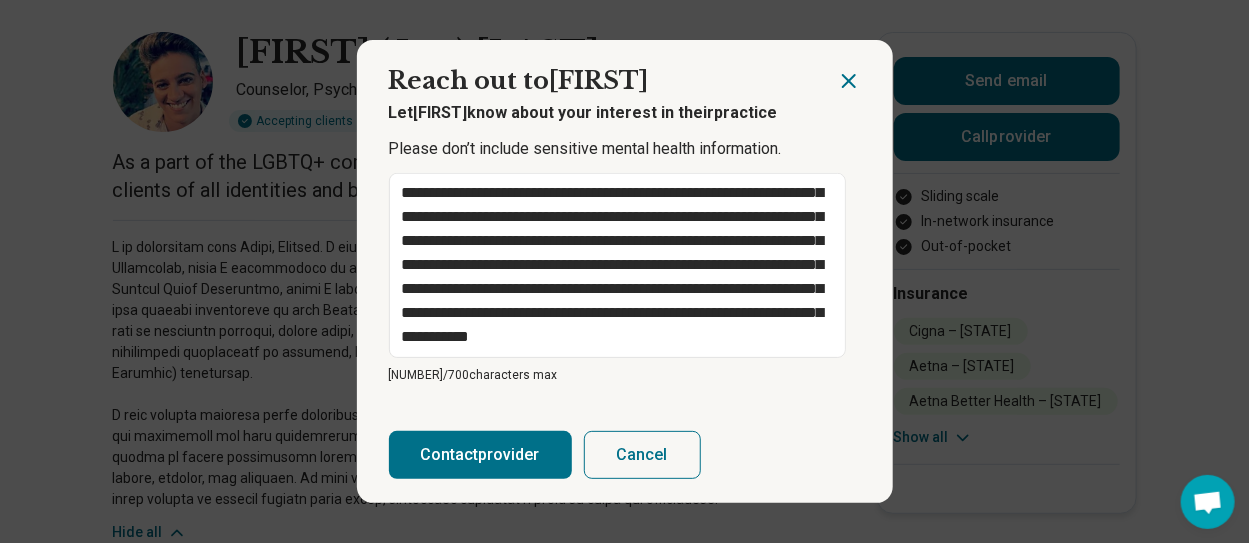 click on "Contact  provider" at bounding box center (480, 455) 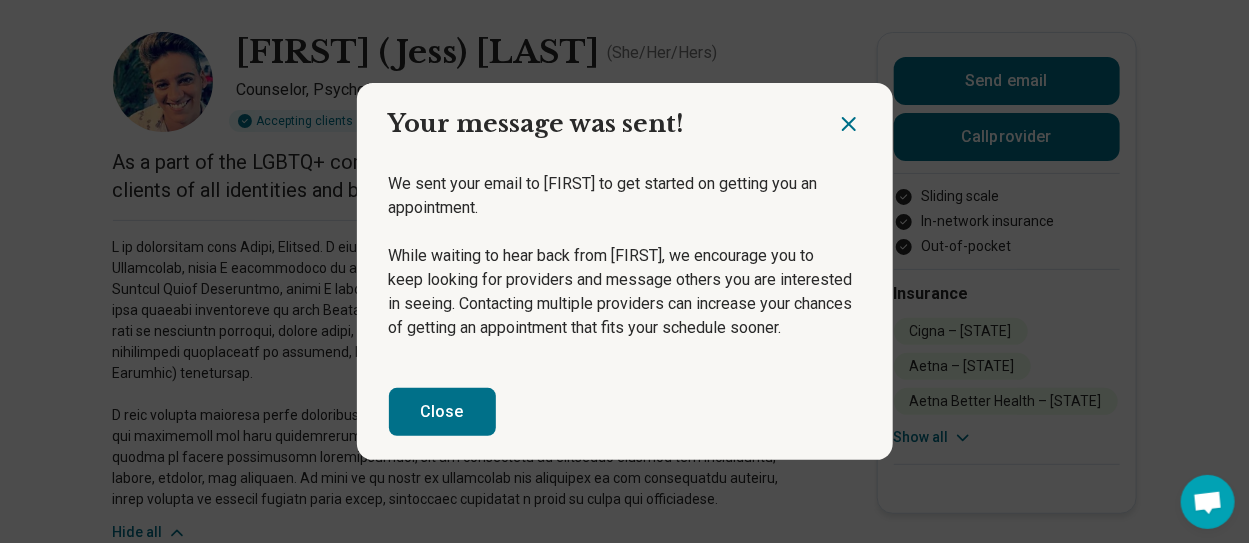 click on "Close" at bounding box center (442, 412) 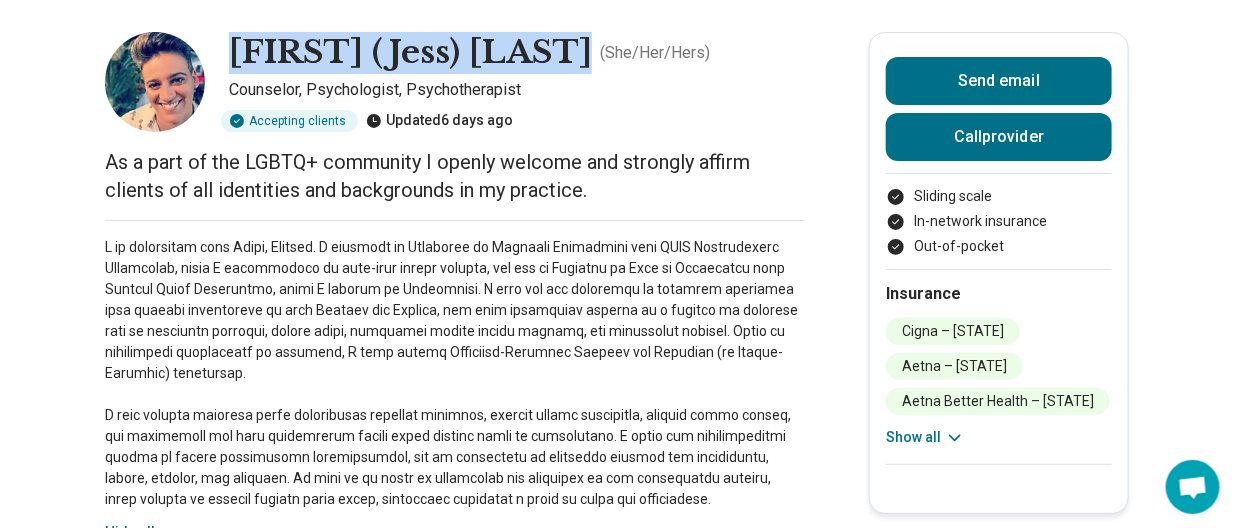 drag, startPoint x: 239, startPoint y: 55, endPoint x: 578, endPoint y: 58, distance: 339.01328 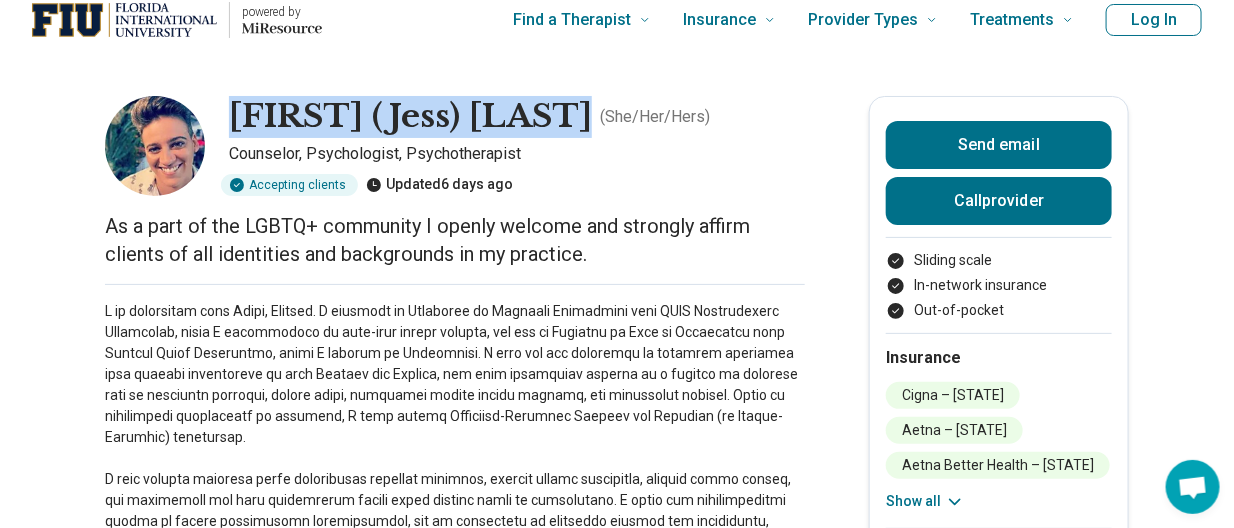 scroll, scrollTop: 0, scrollLeft: 0, axis: both 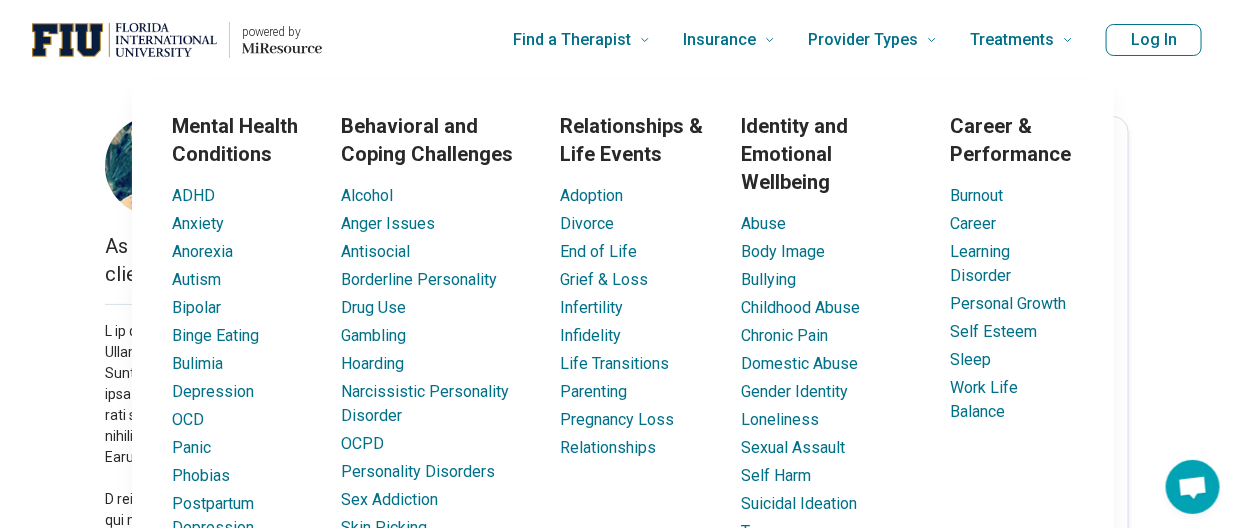 drag, startPoint x: 0, startPoint y: 347, endPoint x: 11, endPoint y: 339, distance: 13.601471 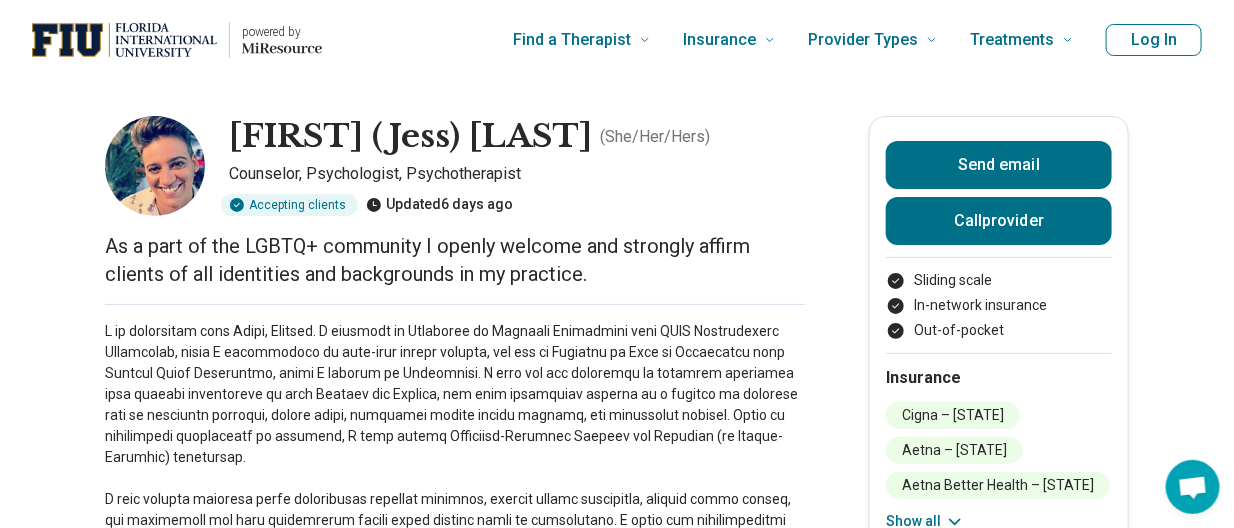 click at bounding box center [455, 457] 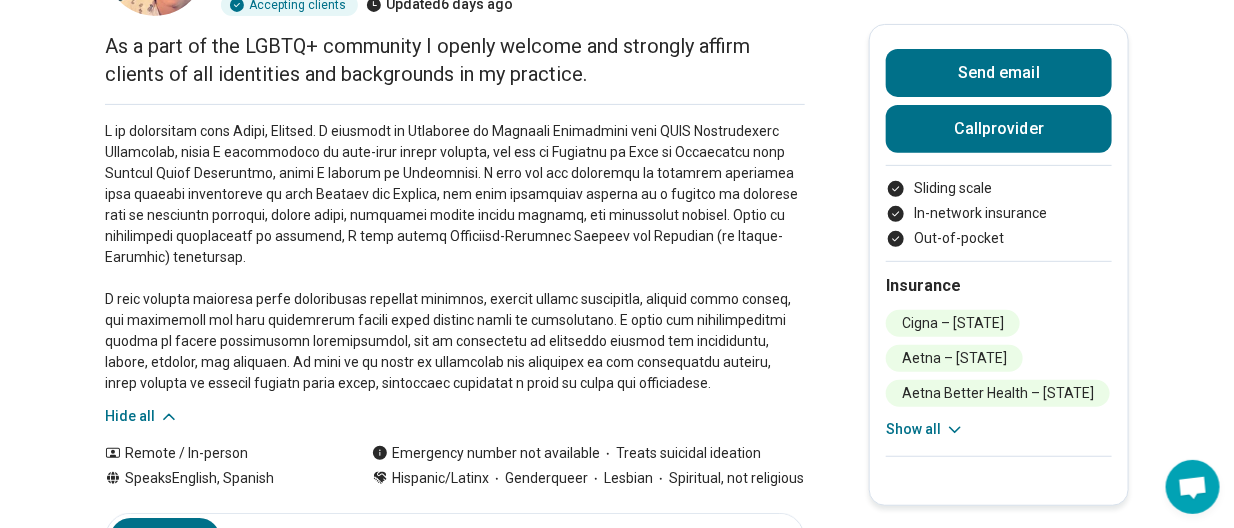scroll, scrollTop: 299, scrollLeft: 0, axis: vertical 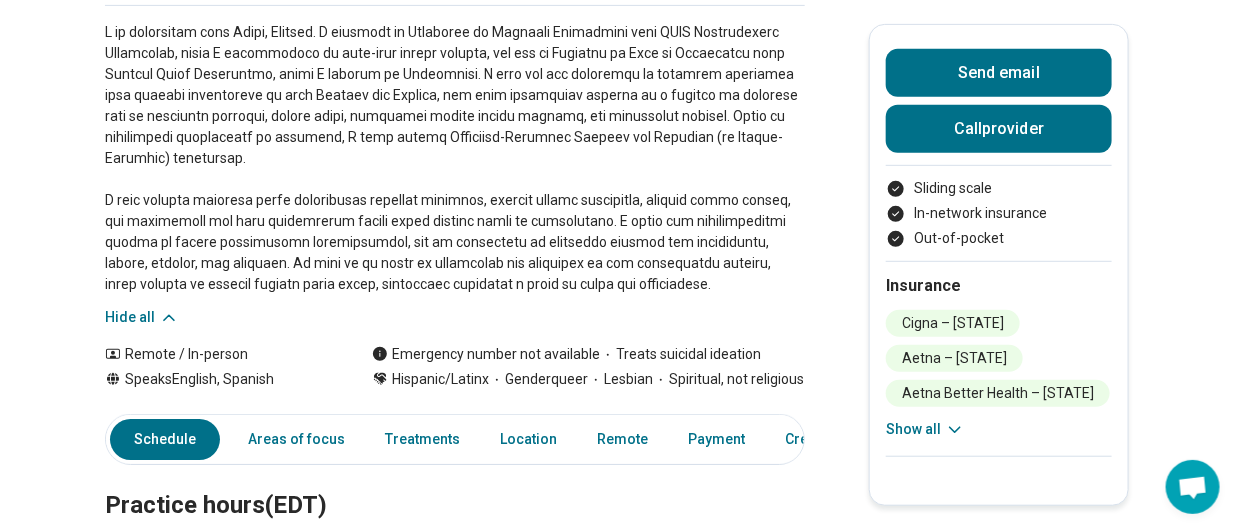 click on "Show all" at bounding box center (925, 429) 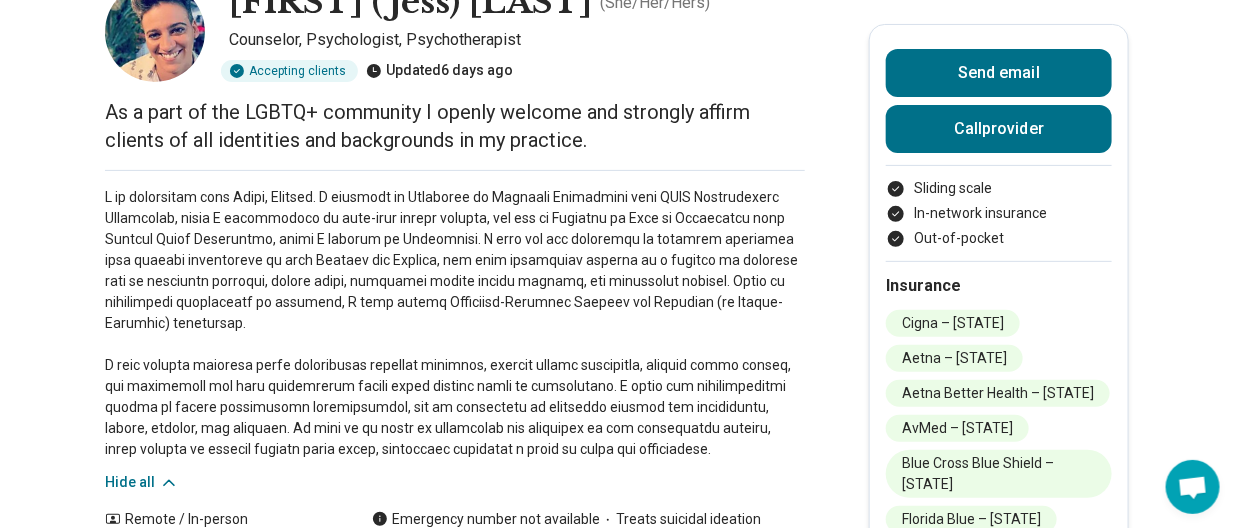 scroll, scrollTop: 0, scrollLeft: 0, axis: both 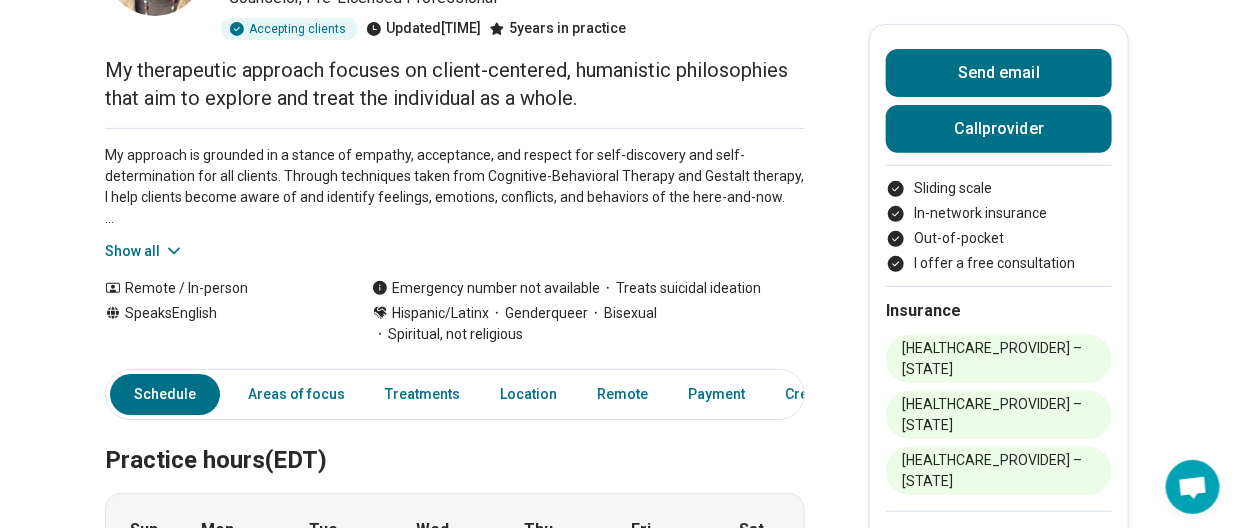 click on "Show all" at bounding box center [144, 251] 